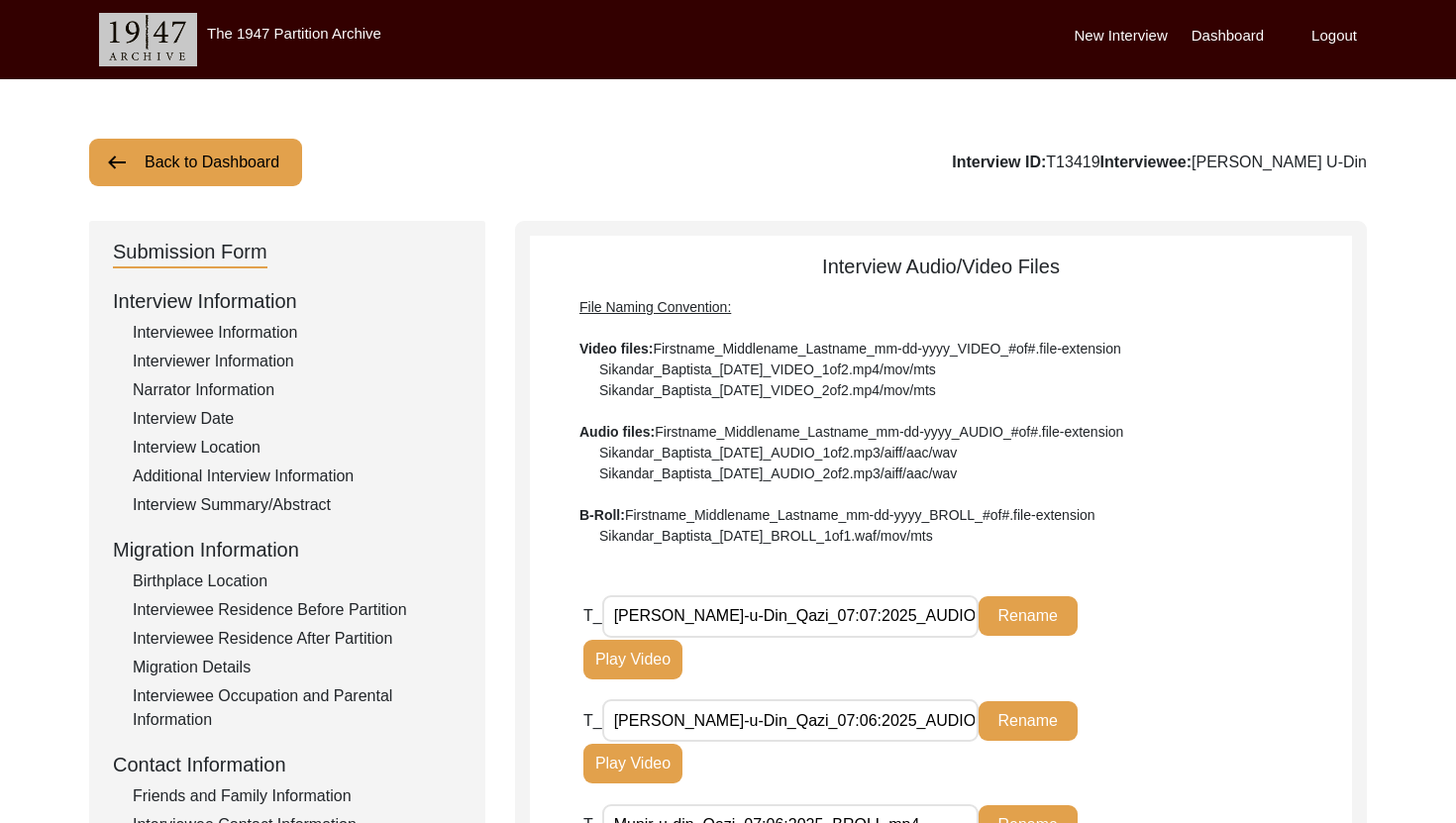 scroll, scrollTop: 450, scrollLeft: 0, axis: vertical 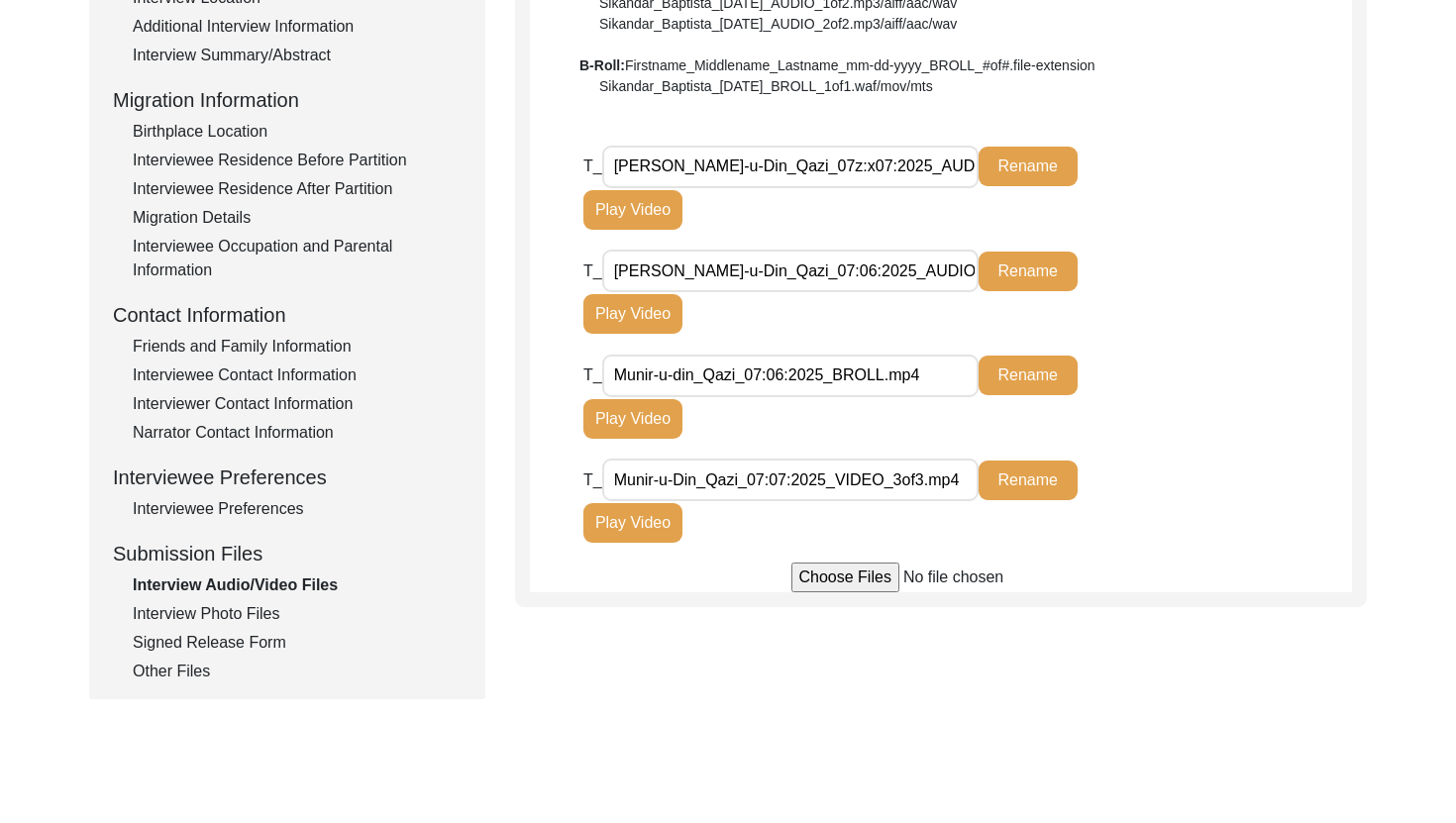 type on "Muneer-u-Din_Qazi_07z:x07:2025_AUDIO_2OF2.m4a" 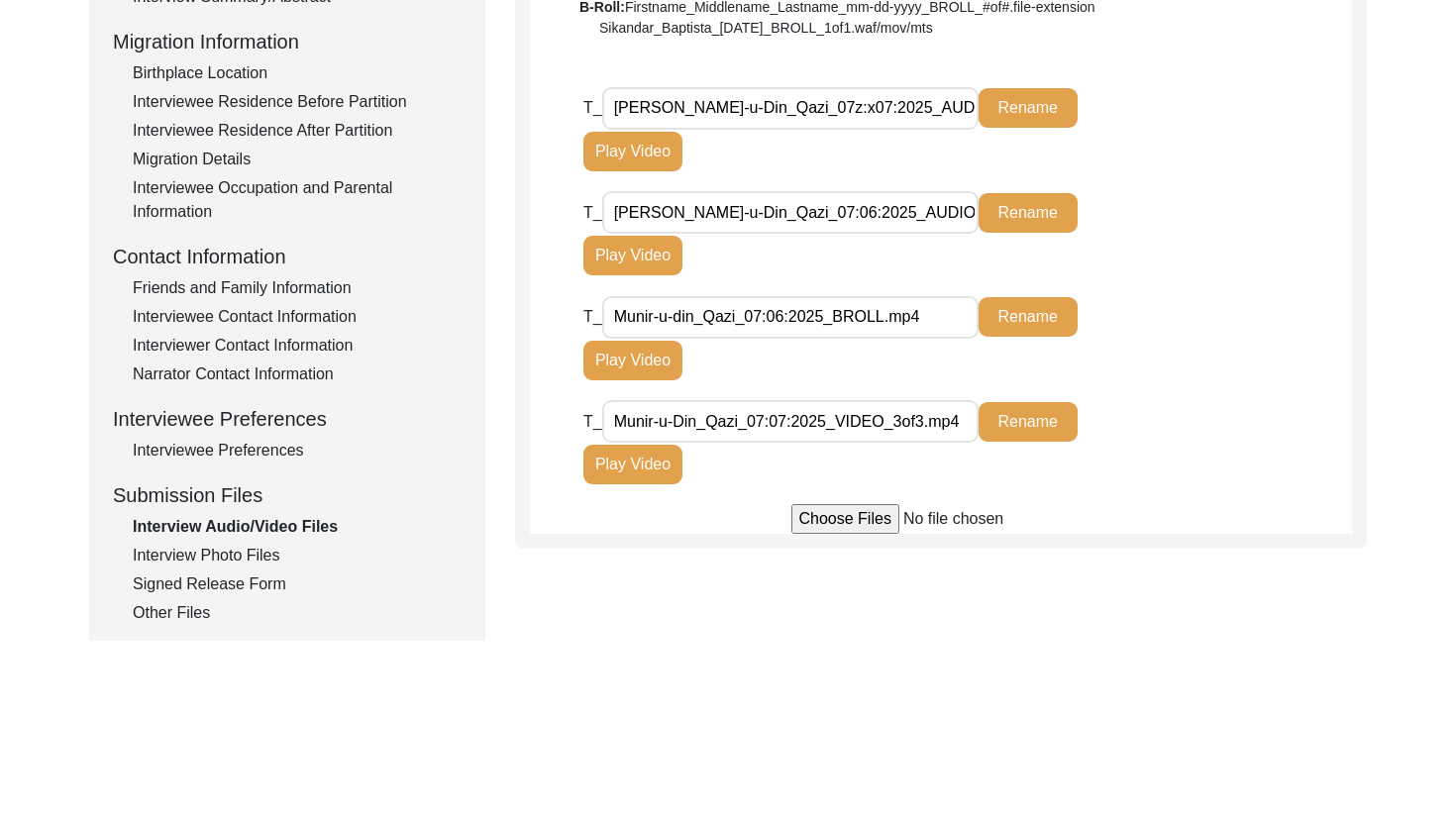 scroll, scrollTop: 609, scrollLeft: 0, axis: vertical 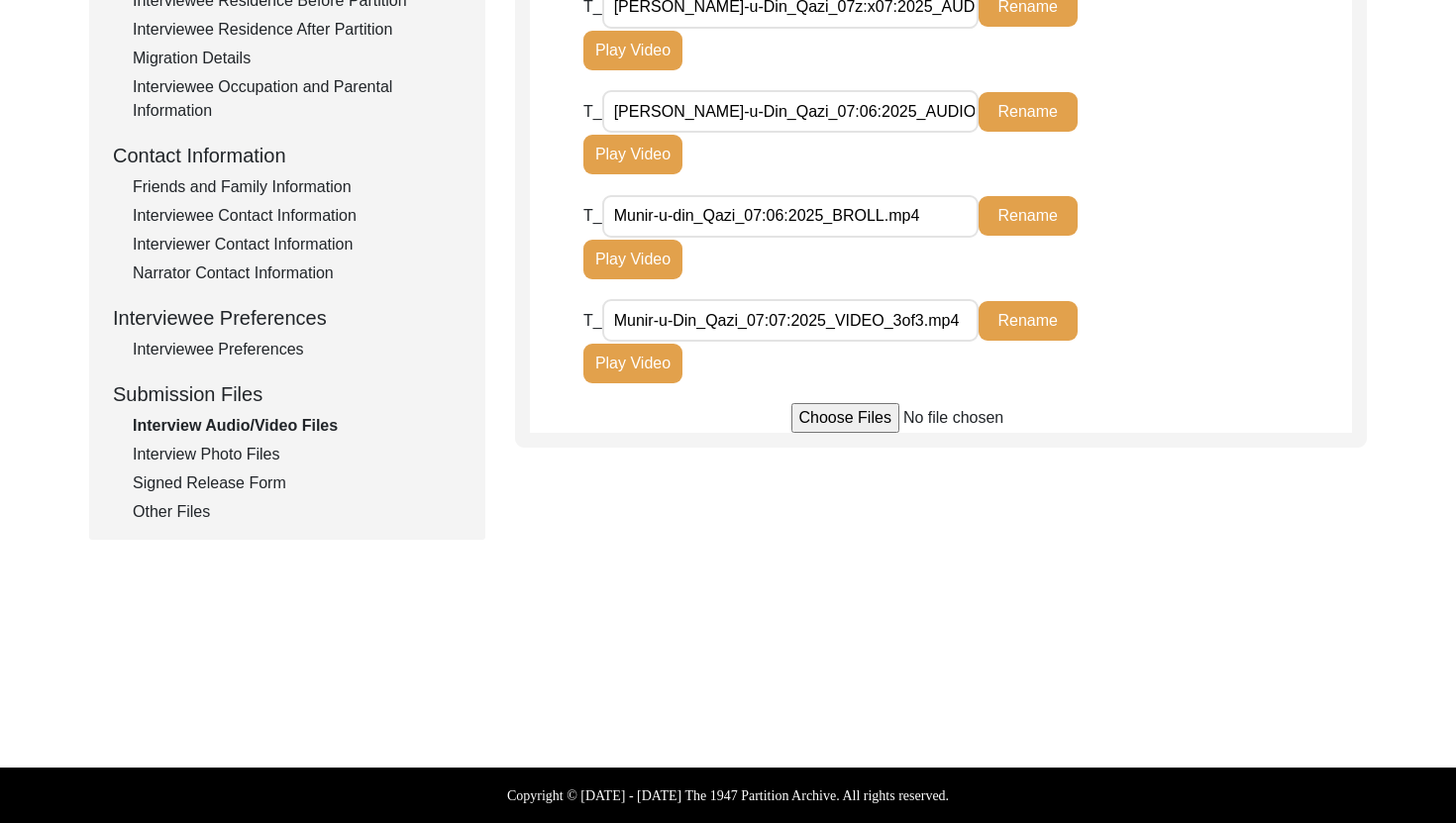 click on "Signed Release Form" 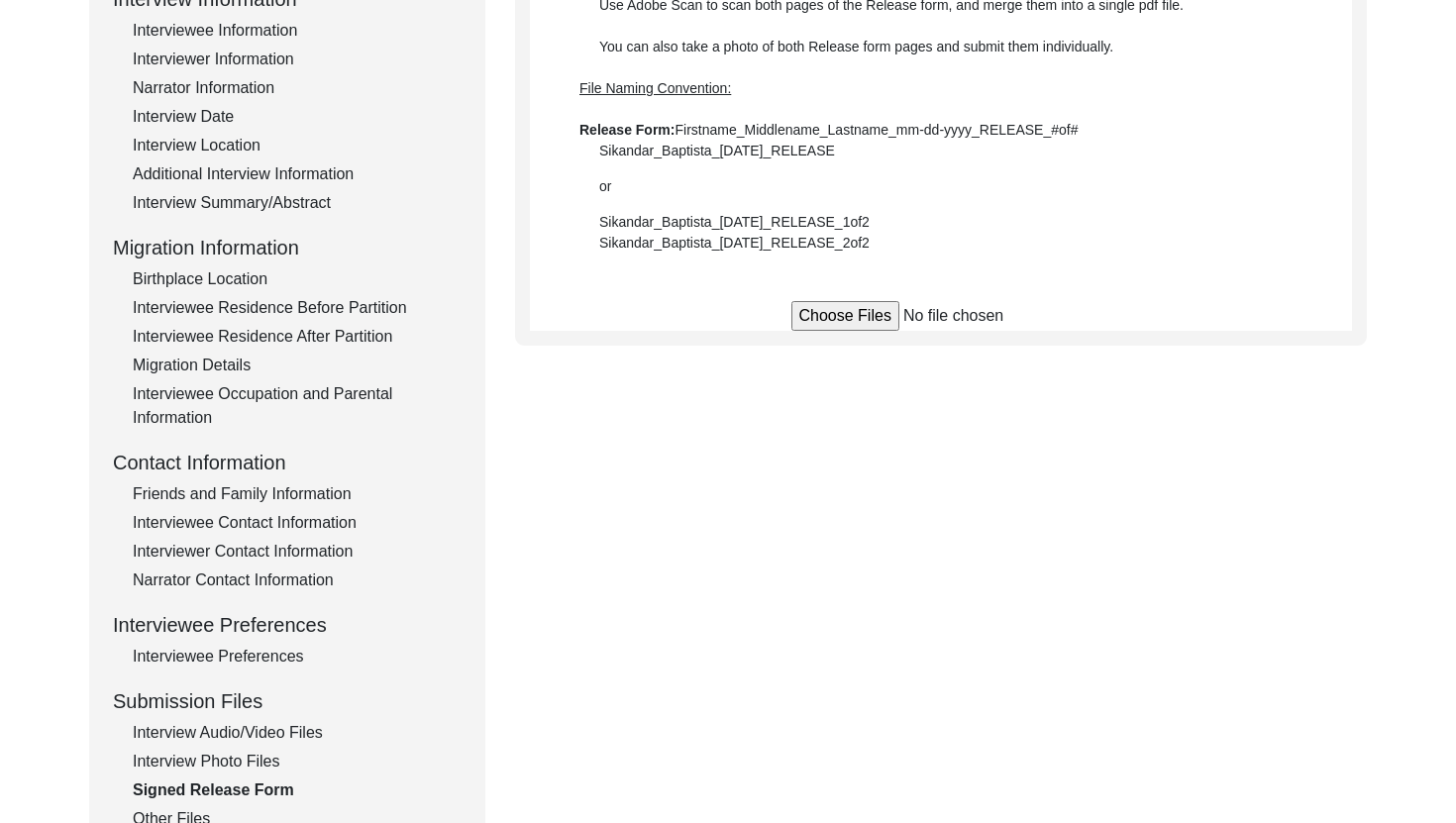 scroll, scrollTop: 297, scrollLeft: 0, axis: vertical 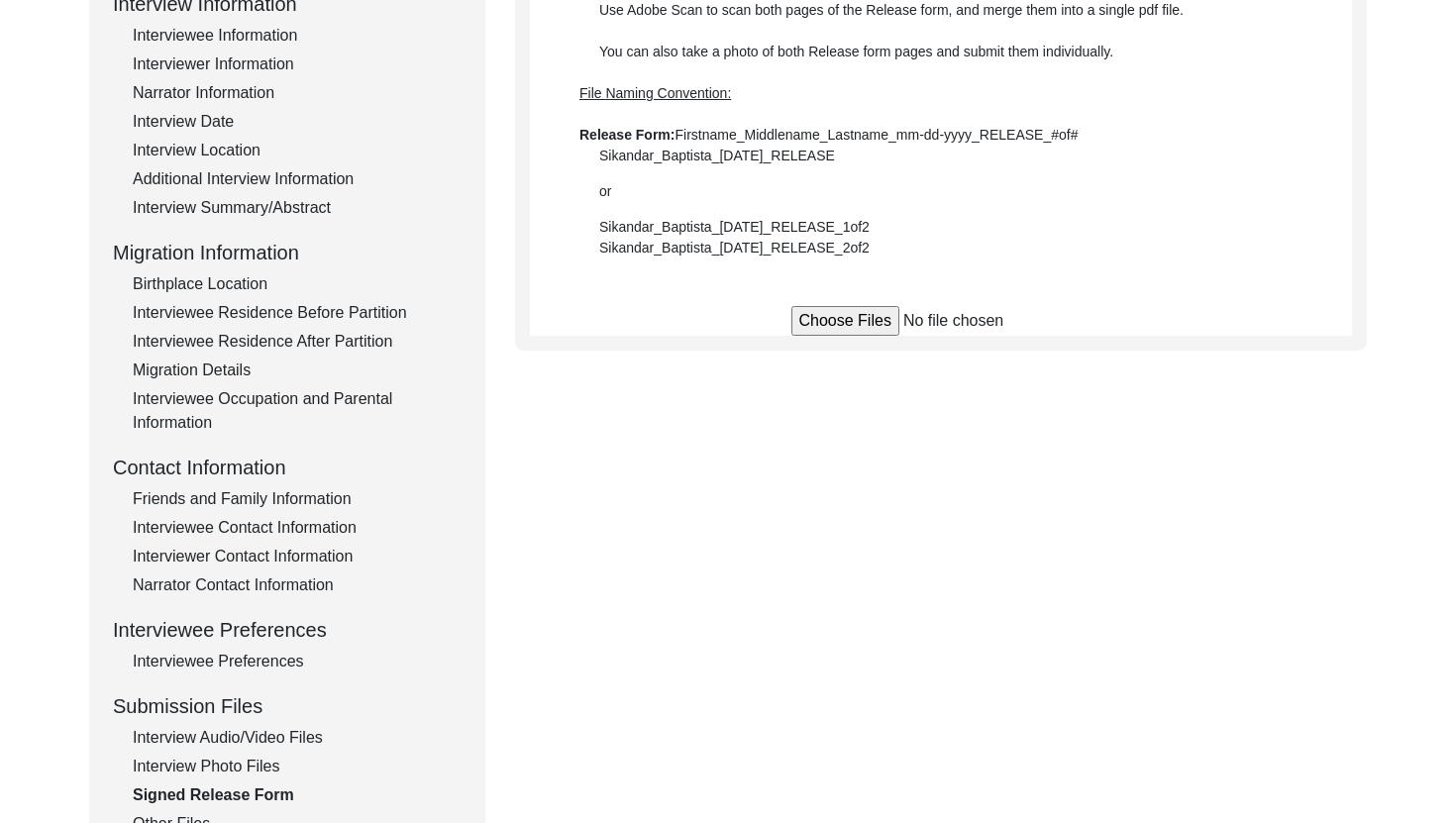 click at bounding box center (941, 321) 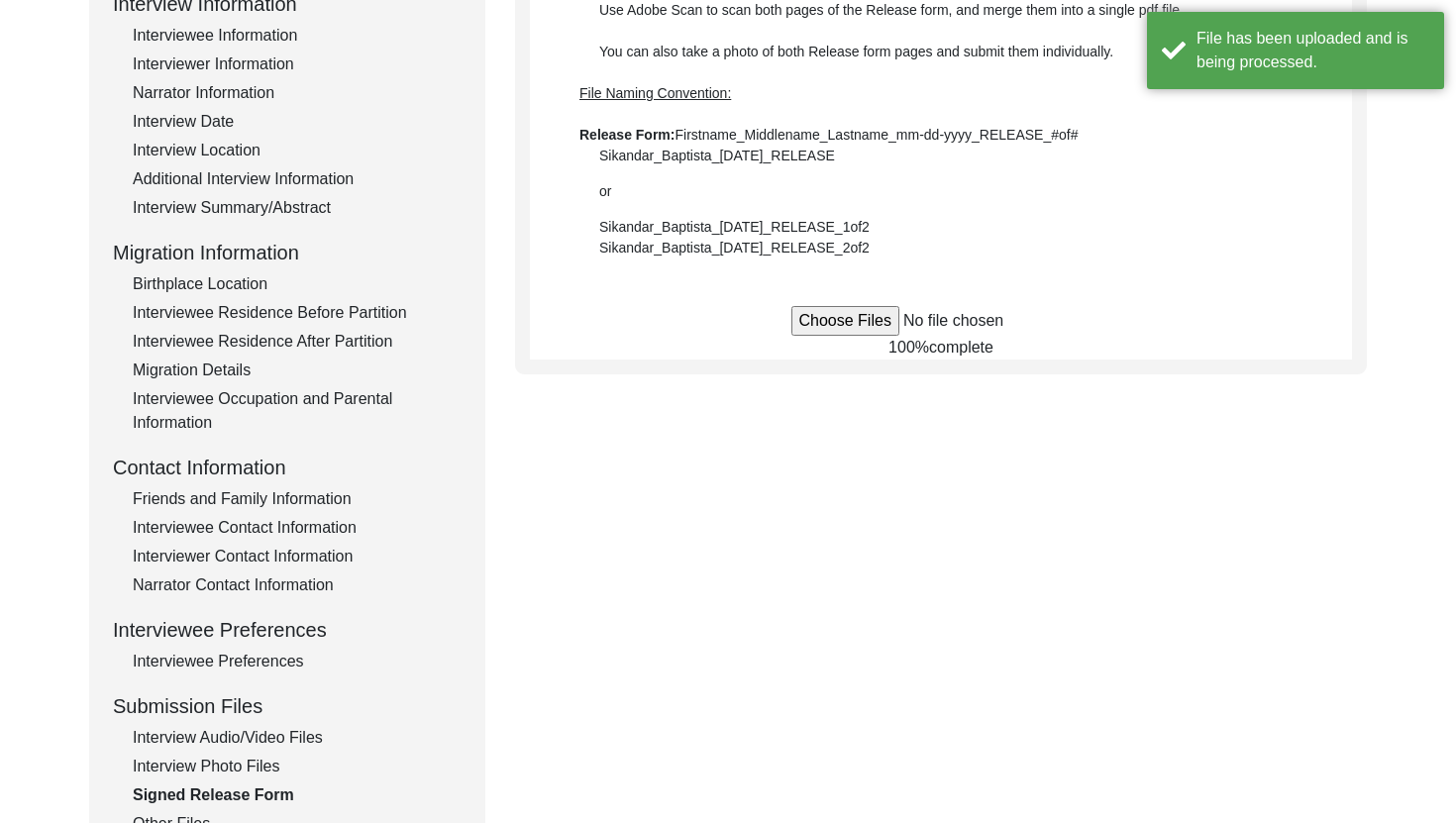 type 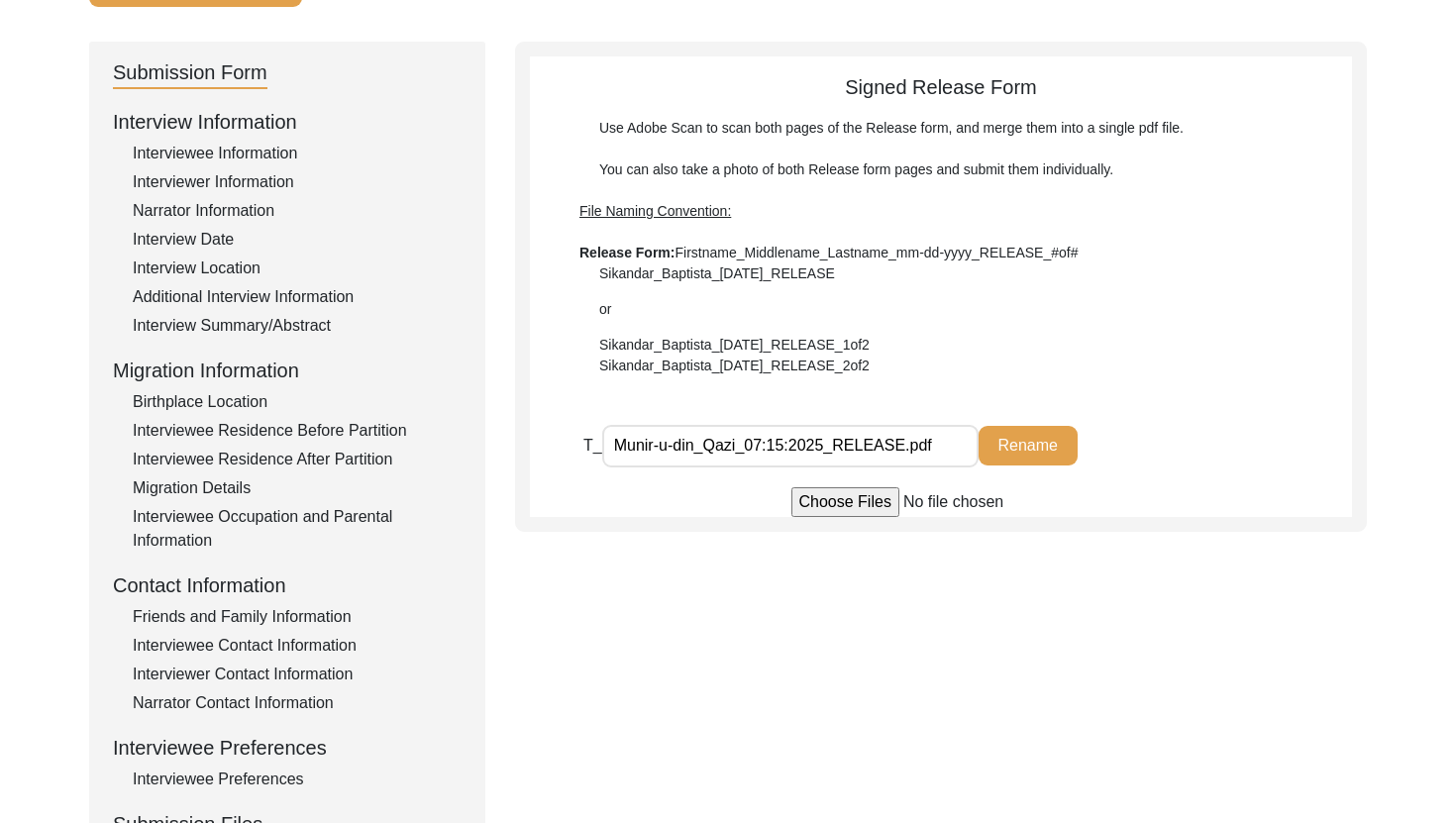 scroll, scrollTop: 176, scrollLeft: 0, axis: vertical 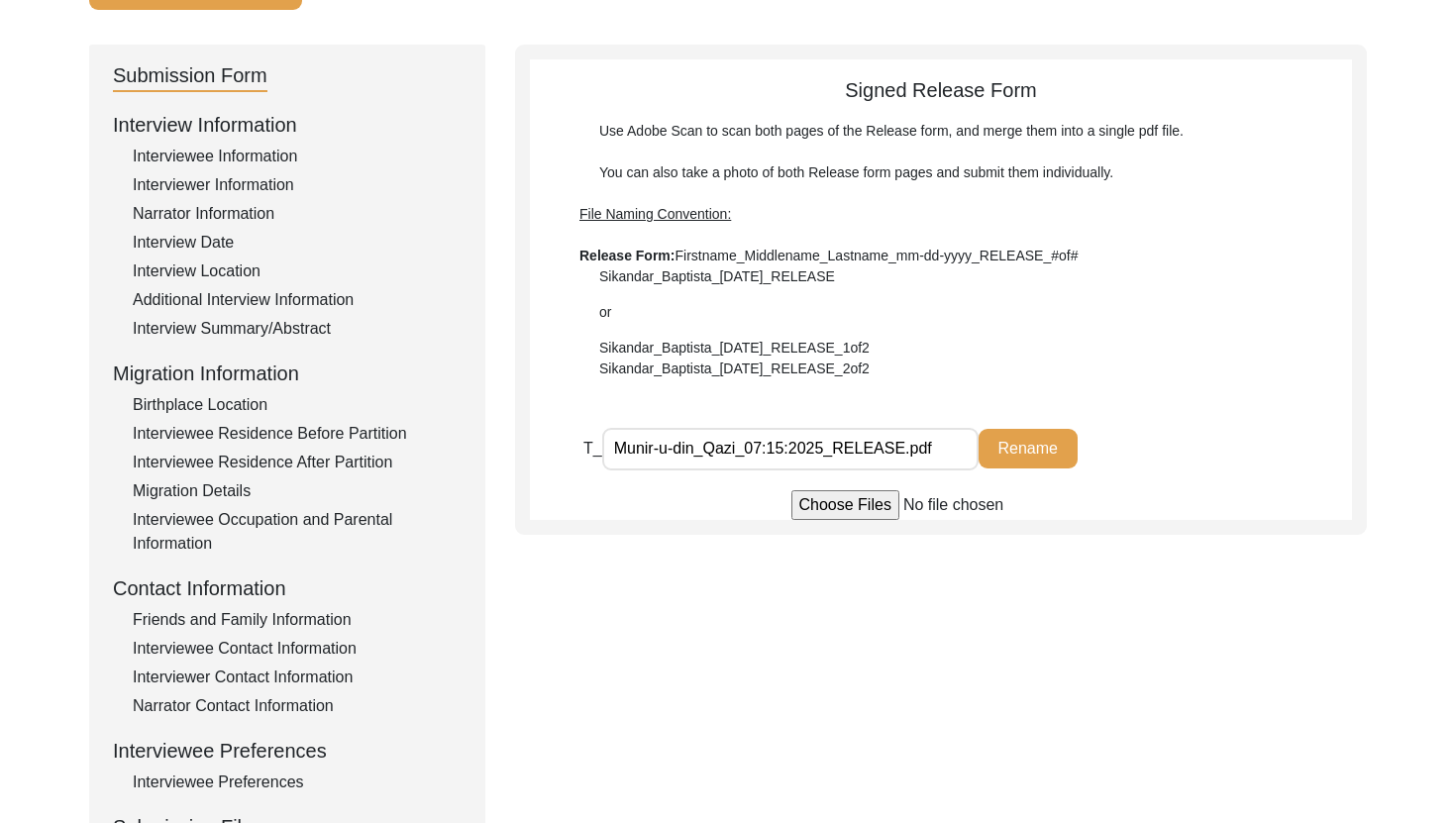 click on "Munir-u-din_Qazi_07:15:2025_RELEASE.pdf" at bounding box center [790, 449] 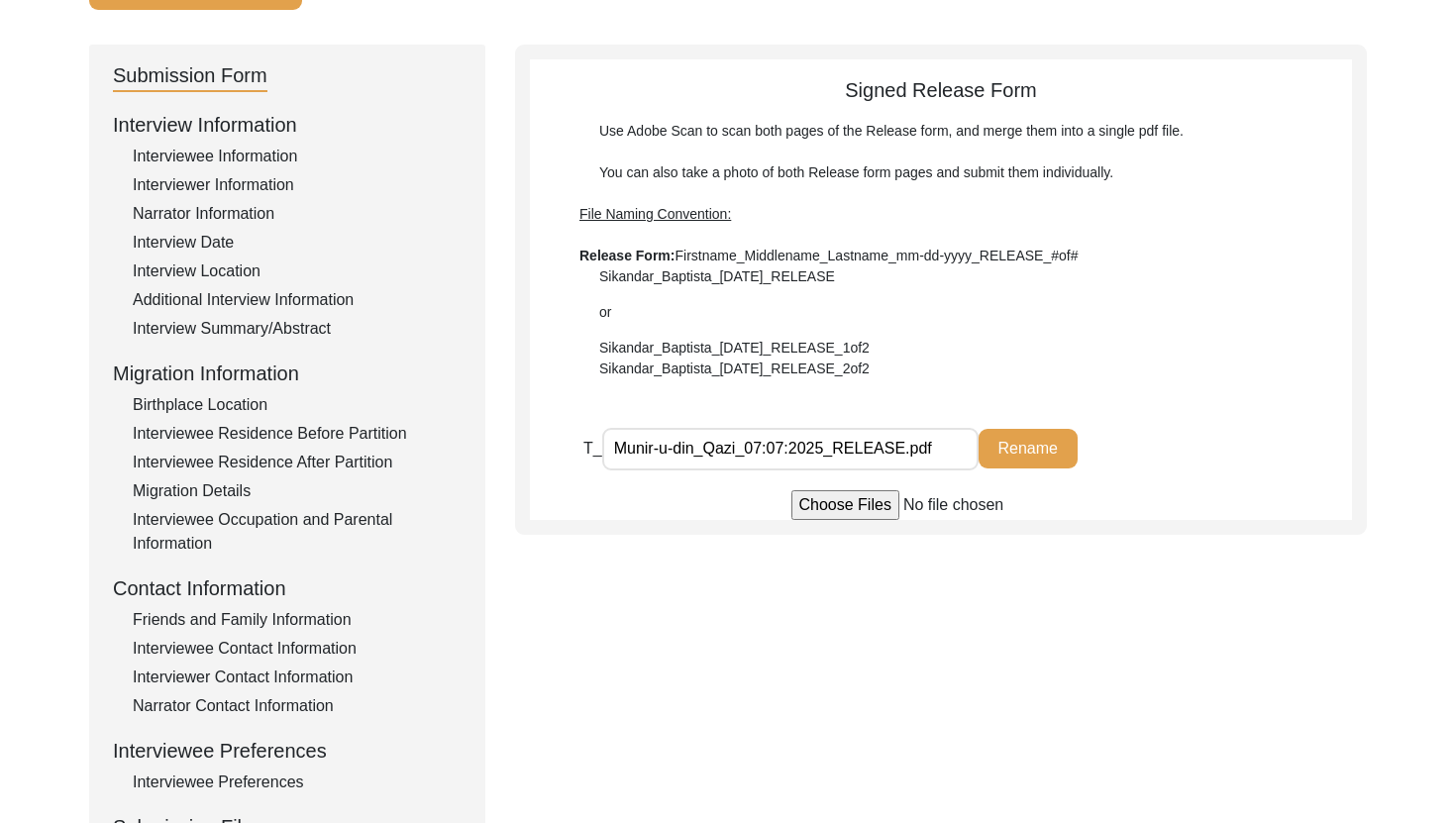 type on "Munir-u-din_Qazi_07:07:2025_RELEASE.pdf" 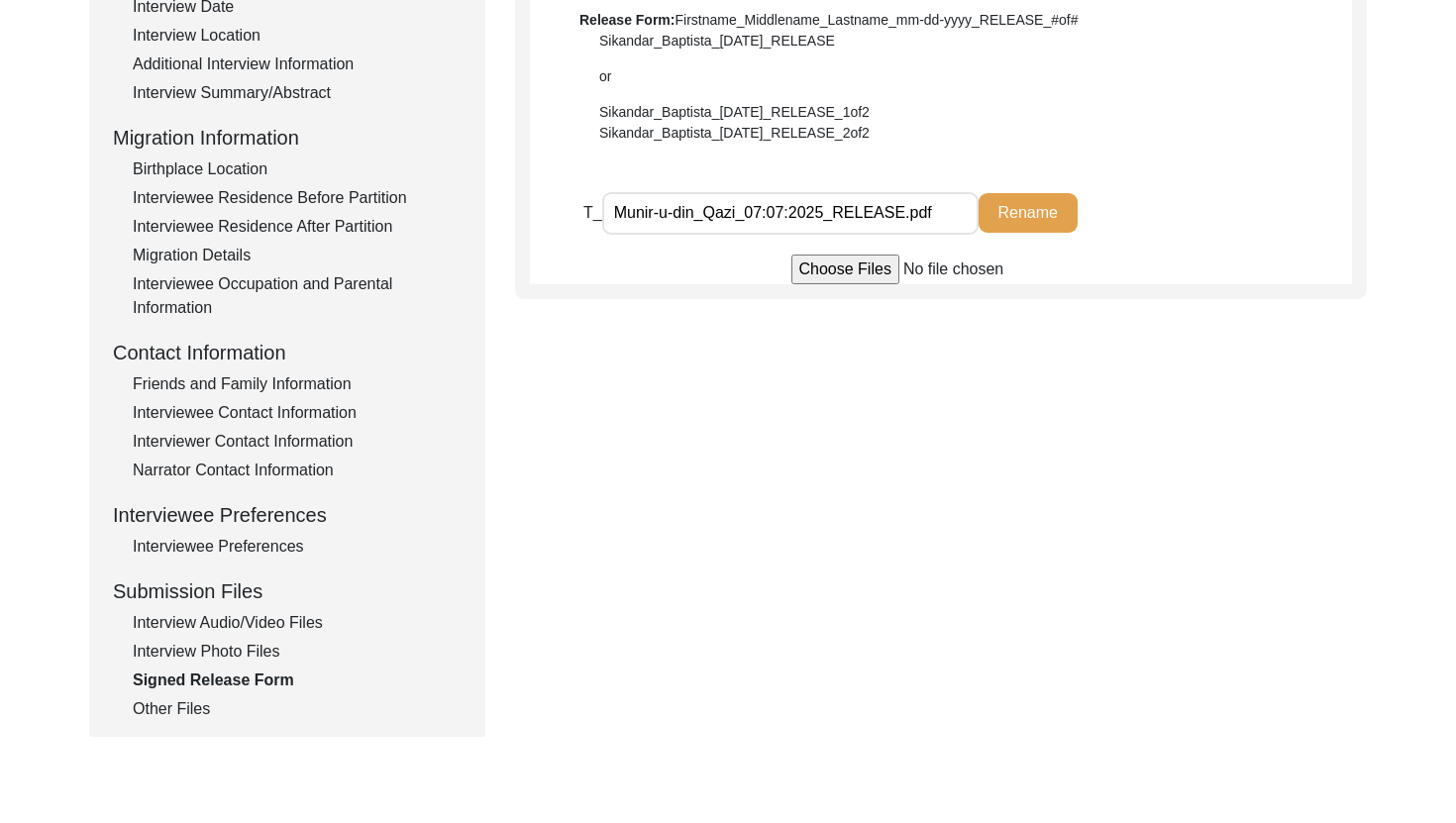 scroll, scrollTop: 609, scrollLeft: 0, axis: vertical 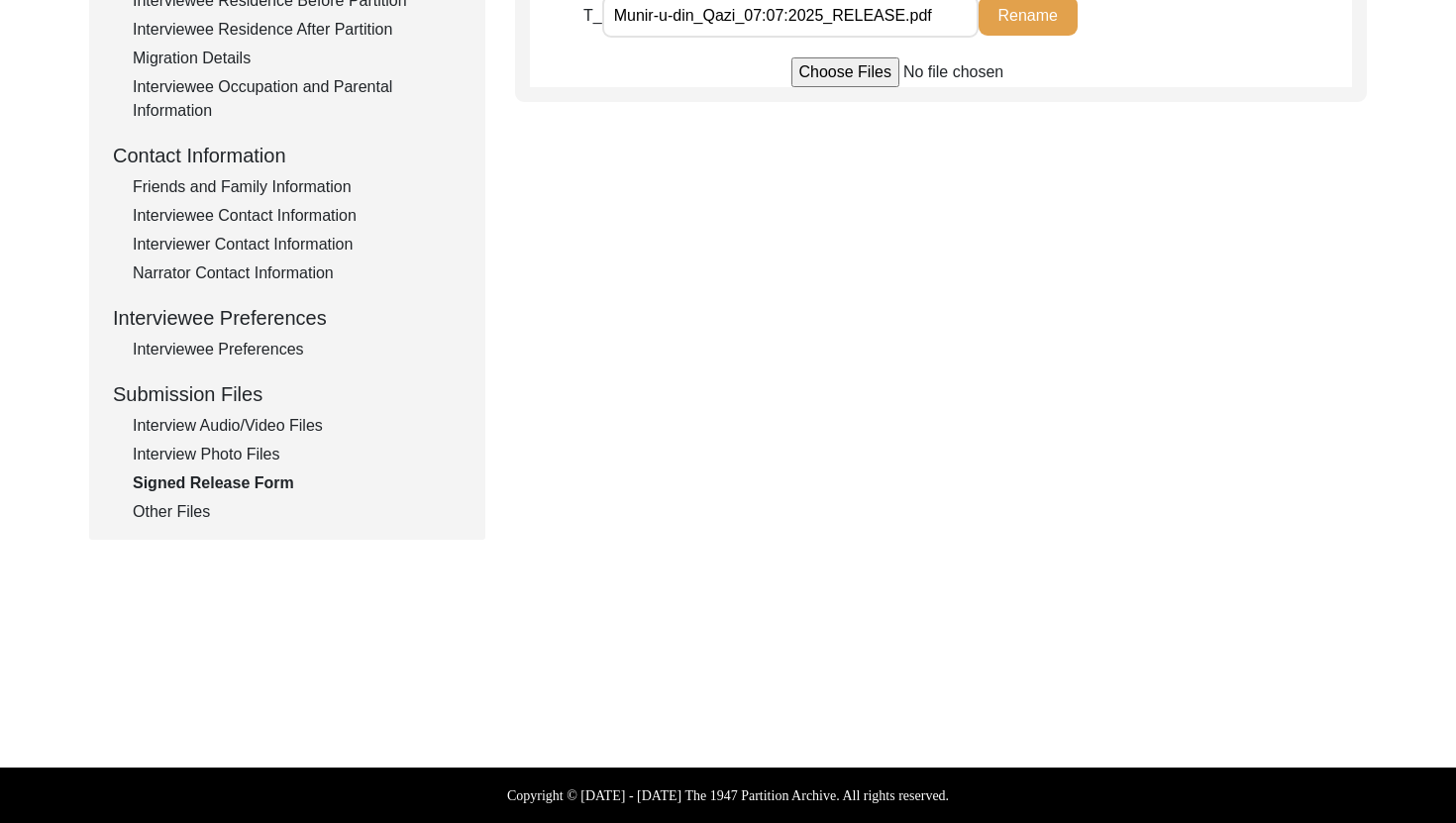 click on "Other Files" 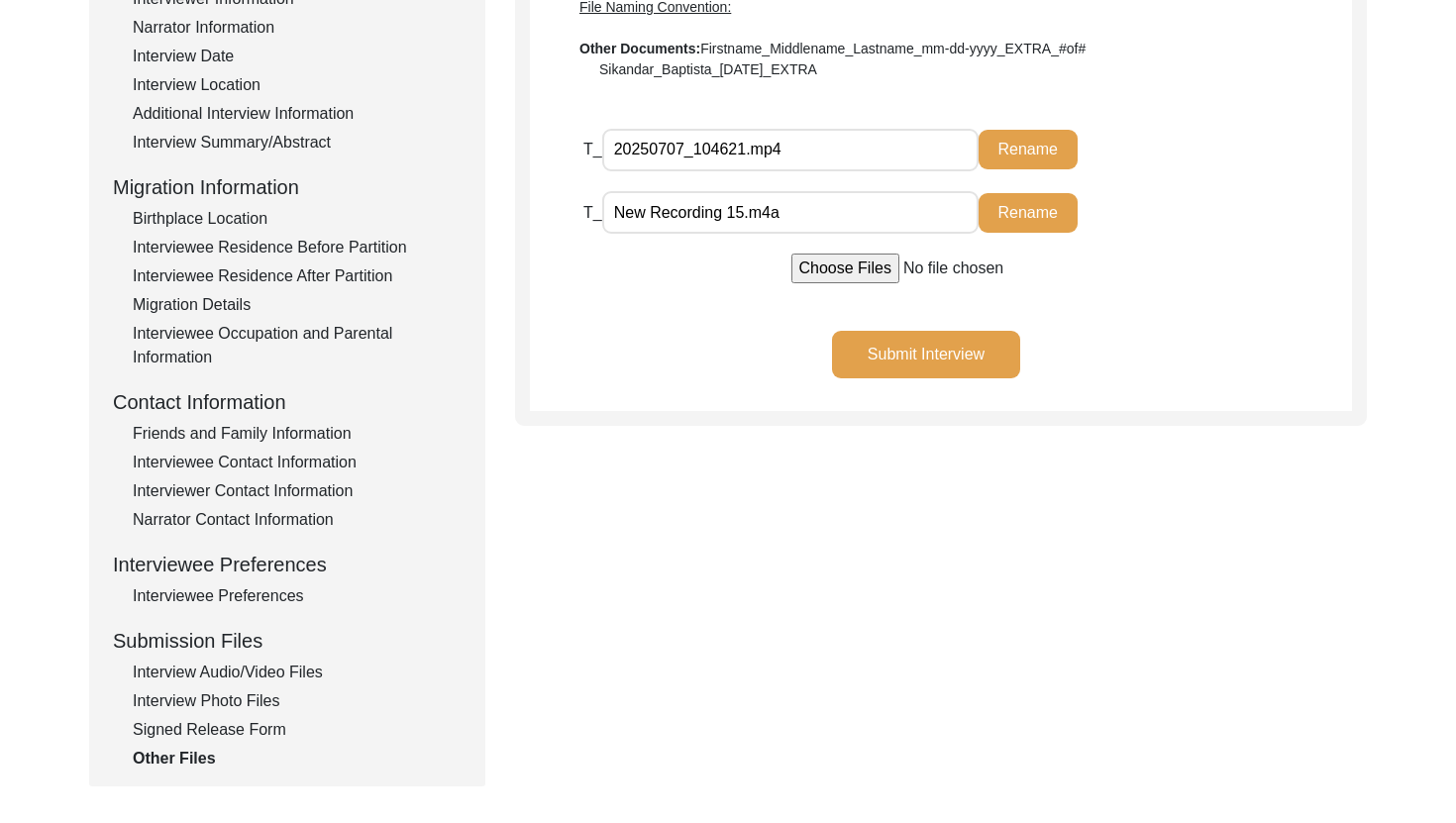 scroll, scrollTop: 370, scrollLeft: 0, axis: vertical 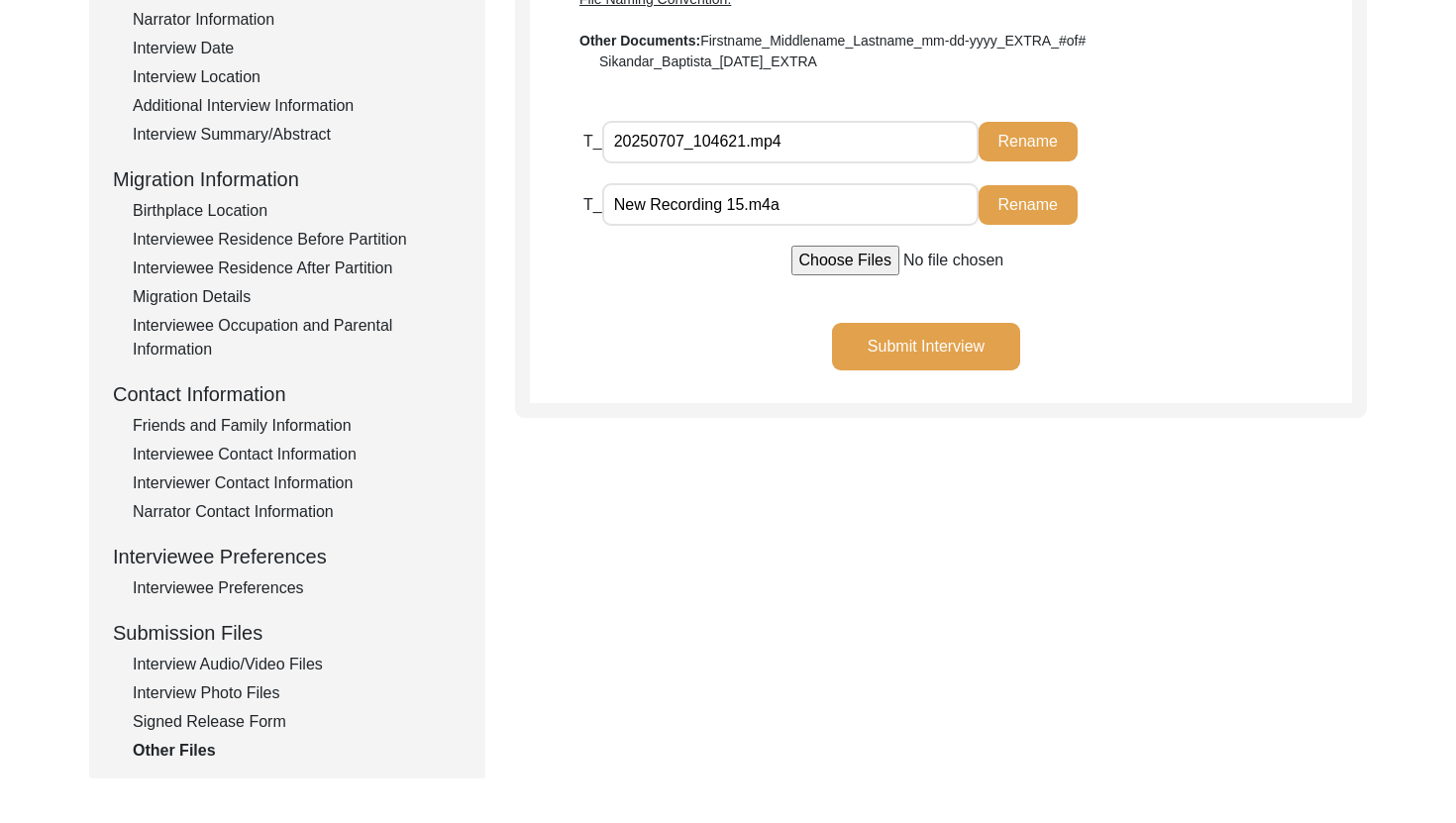 click on "Signed Release Form" 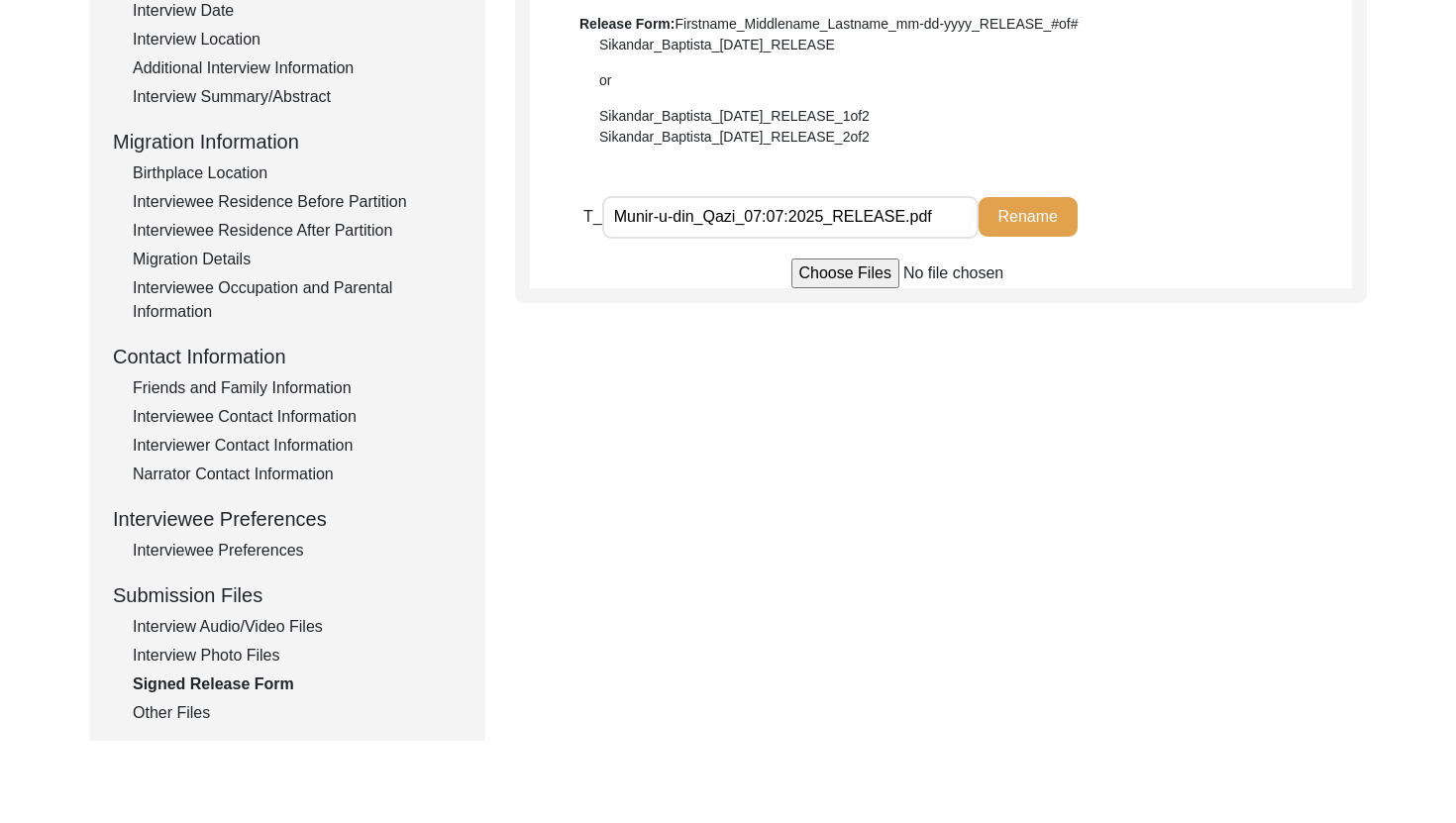 scroll, scrollTop: 409, scrollLeft: 0, axis: vertical 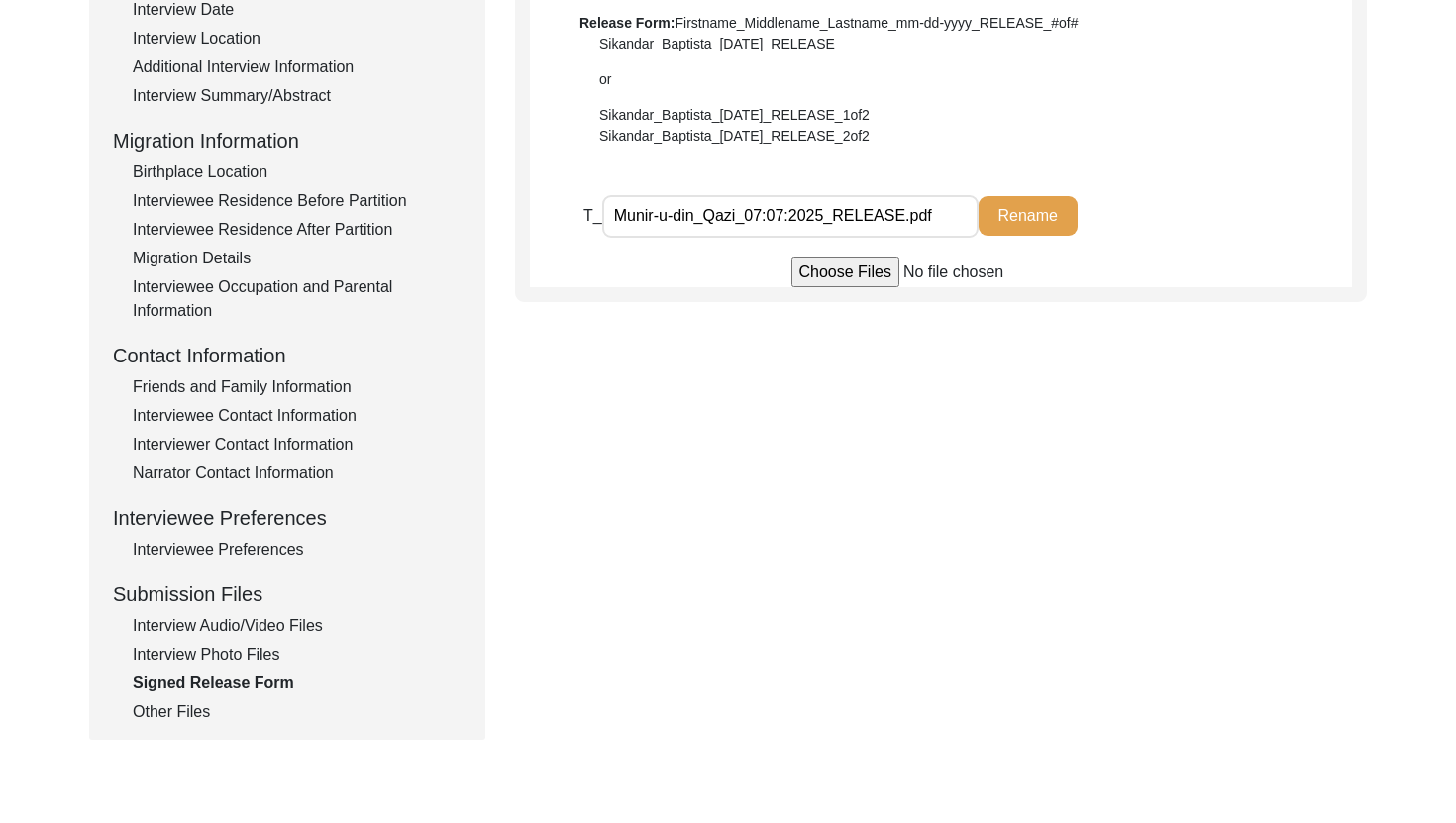click on "Interview Photo Files" 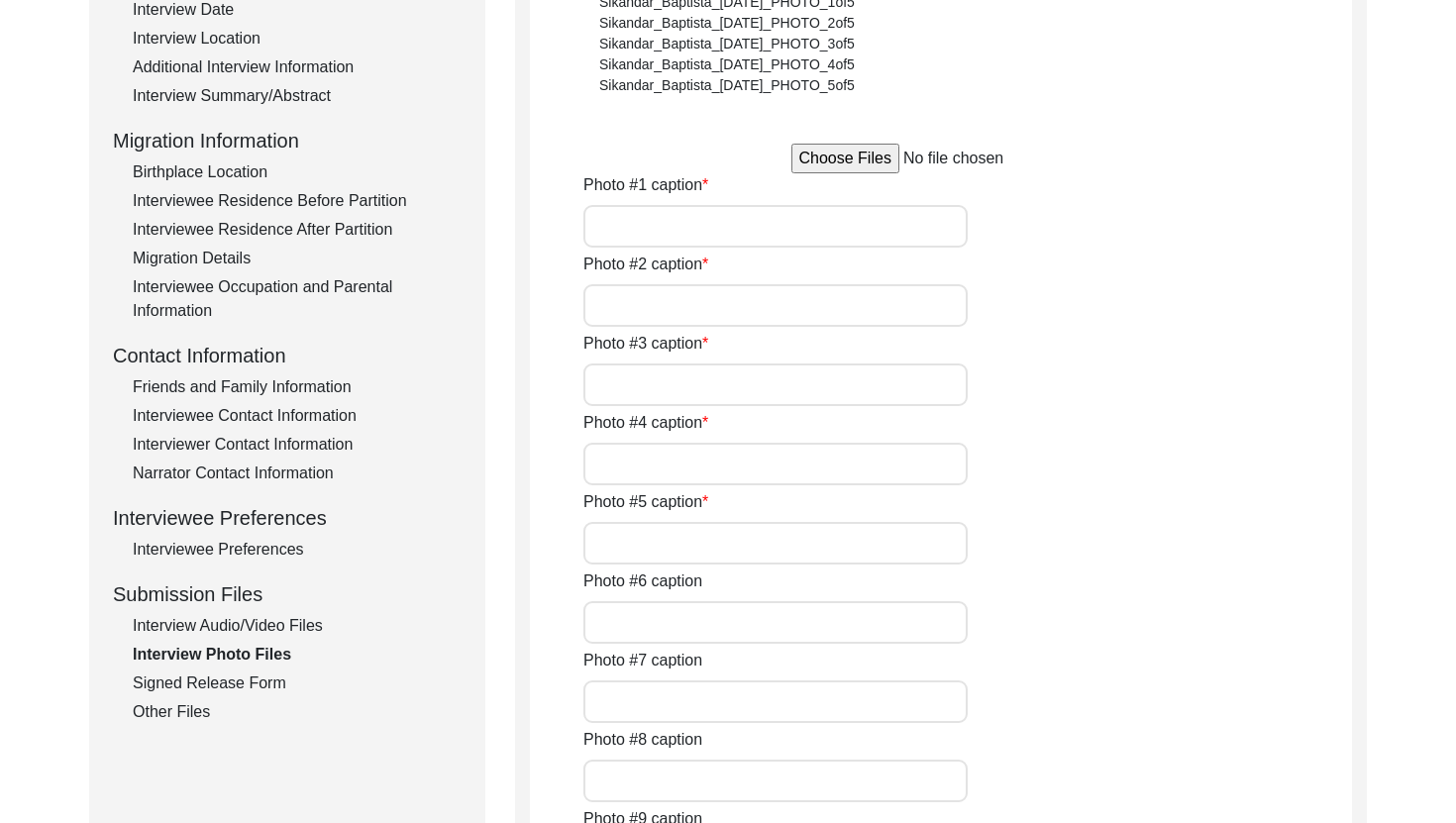 click on "Interview Audio/Video Files" 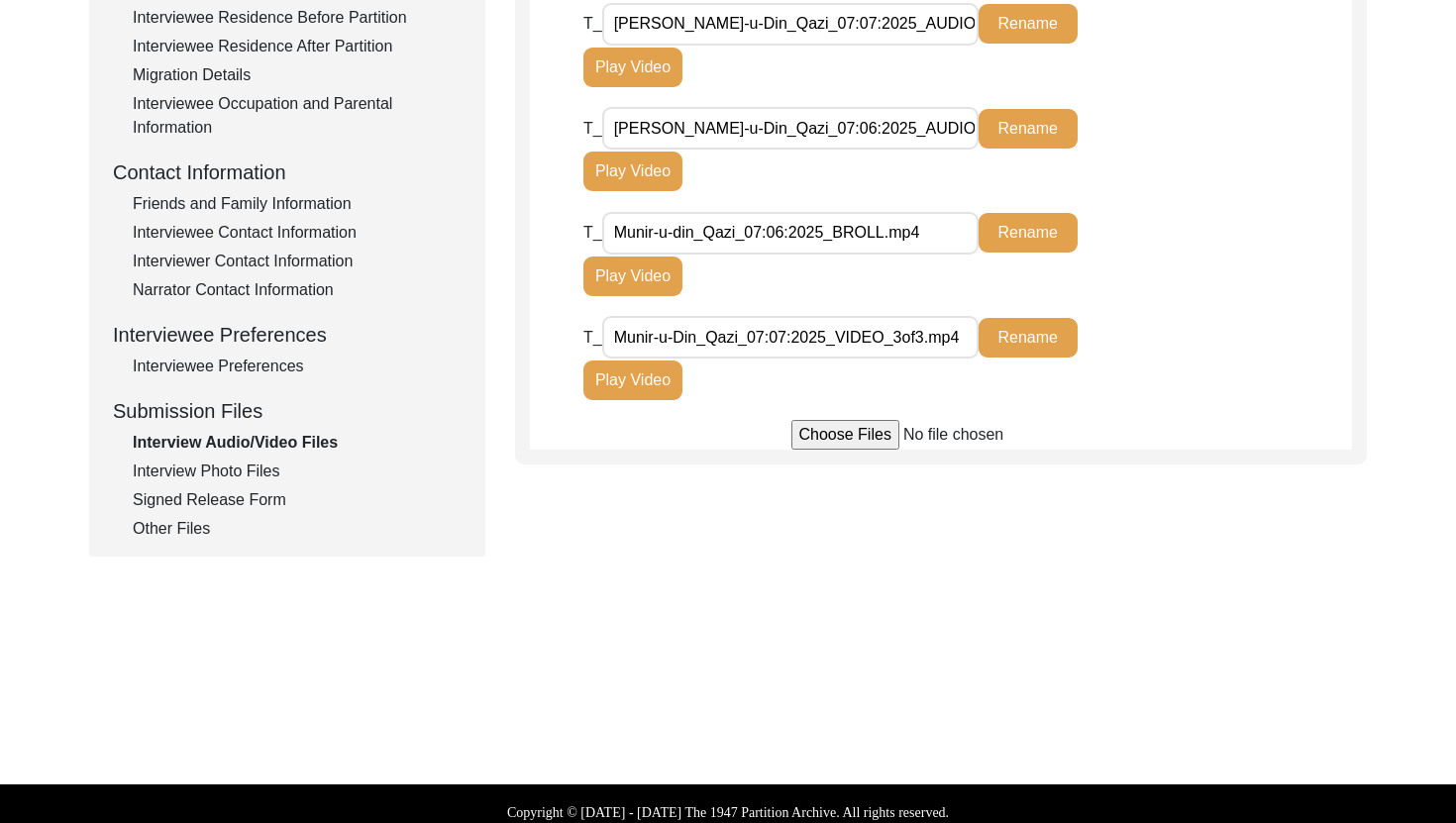 scroll, scrollTop: 609, scrollLeft: 0, axis: vertical 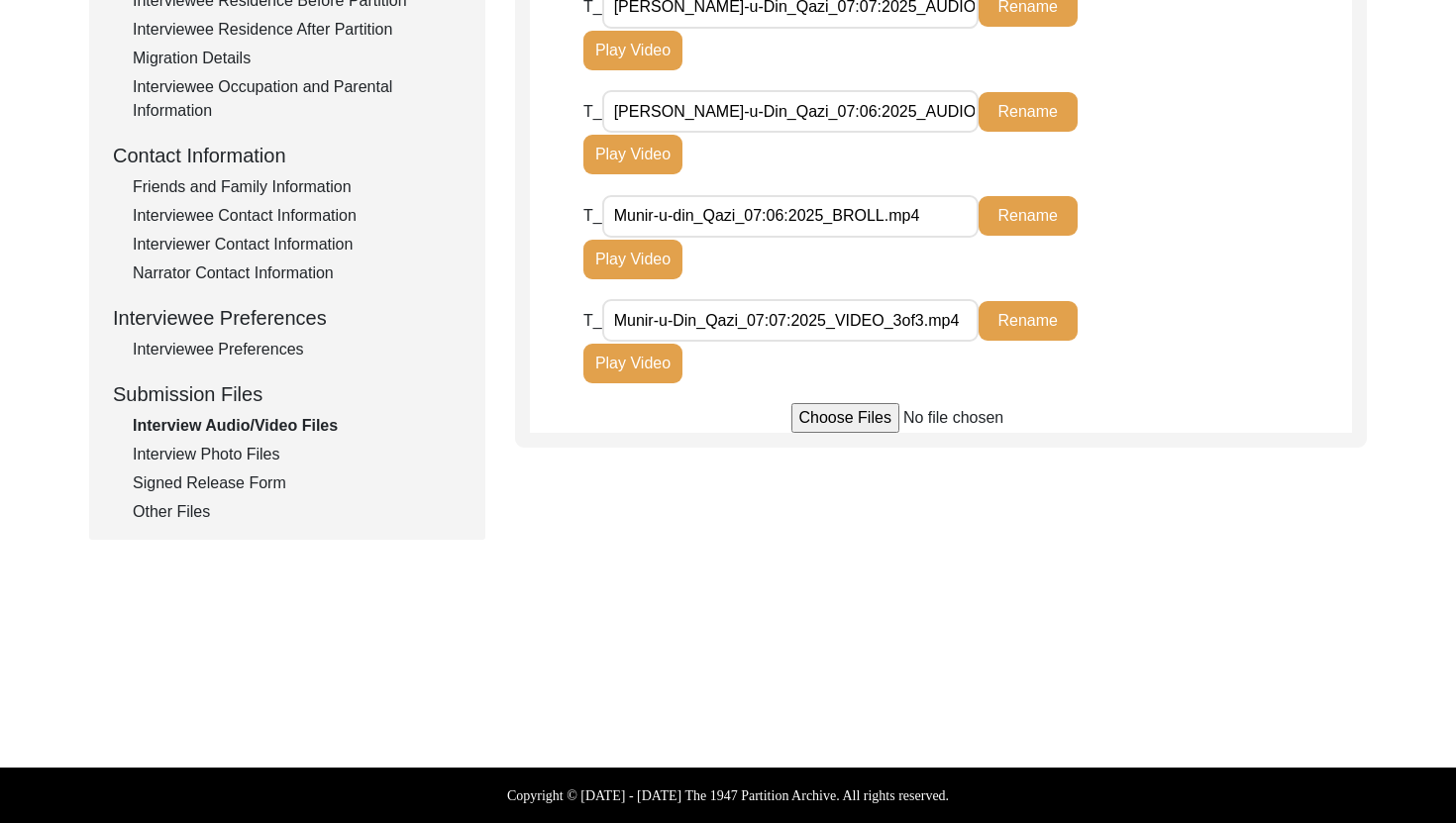click on "Signed Release Form" 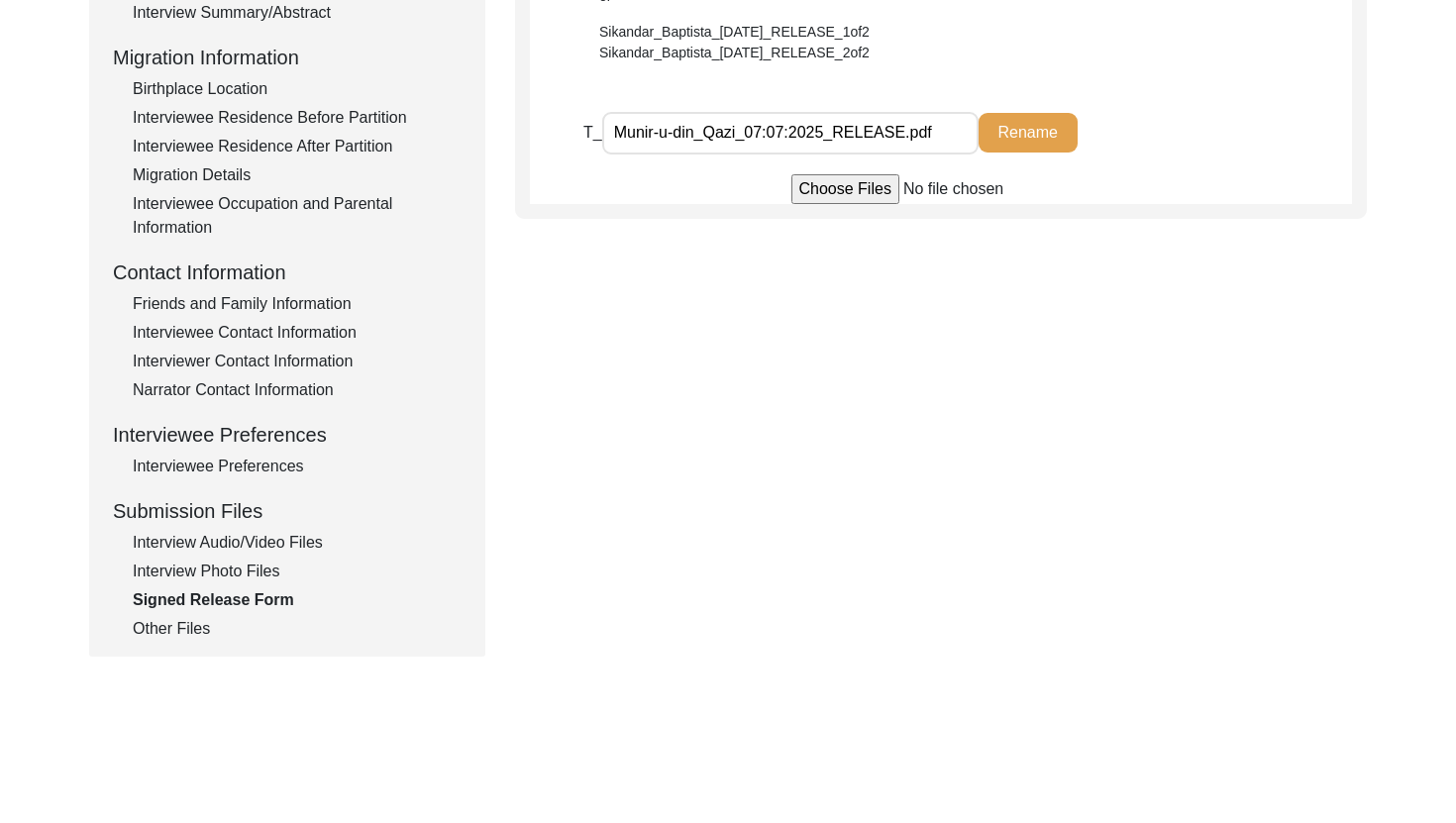 scroll, scrollTop: 609, scrollLeft: 0, axis: vertical 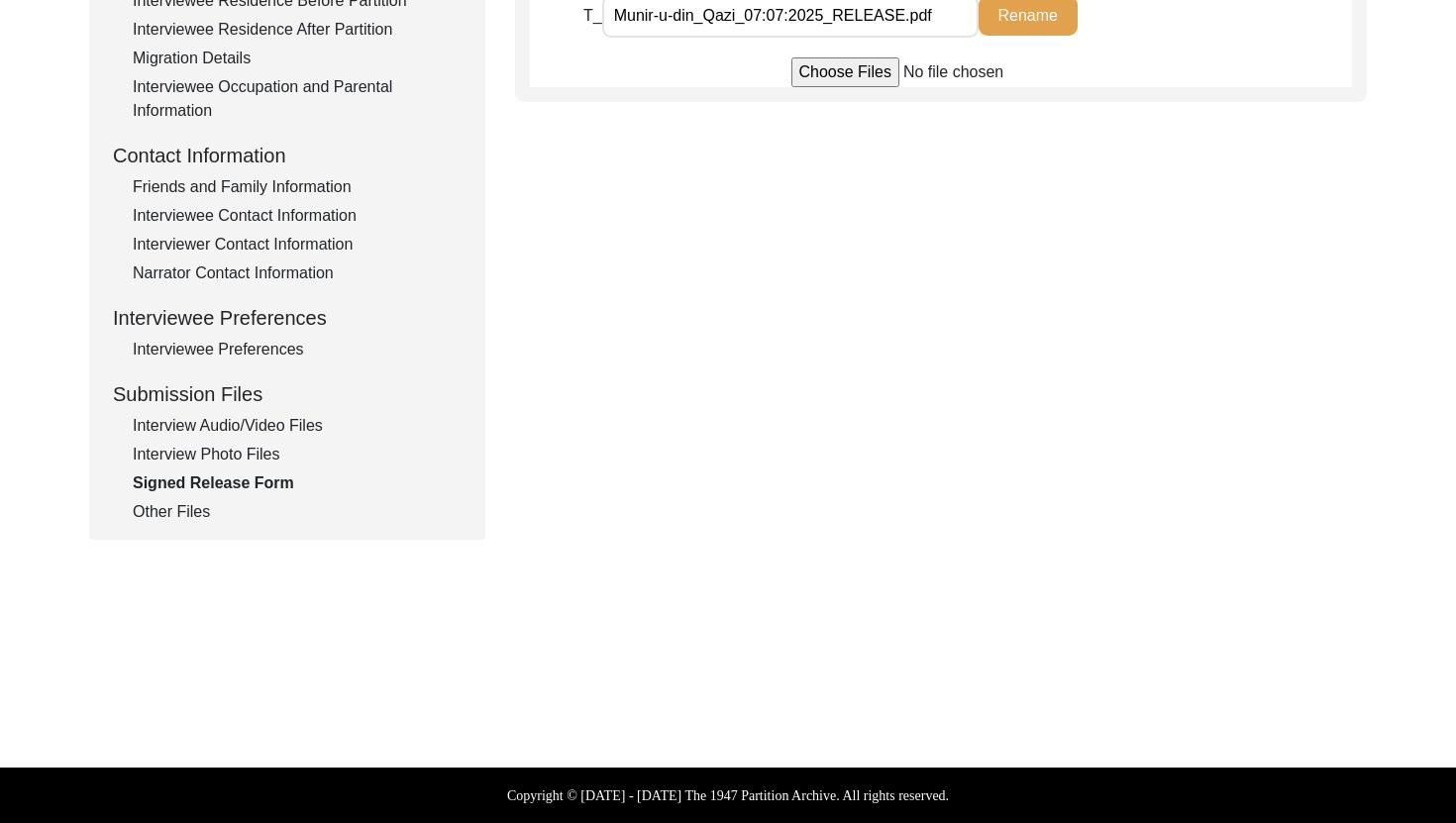click on "Interview Photo Files" 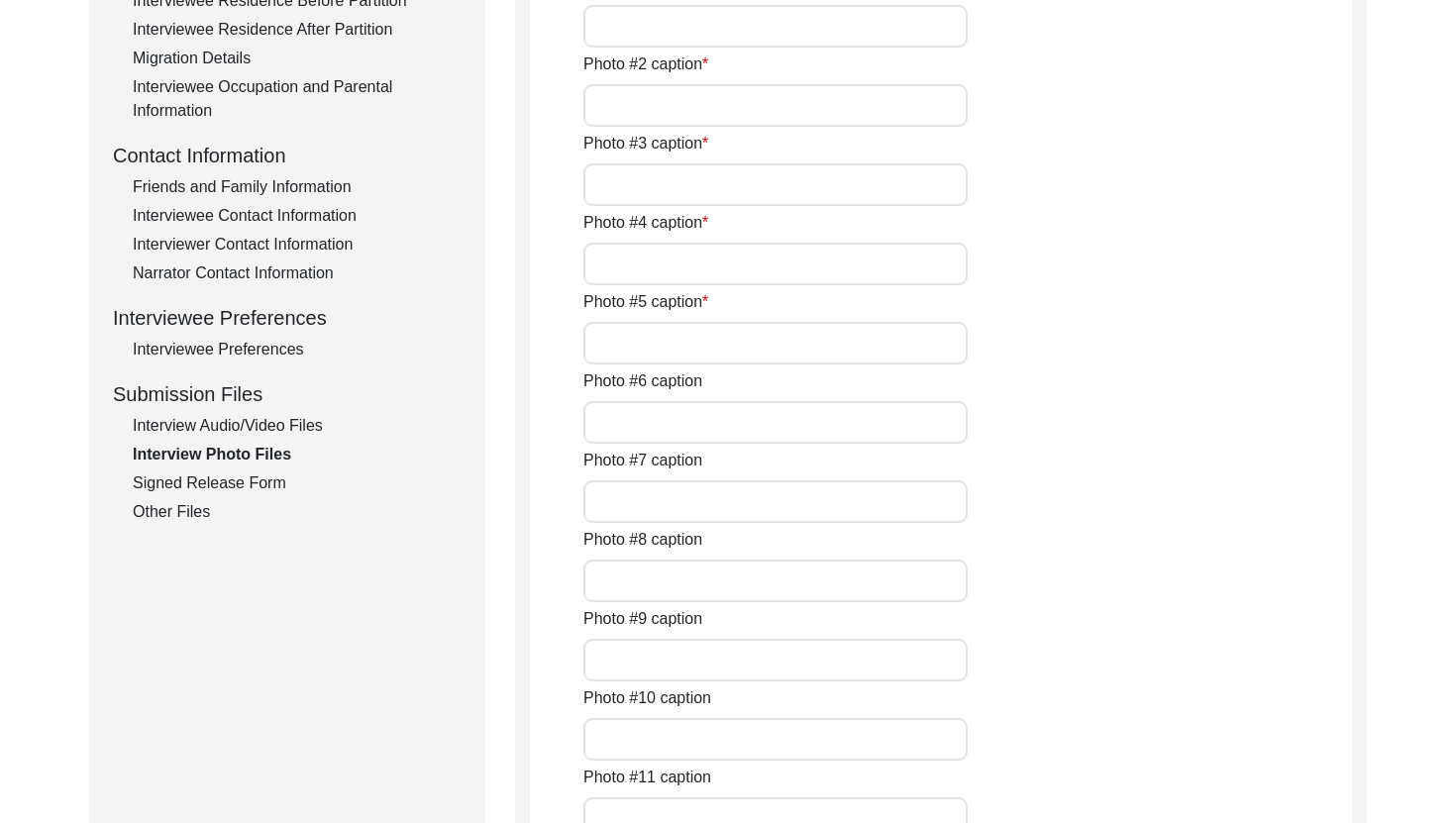 click on "Interview Audio/Video Files" 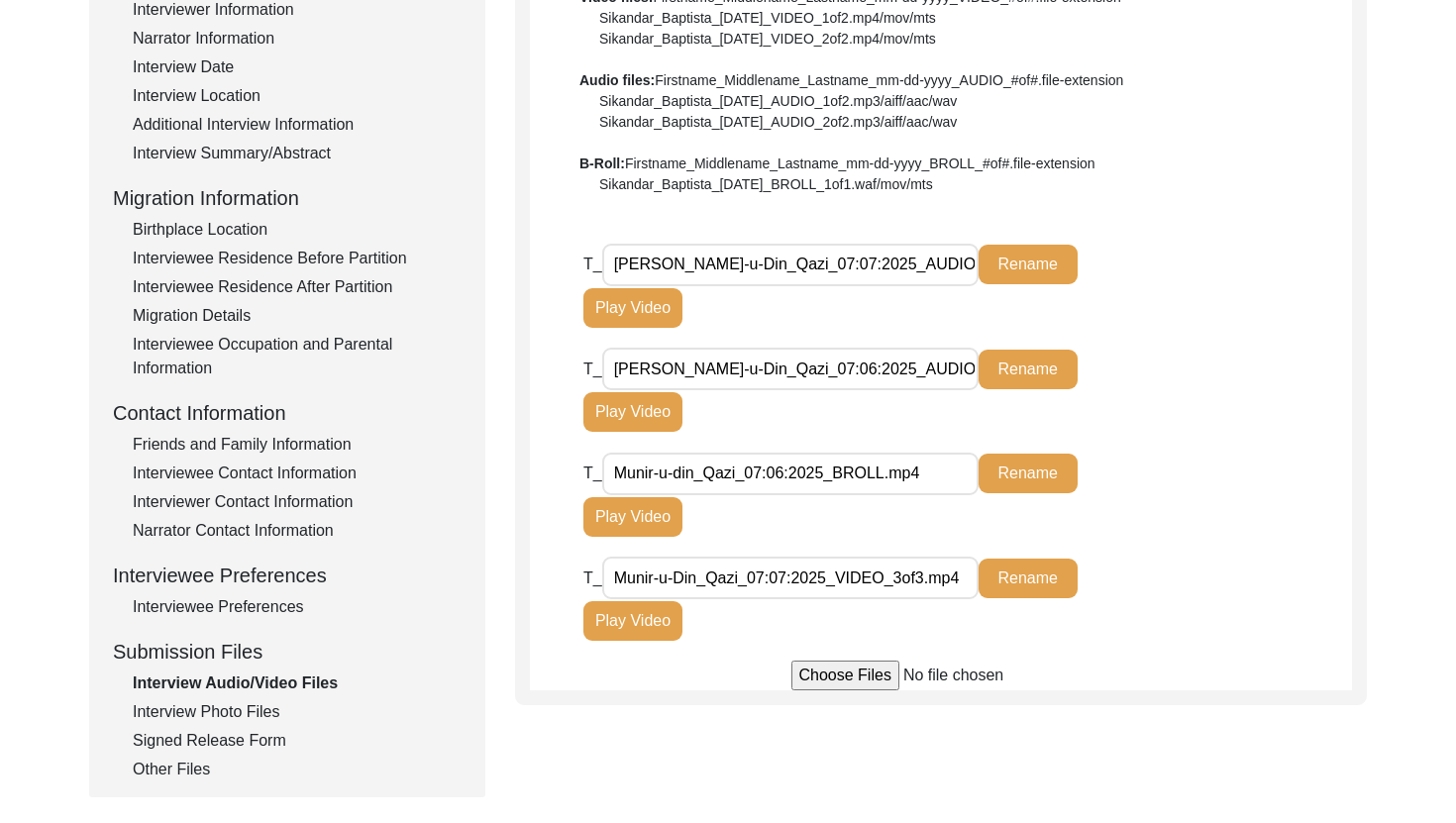 scroll, scrollTop: 350, scrollLeft: 0, axis: vertical 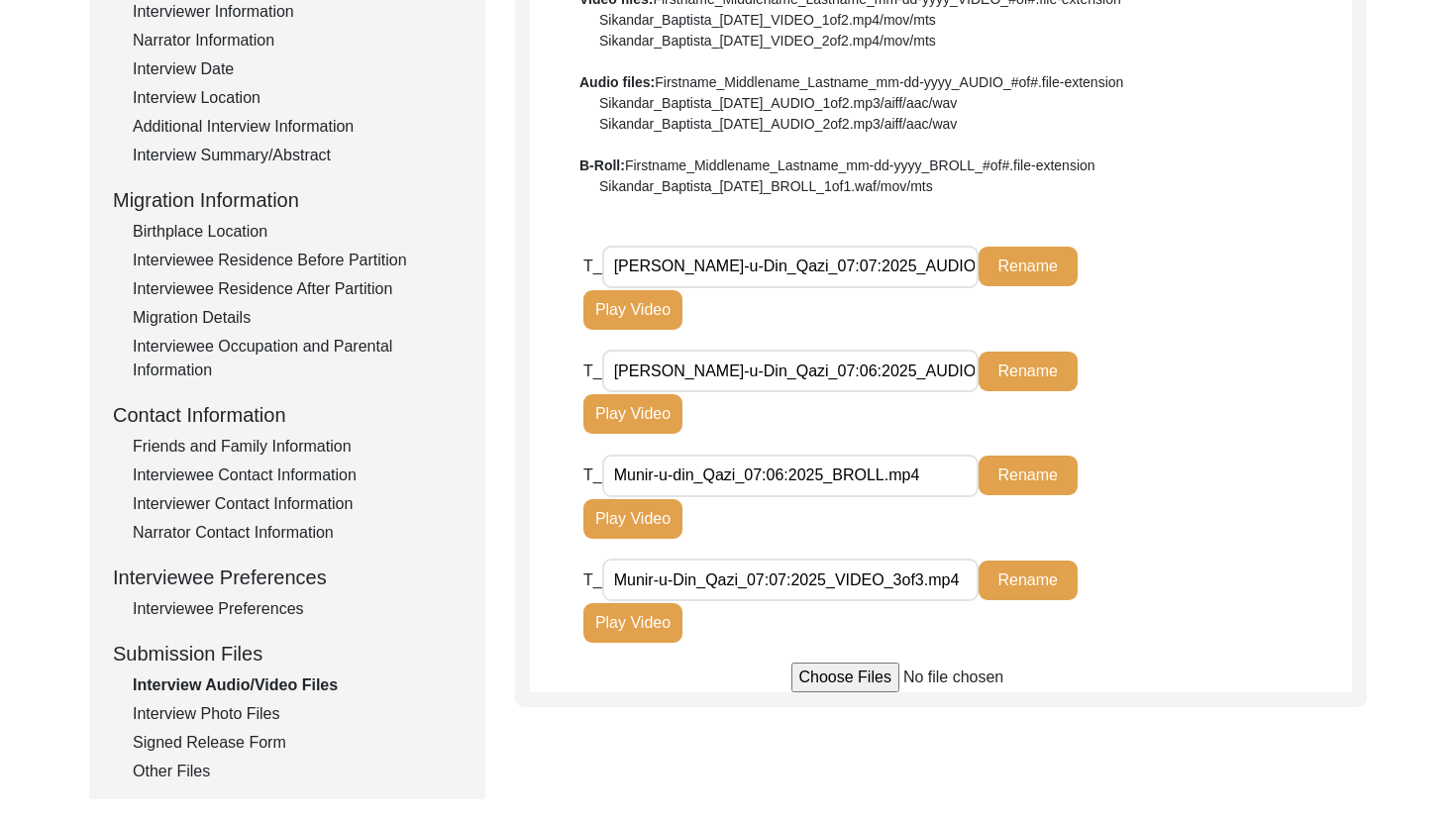 click on "Interviewee Preferences" 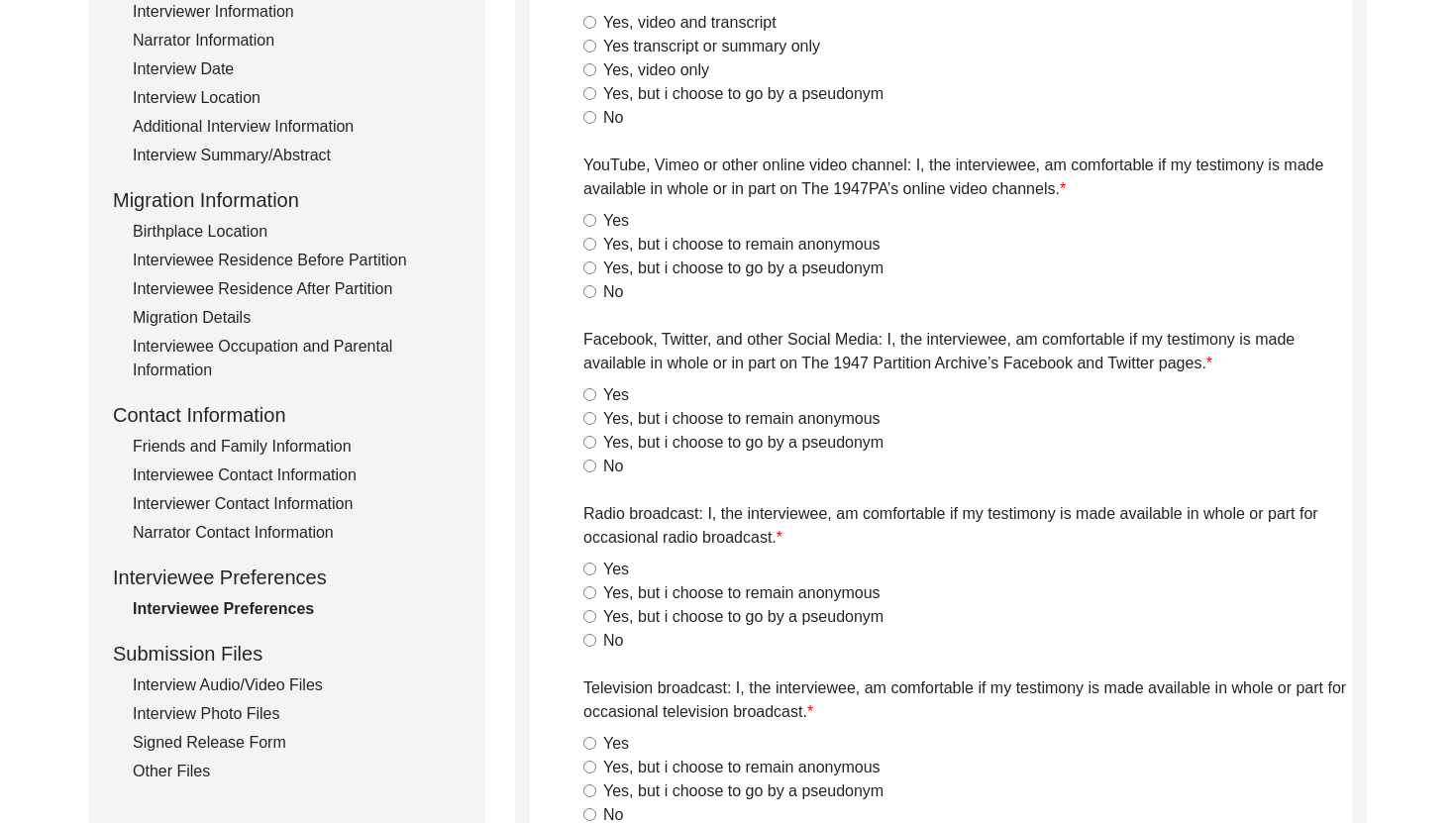 radio on "true" 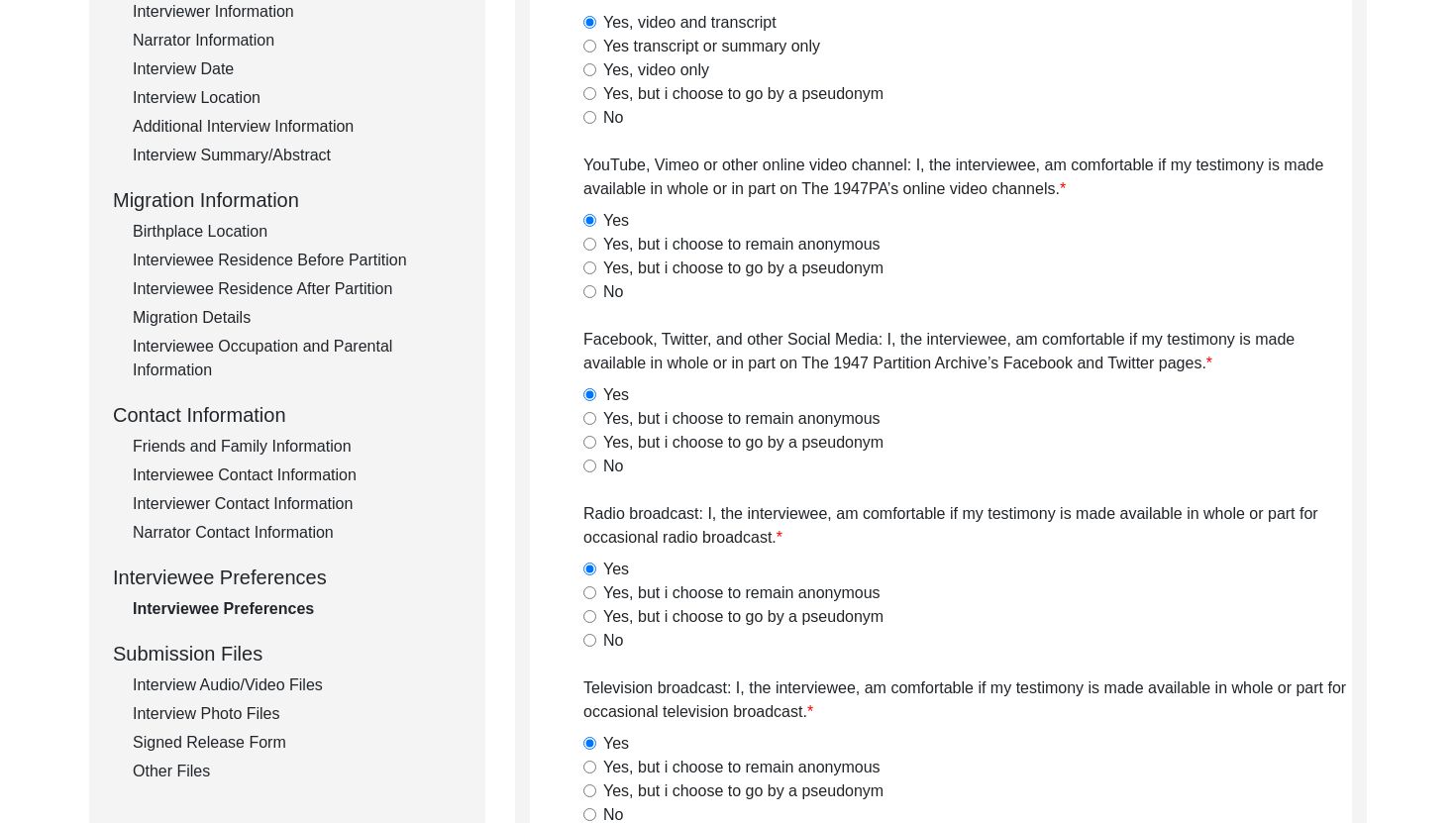 click on "Narrator Contact Information" 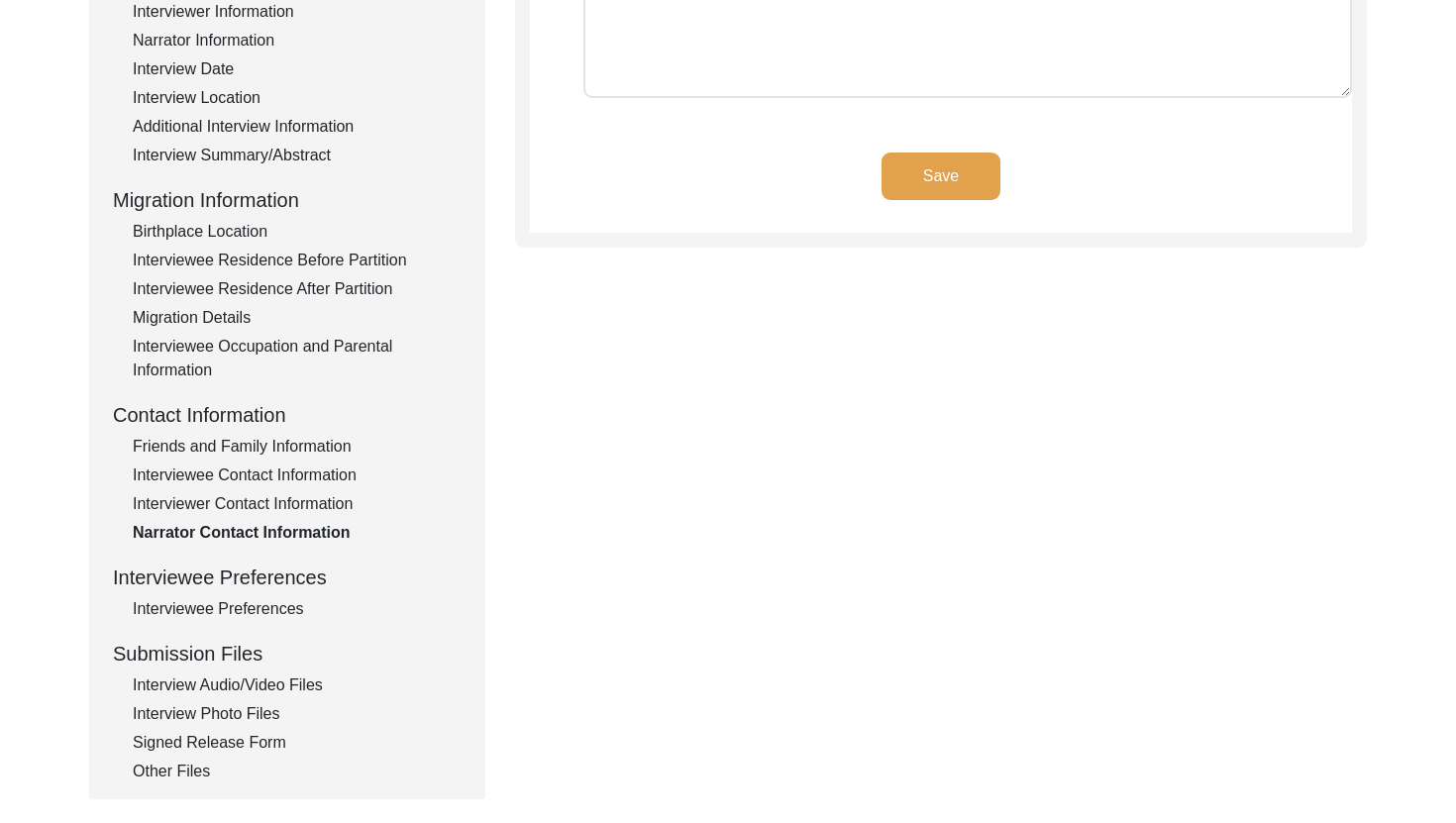 scroll, scrollTop: 354, scrollLeft: 0, axis: vertical 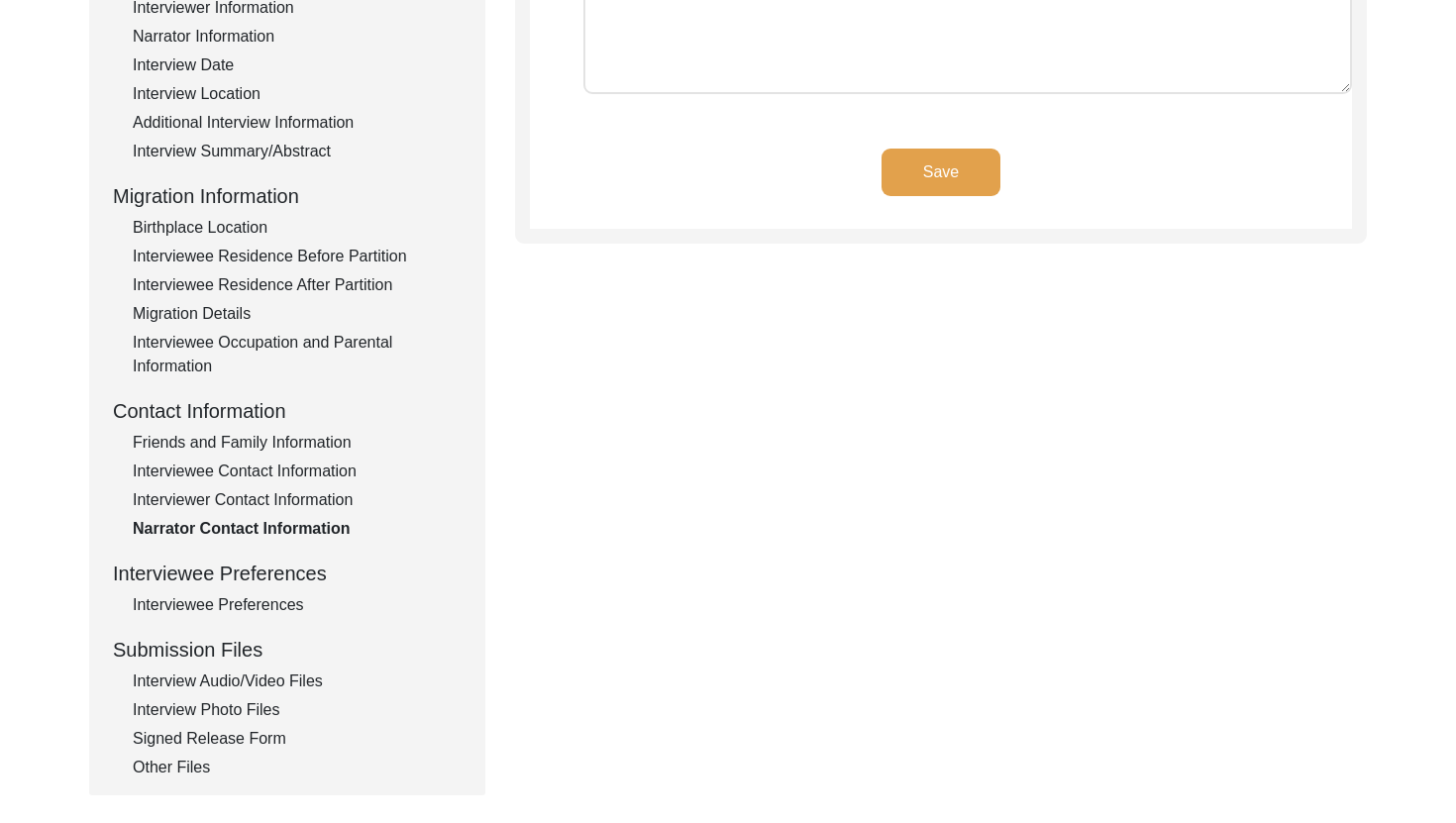 click on "Interviewer Contact Information" 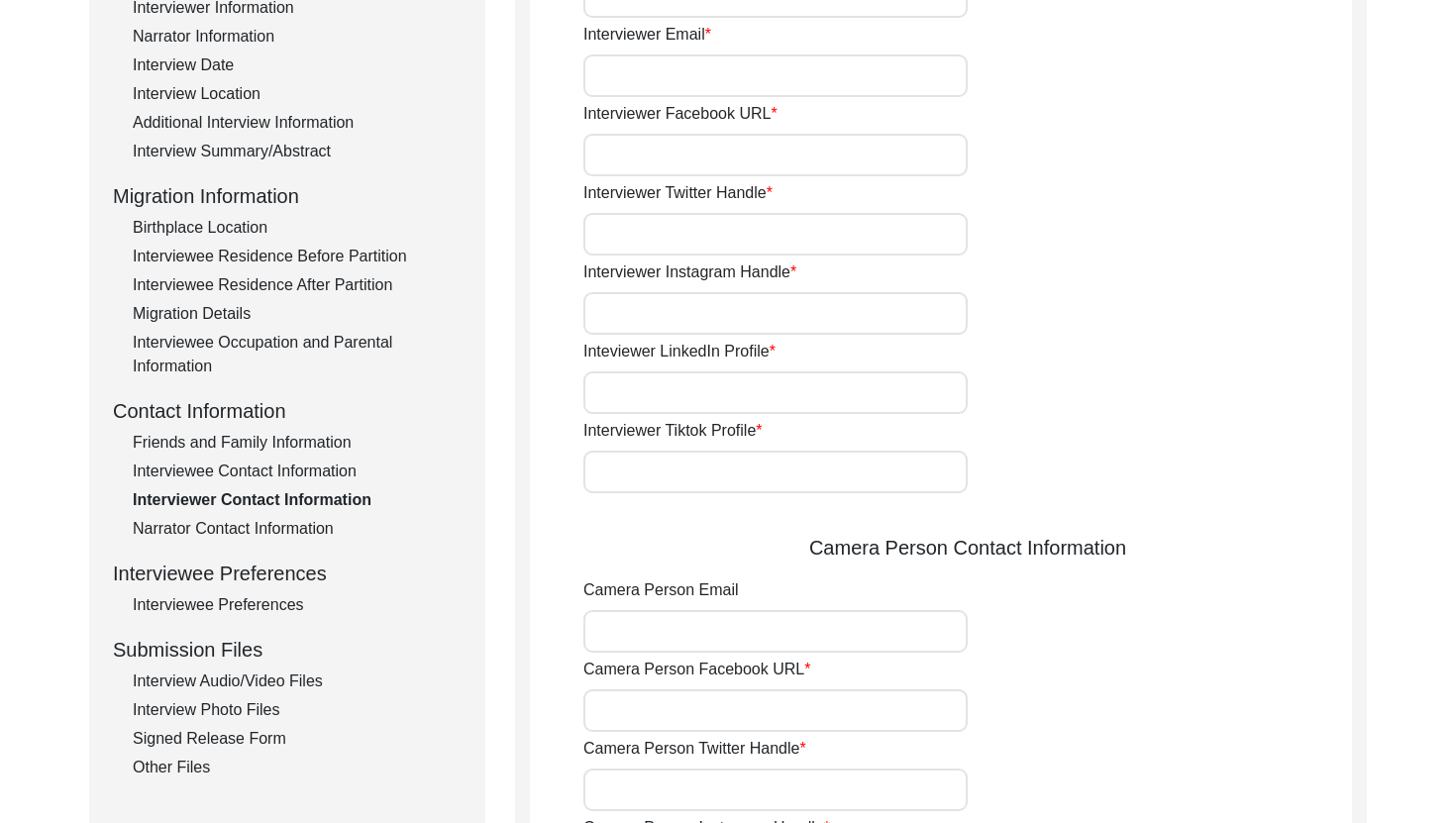 type on "9521476366" 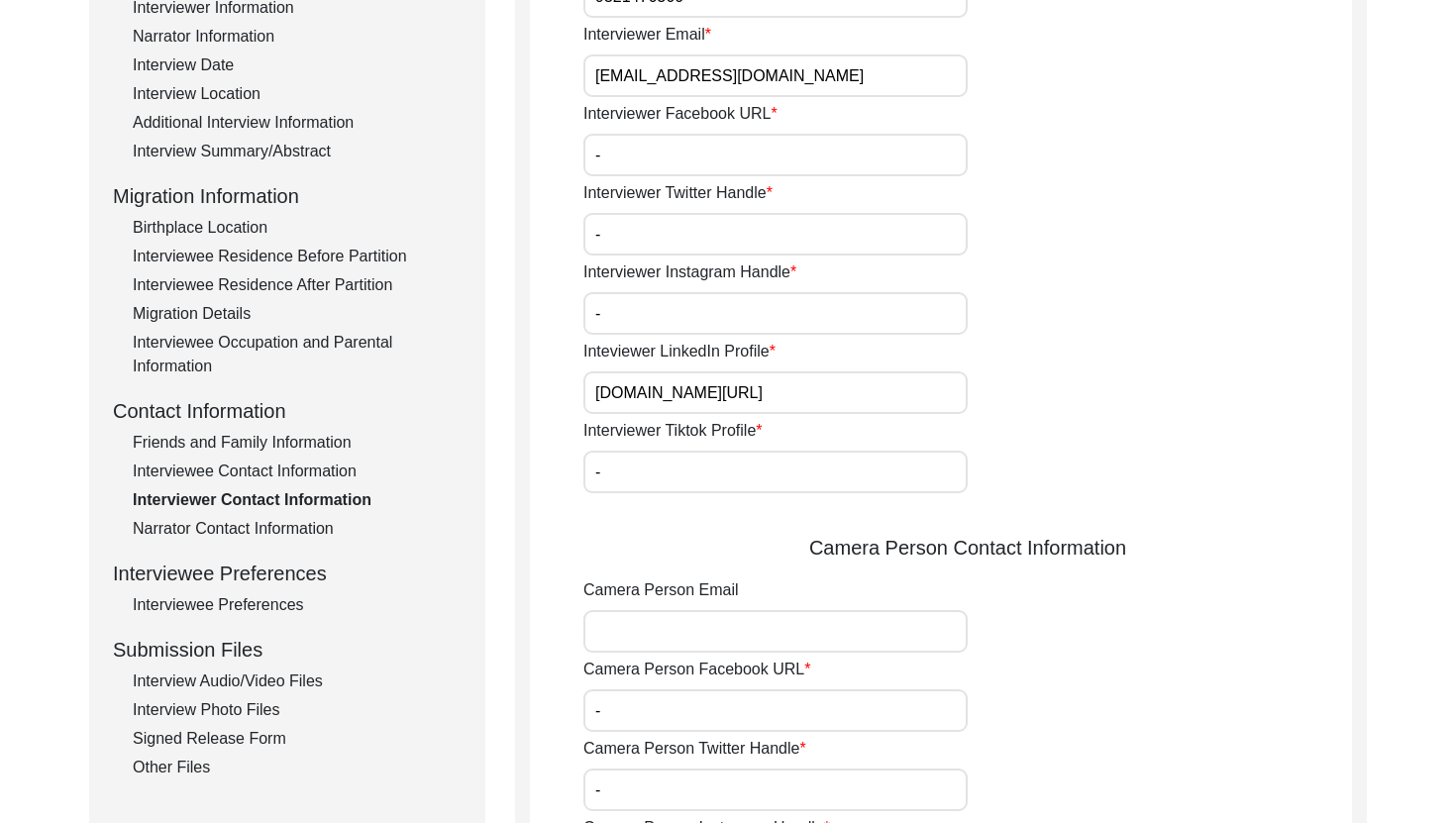 click on "Interviewee Contact Information" 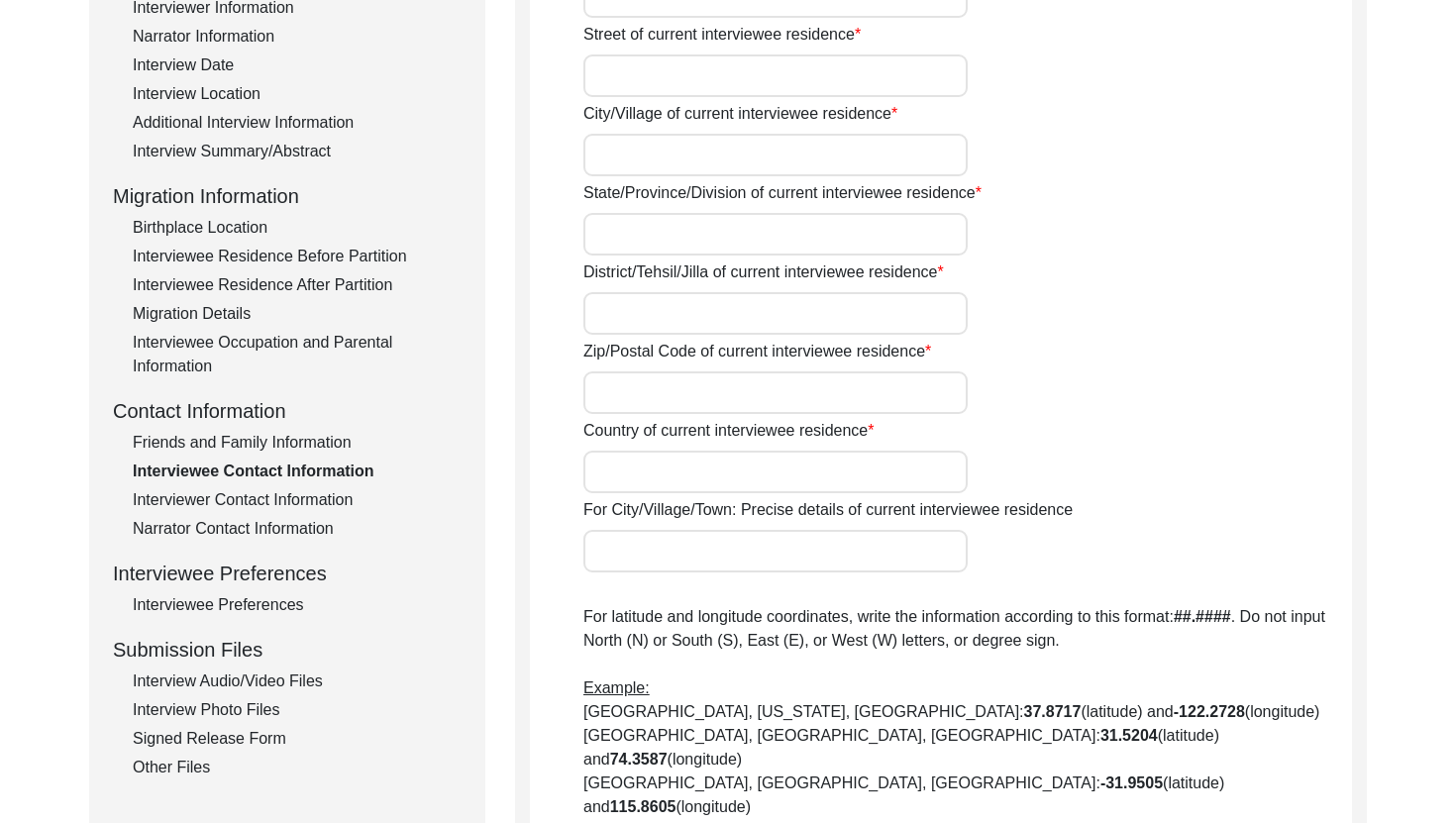 type on "11" 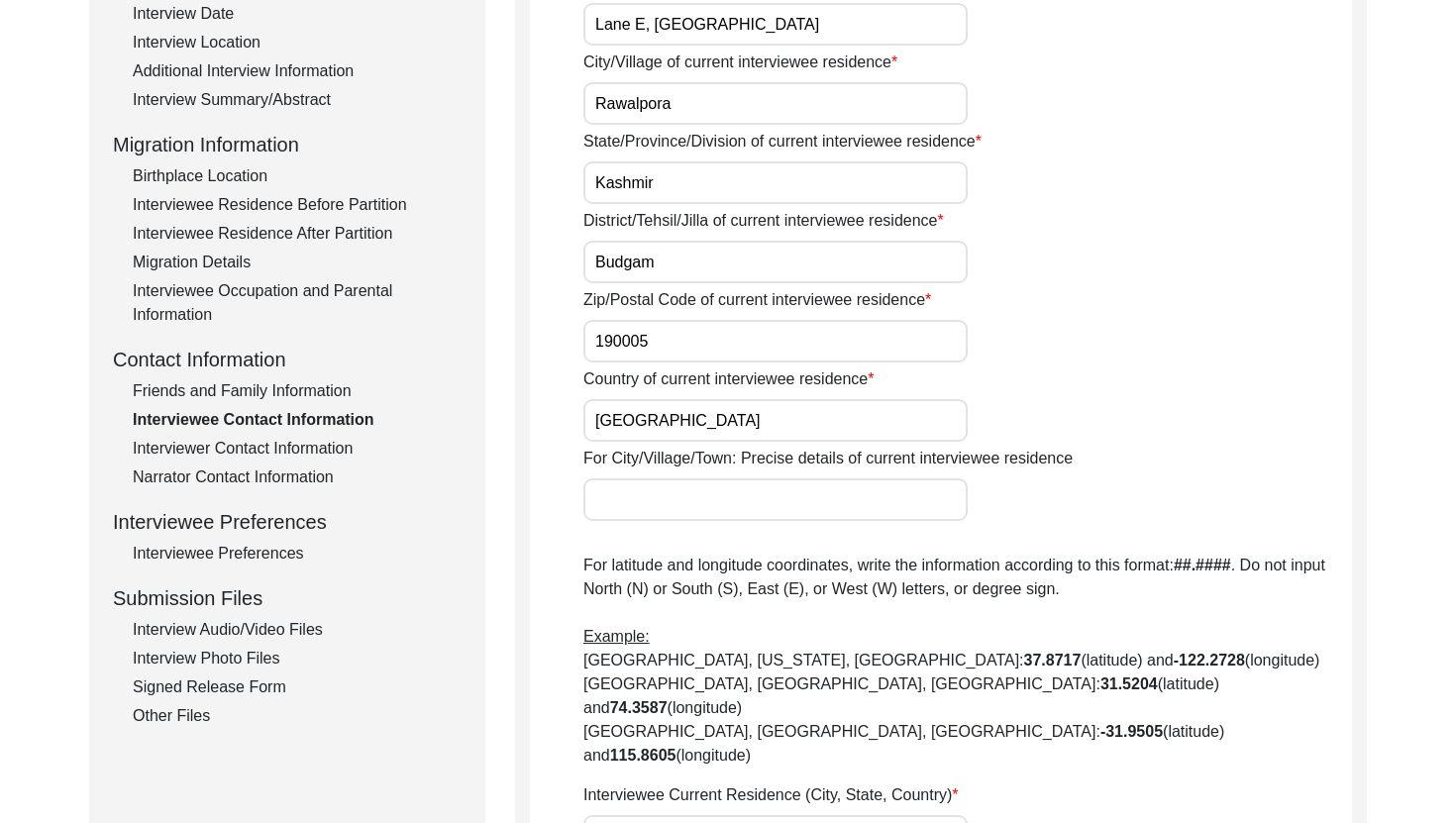scroll, scrollTop: 378, scrollLeft: 0, axis: vertical 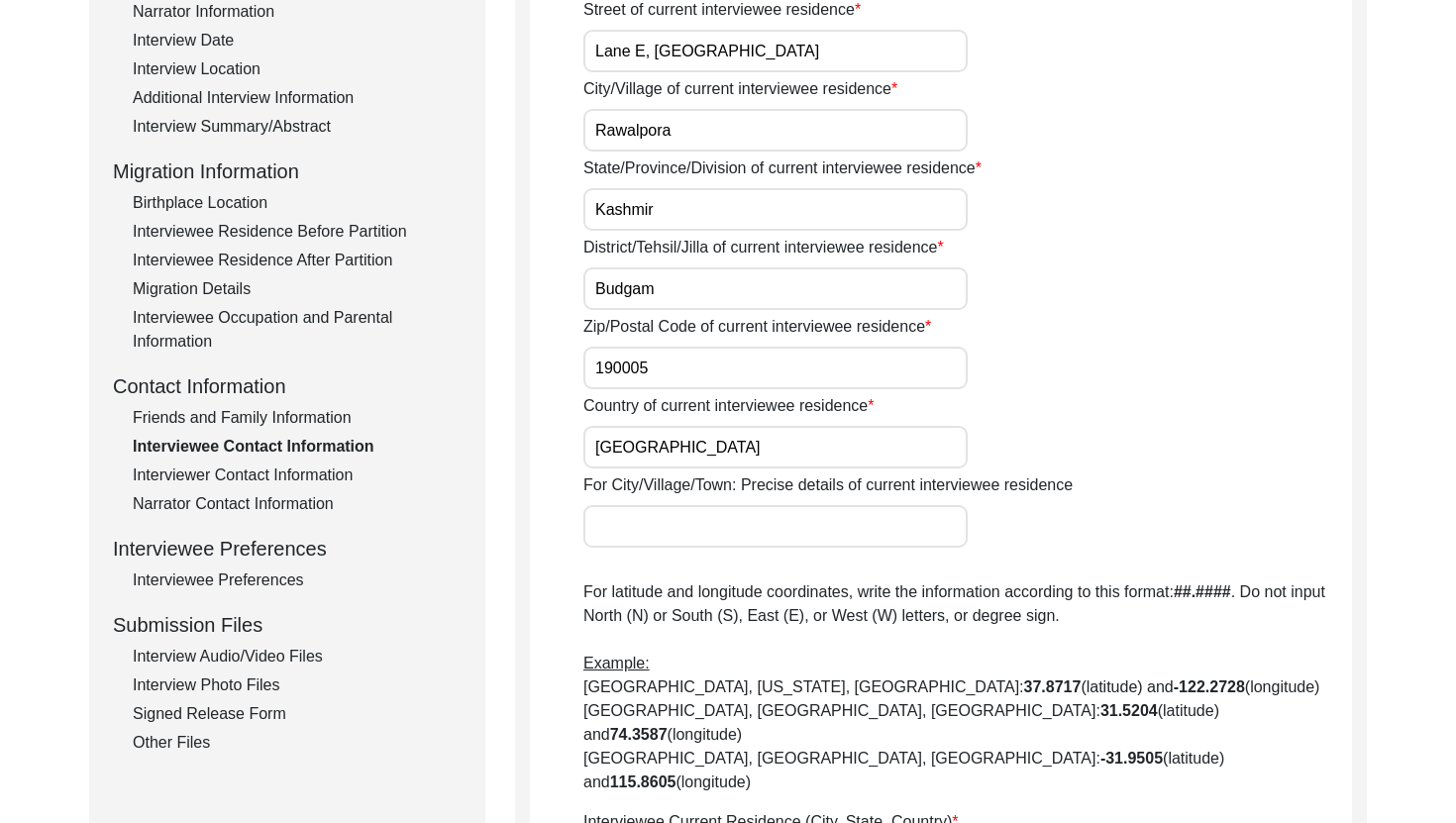 click on "Friends and Family Information" 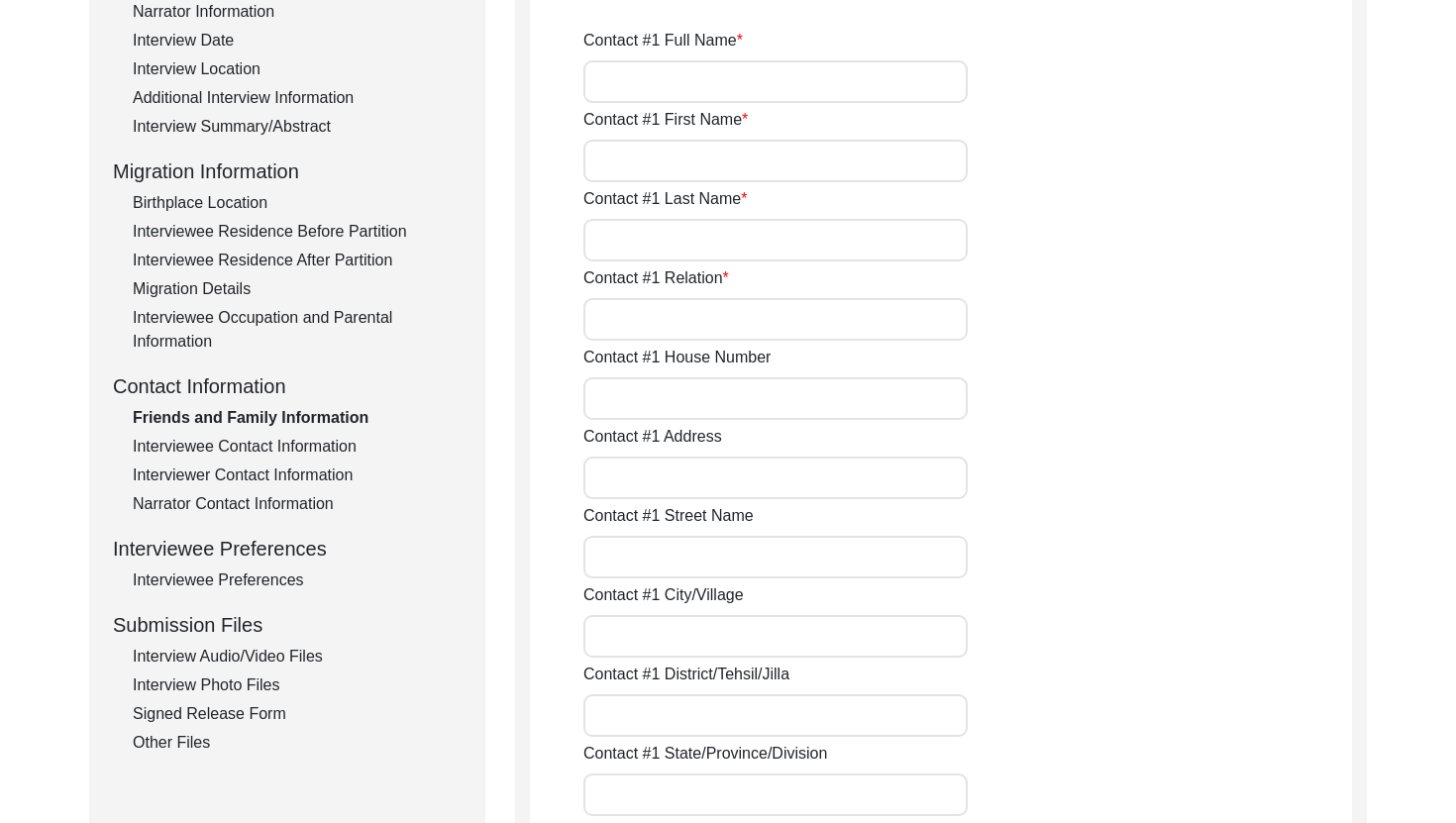 type on "Qazi Zahoor Ahmad" 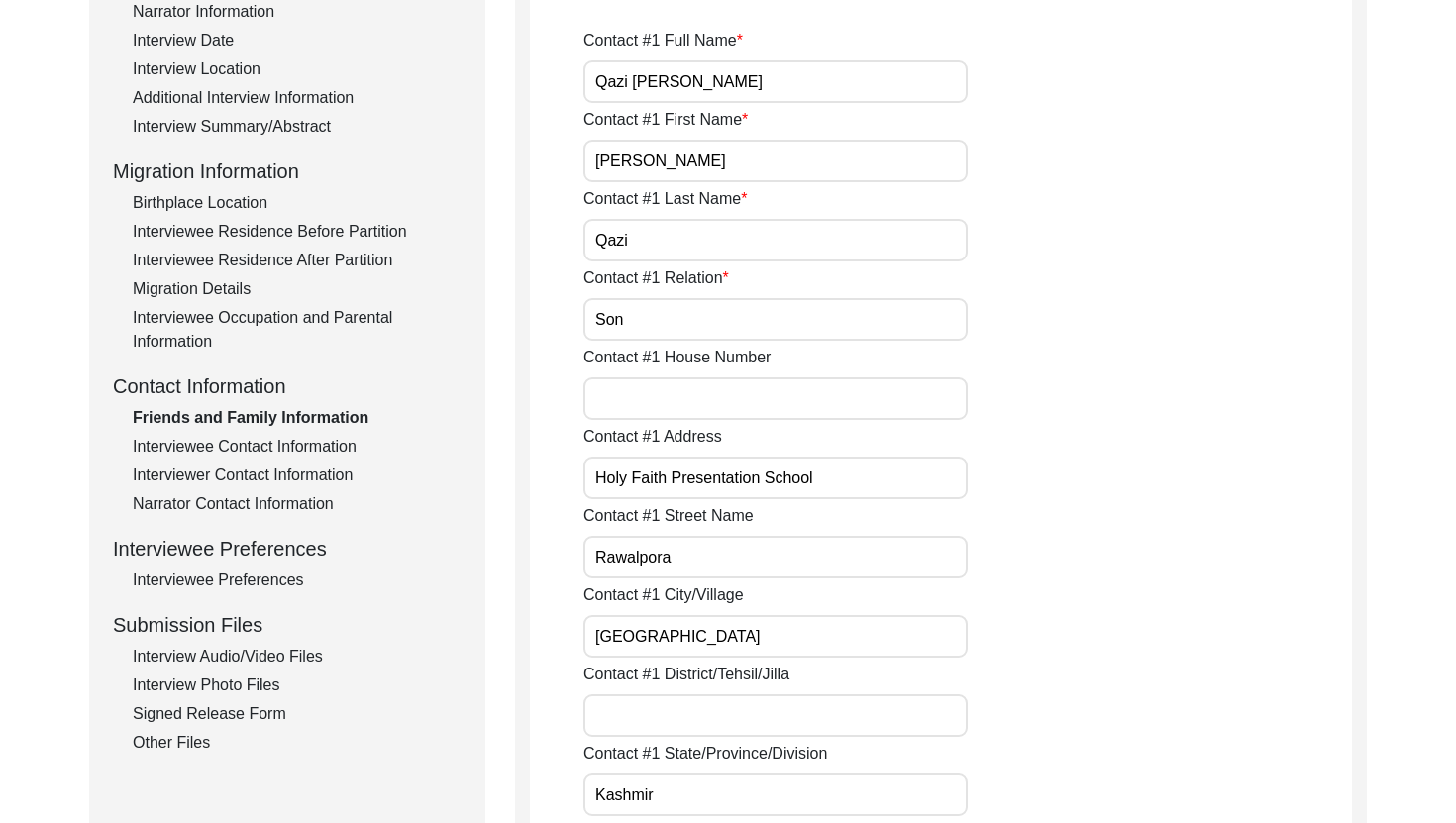 click on "Interviewee Occupation and Parental Information" 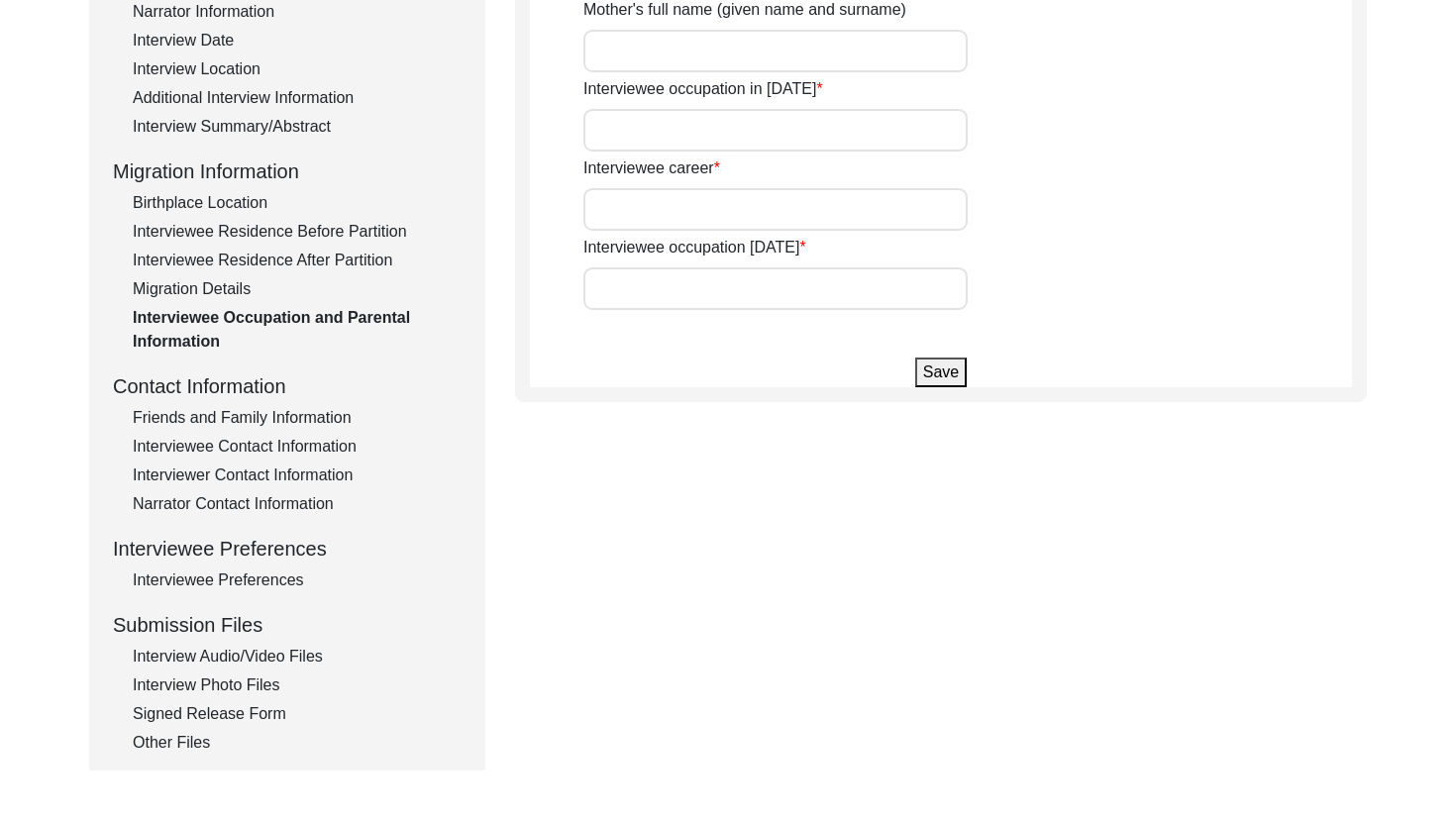 type on "Student" 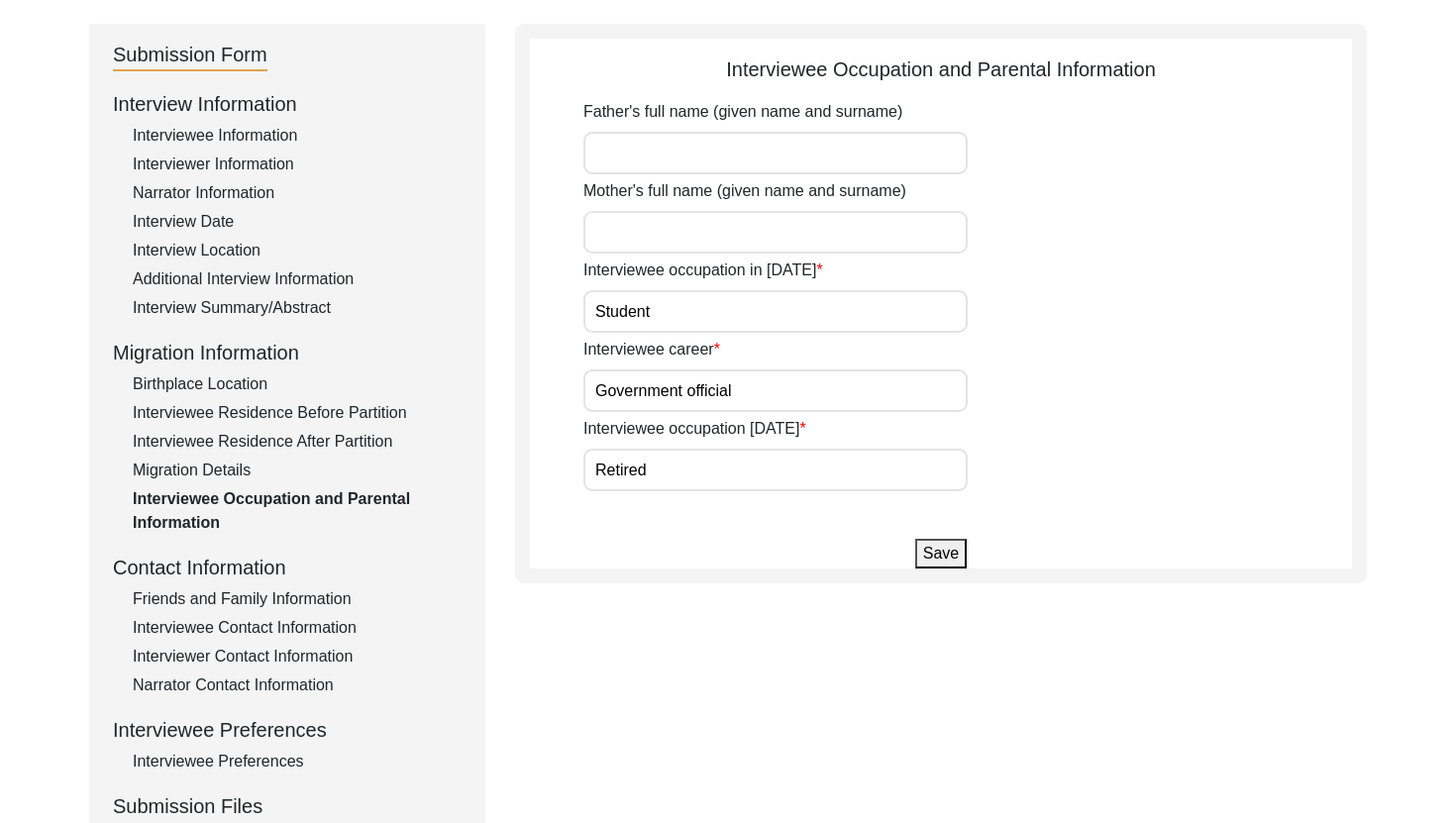 scroll, scrollTop: 184, scrollLeft: 0, axis: vertical 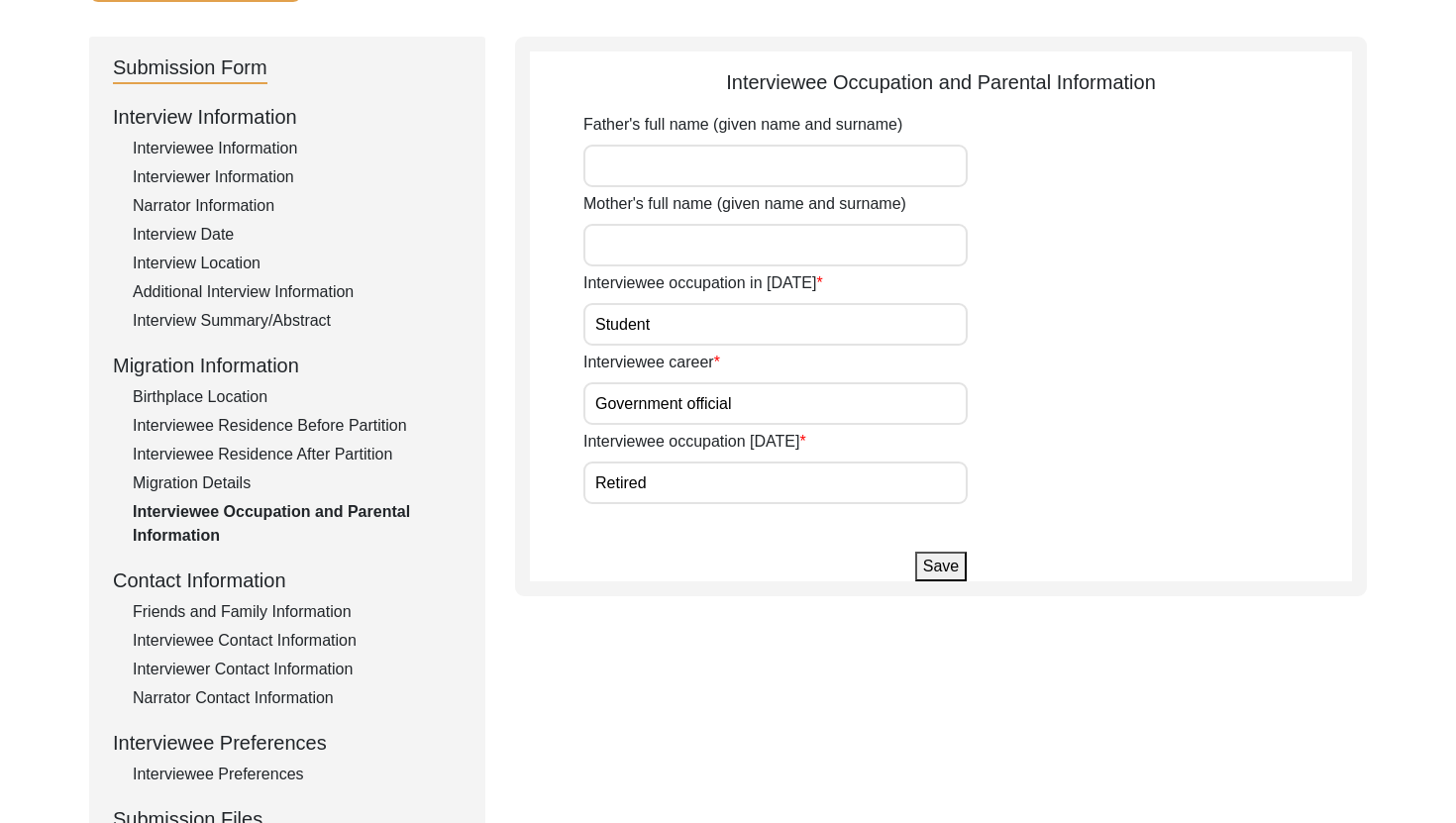 click on "Migration Details" 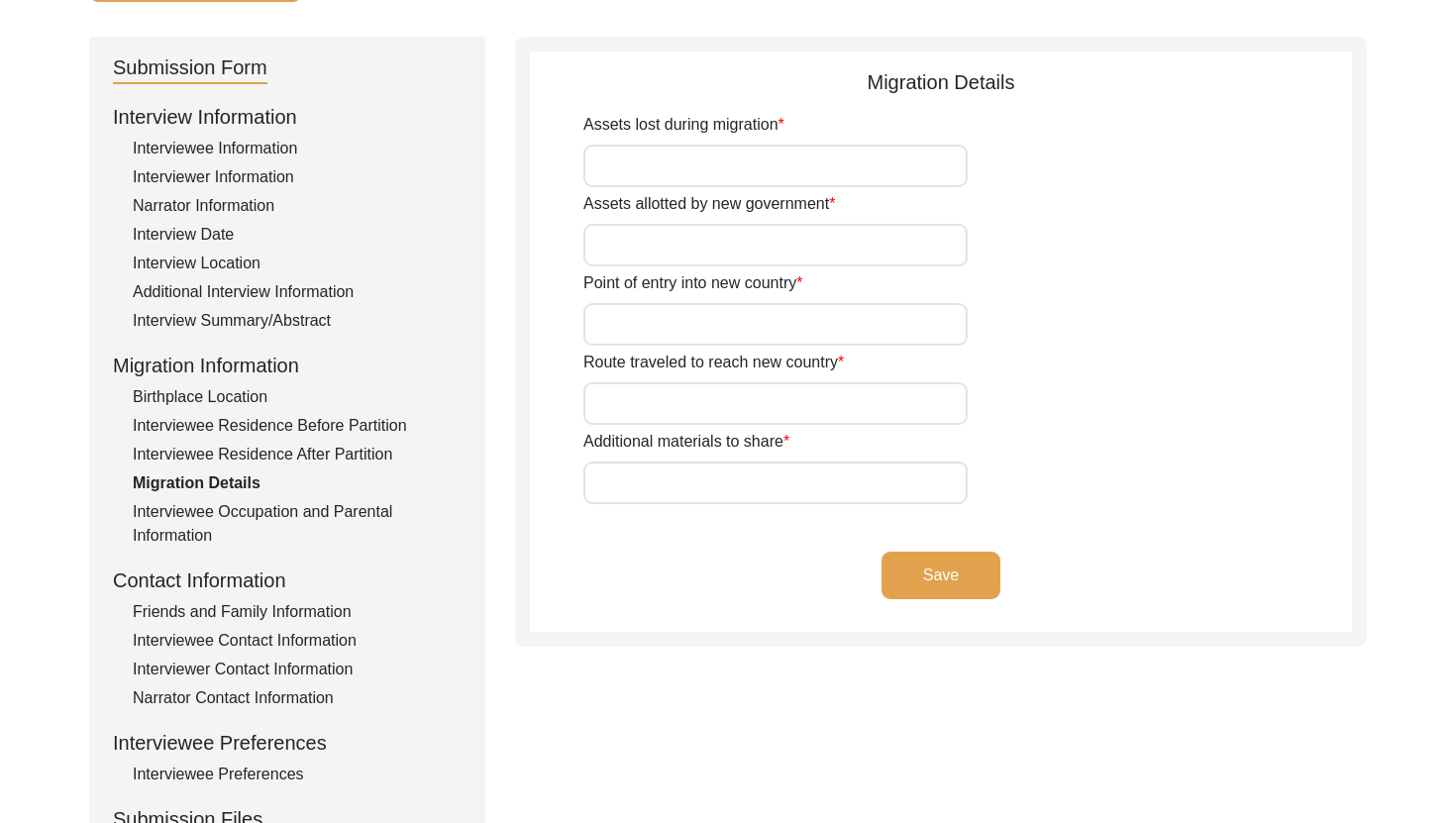 type on "-" 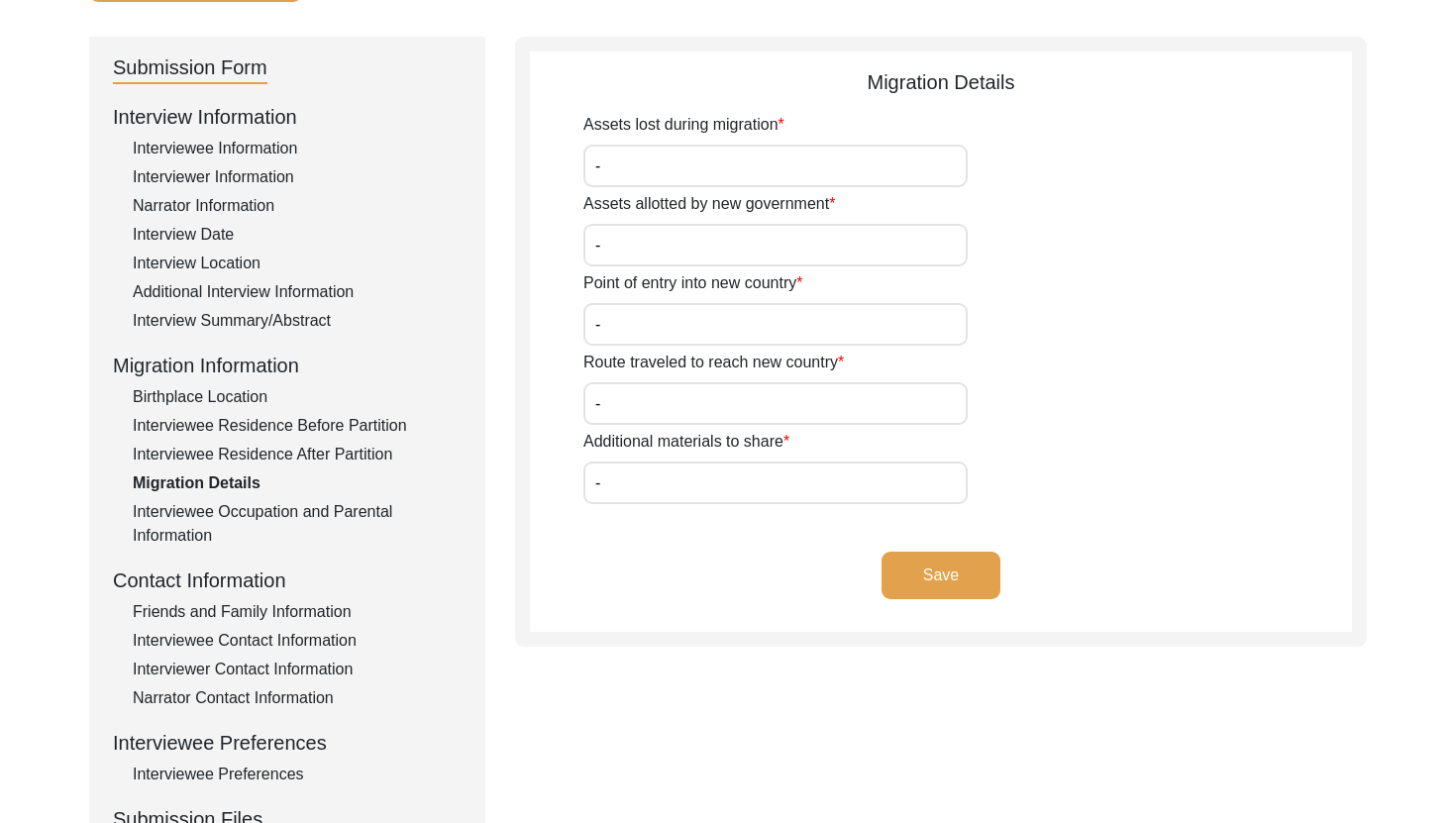 click on "Interviewee Residence After Partition" 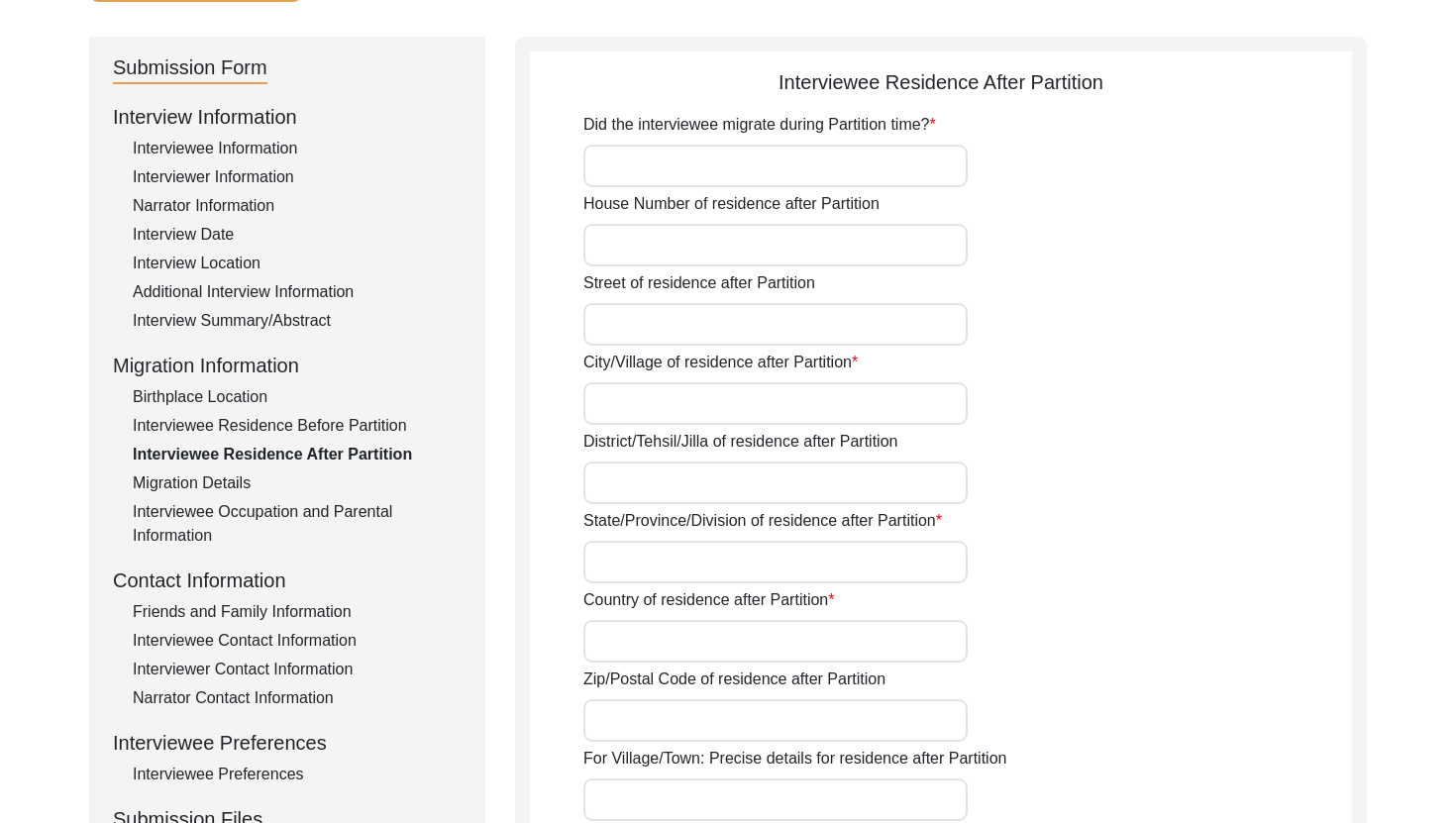 type on "No" 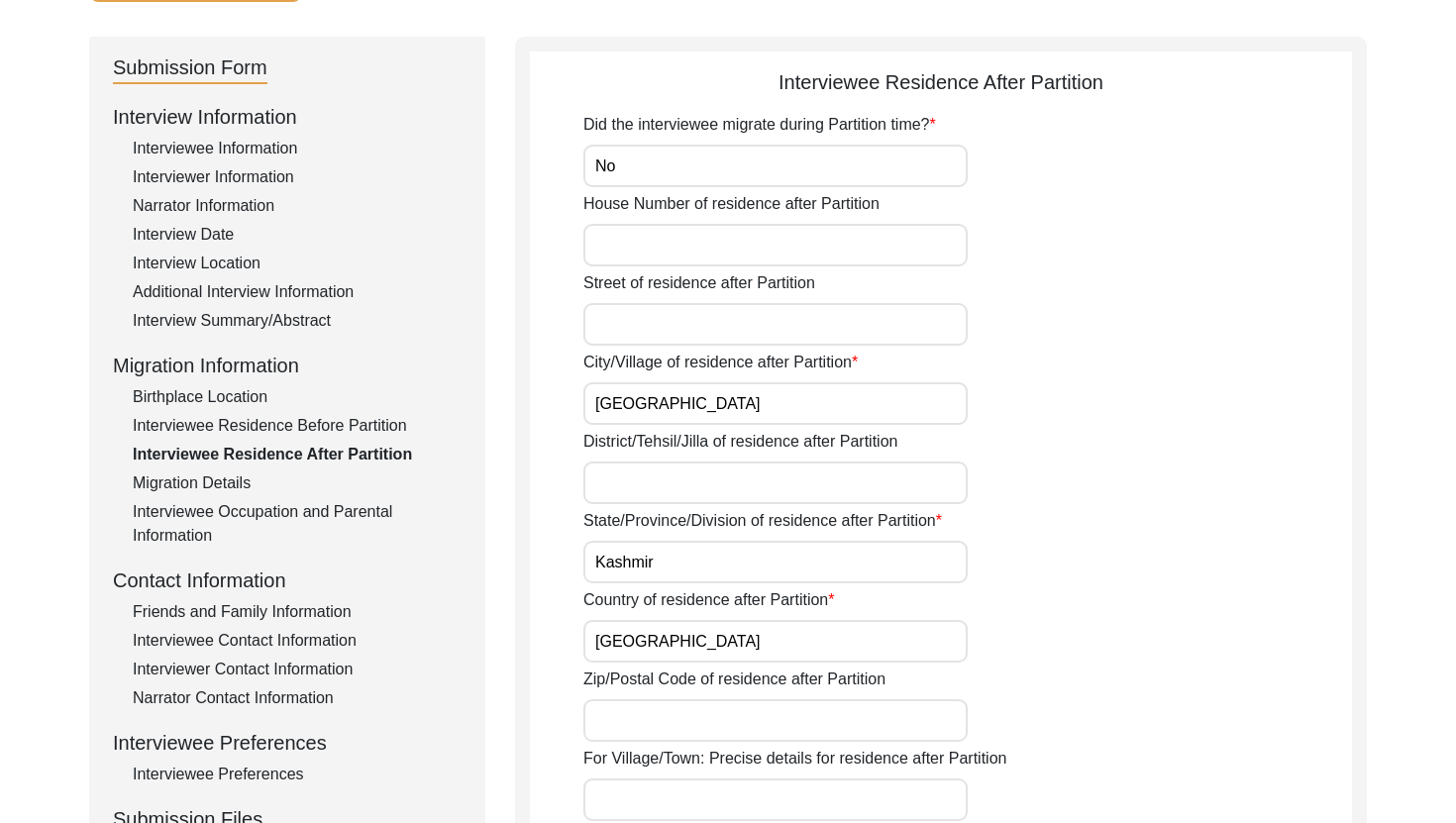 click on "Interviewee Residence Before Partition" 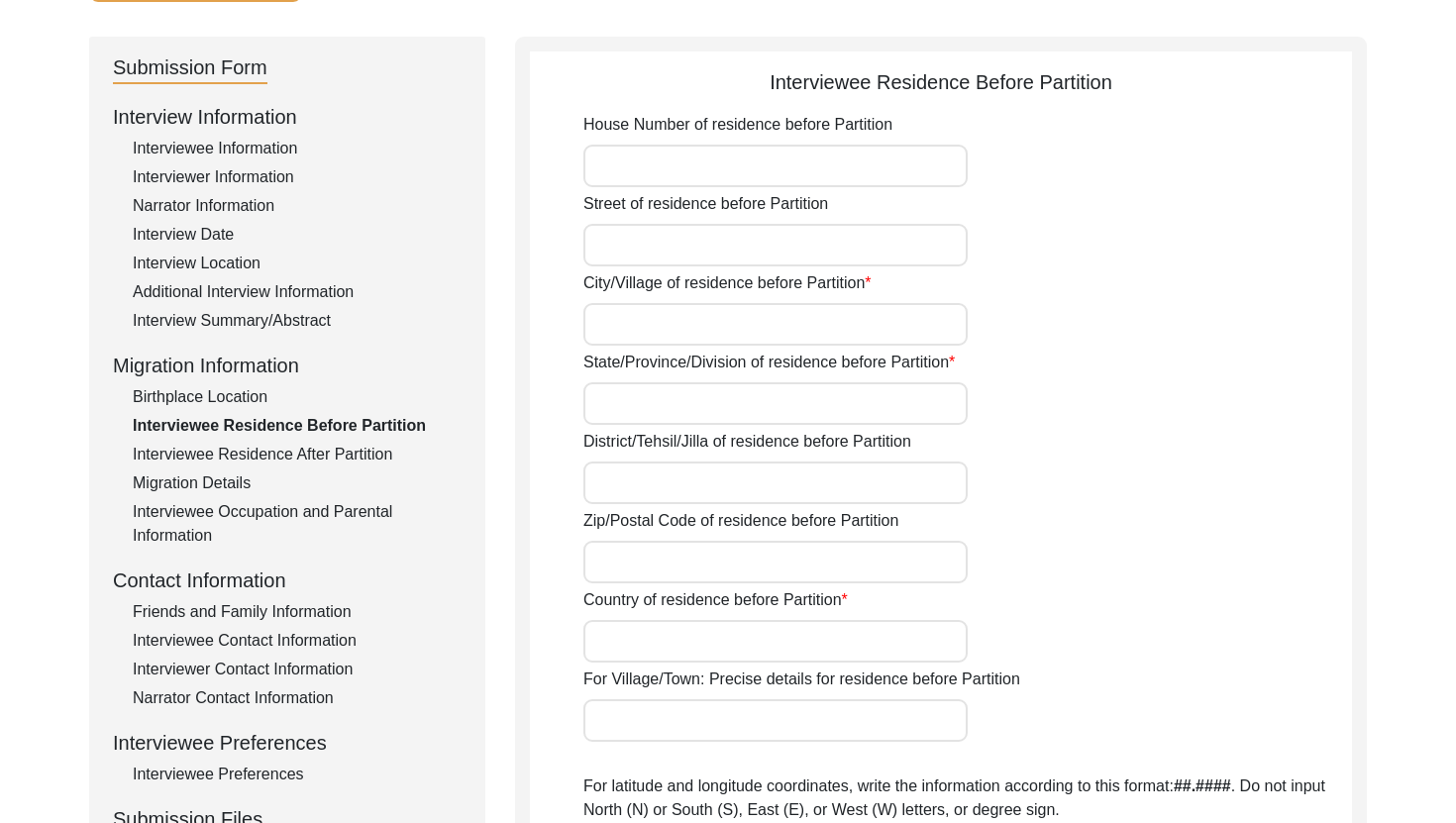 type on "Srinagar" 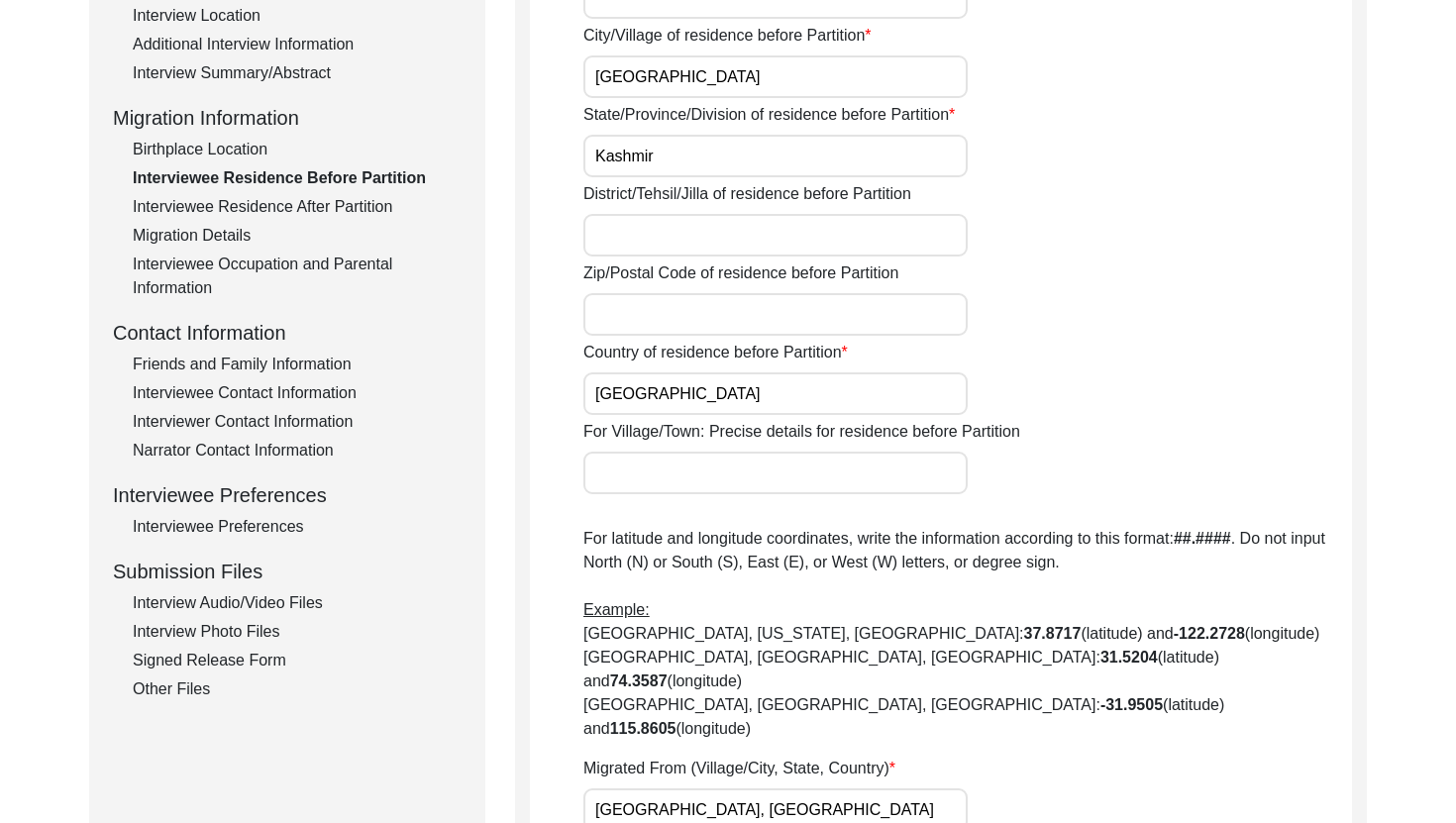 scroll, scrollTop: 410, scrollLeft: 0, axis: vertical 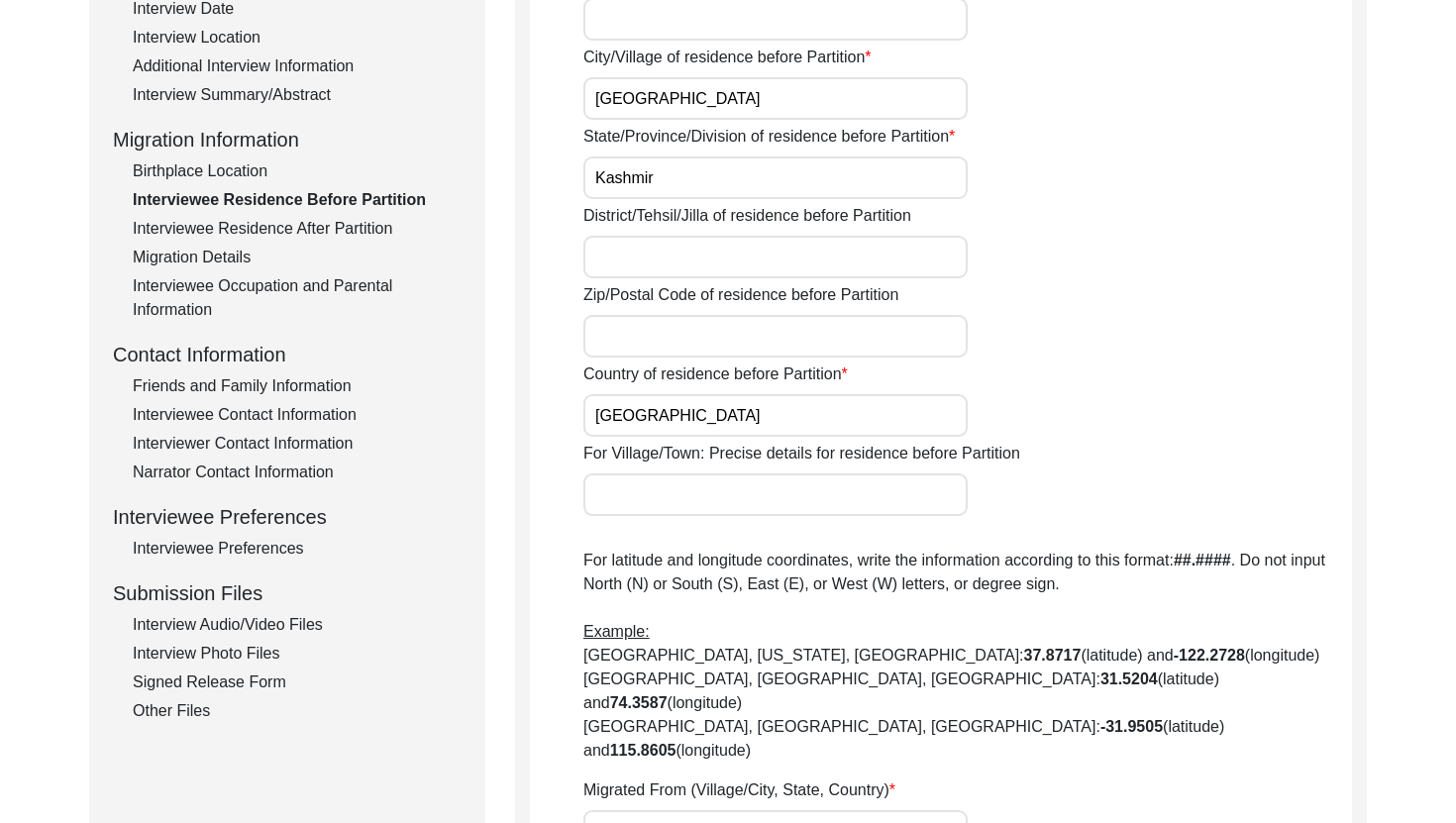 click on "Birthplace Location" 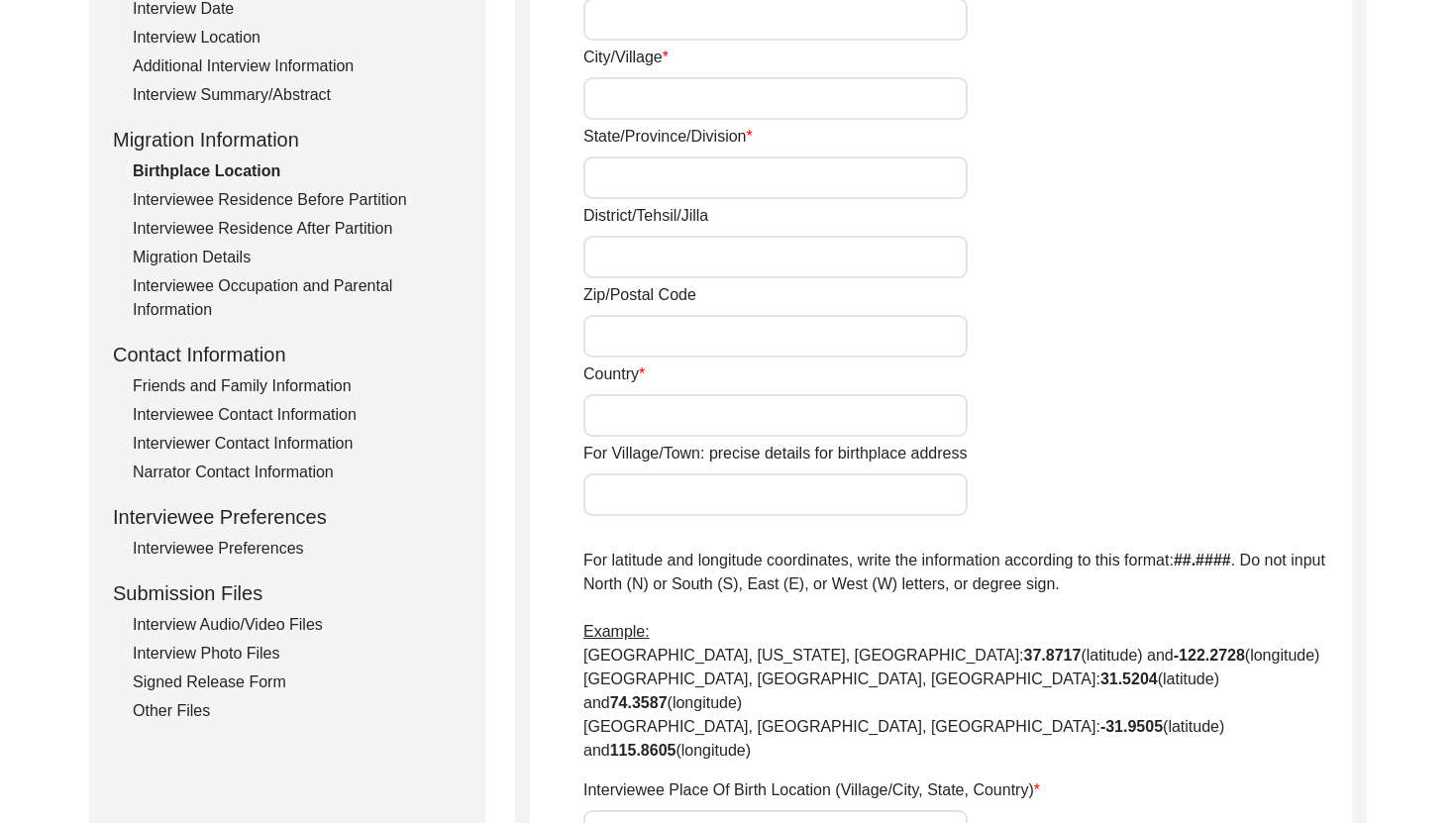 type on "Srinagar" 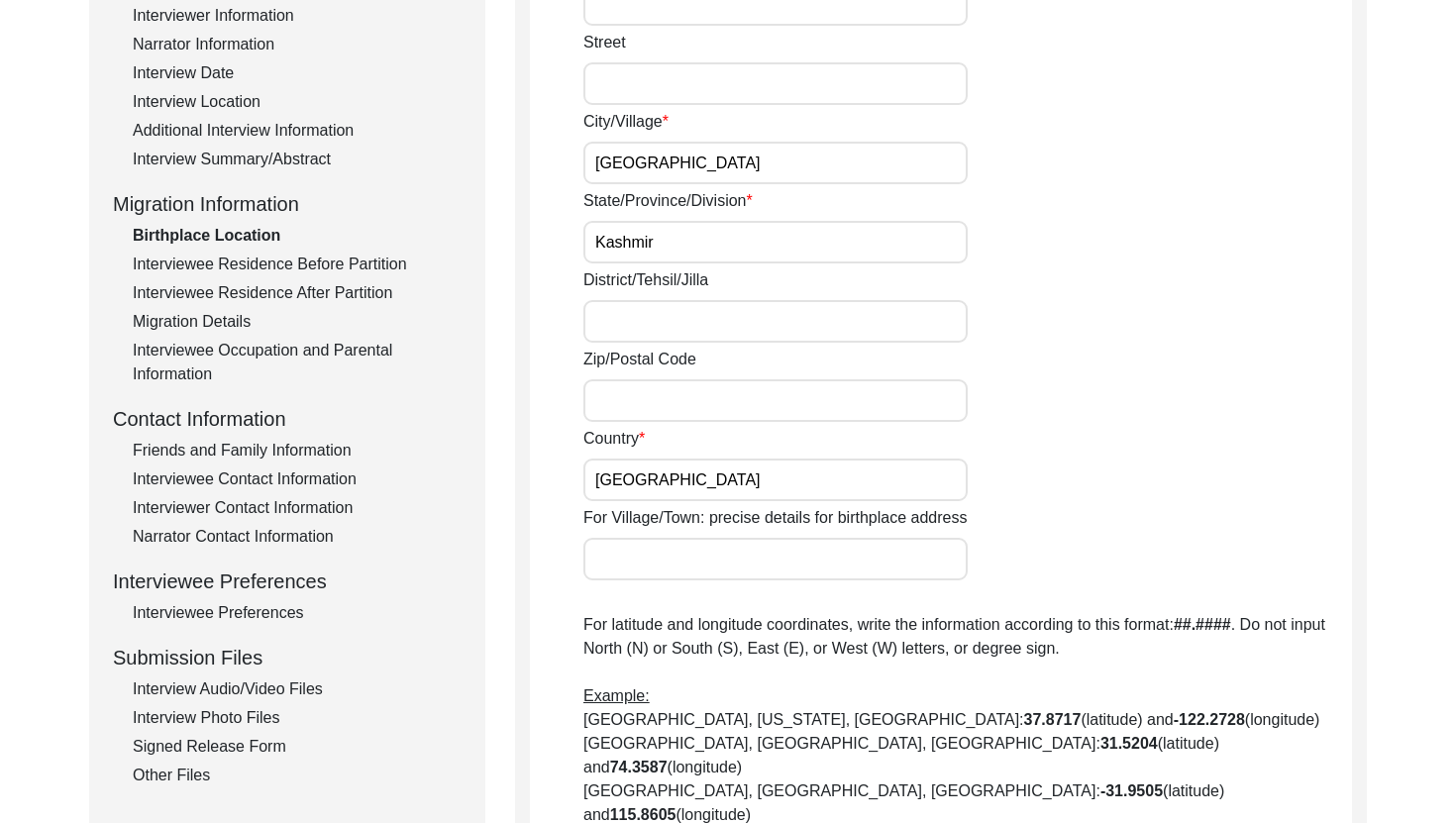 scroll, scrollTop: 327, scrollLeft: 0, axis: vertical 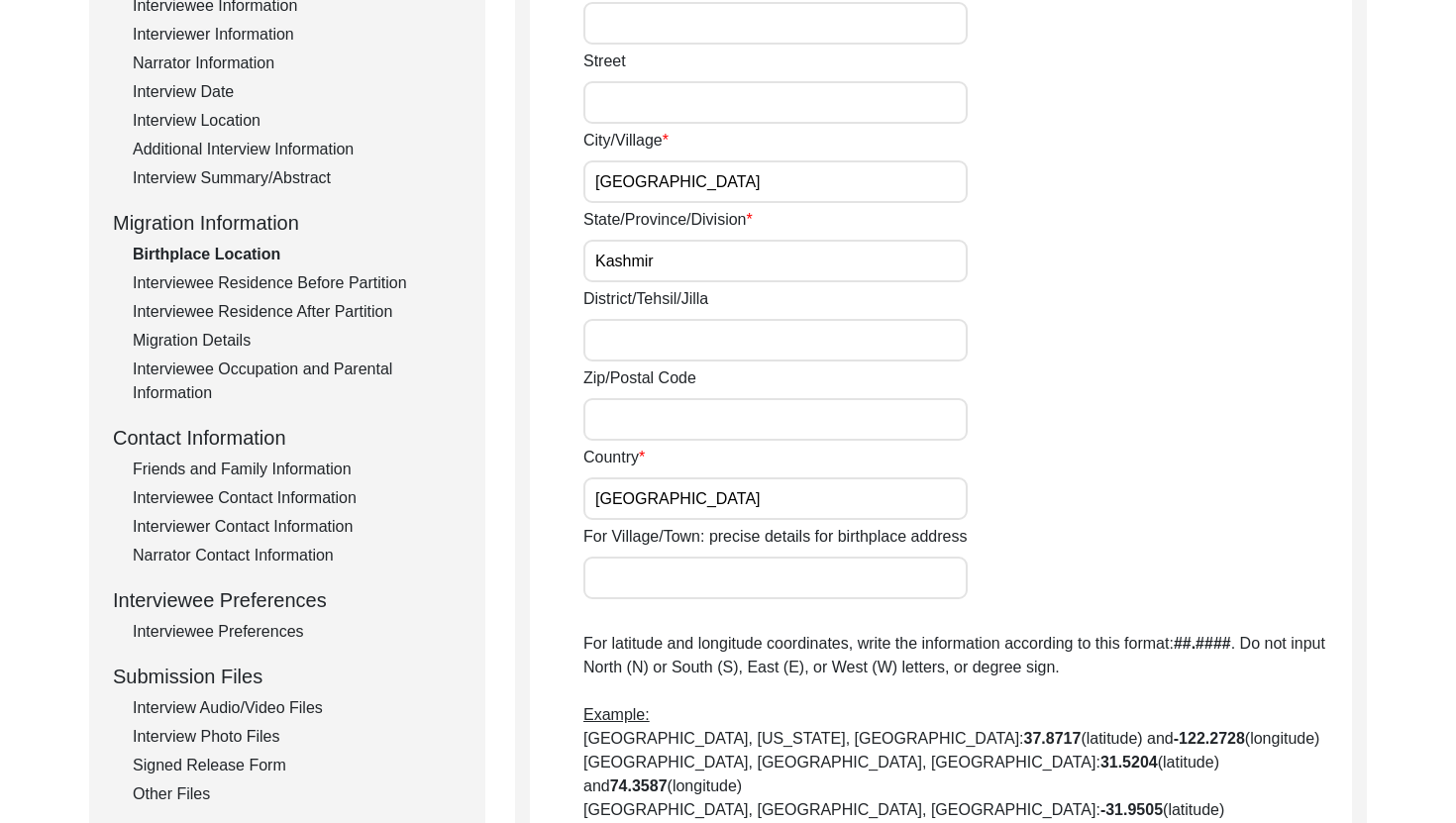 click on "Additional Interview Information" 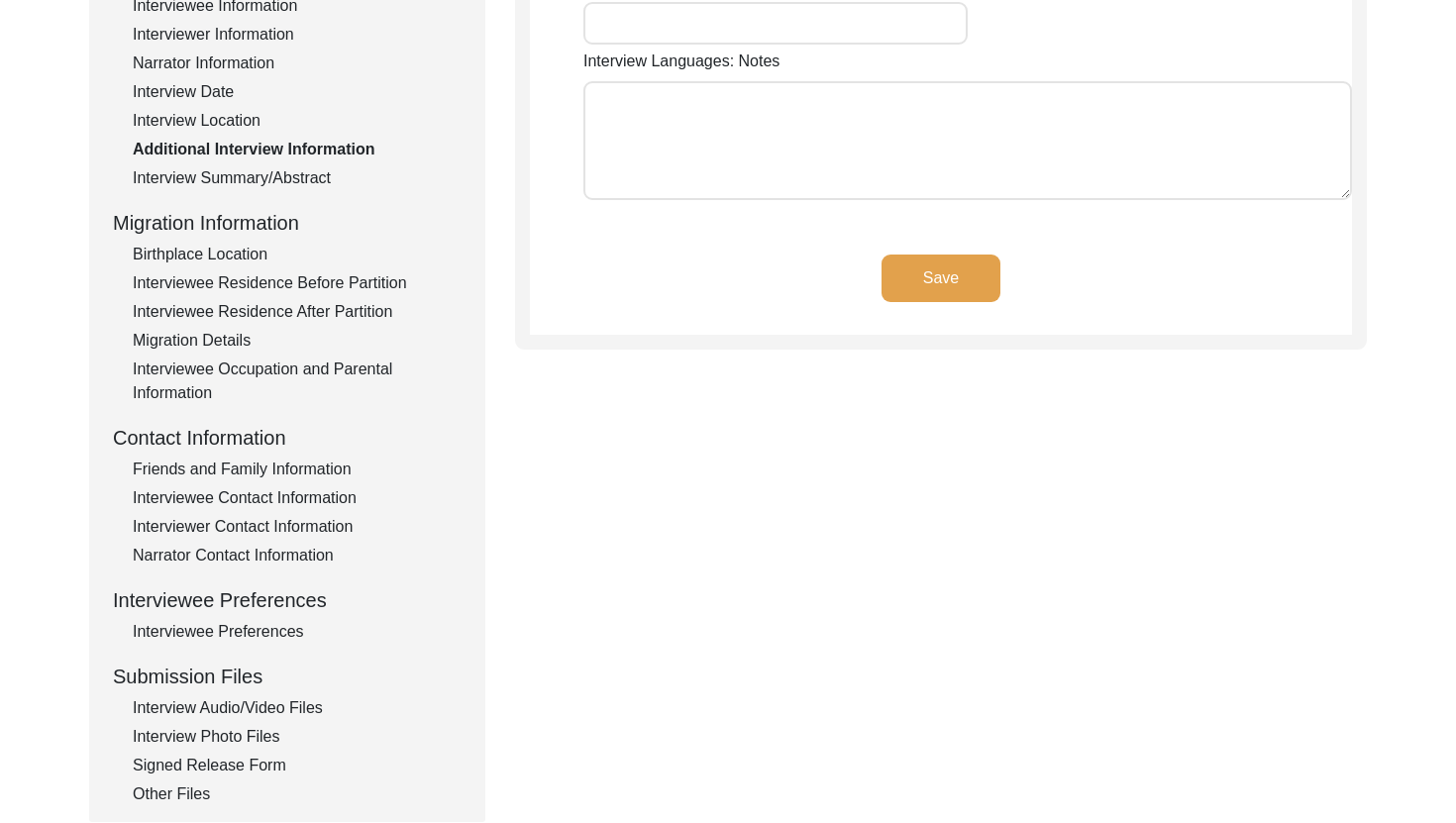 type on "Kashmiri and Urdu" 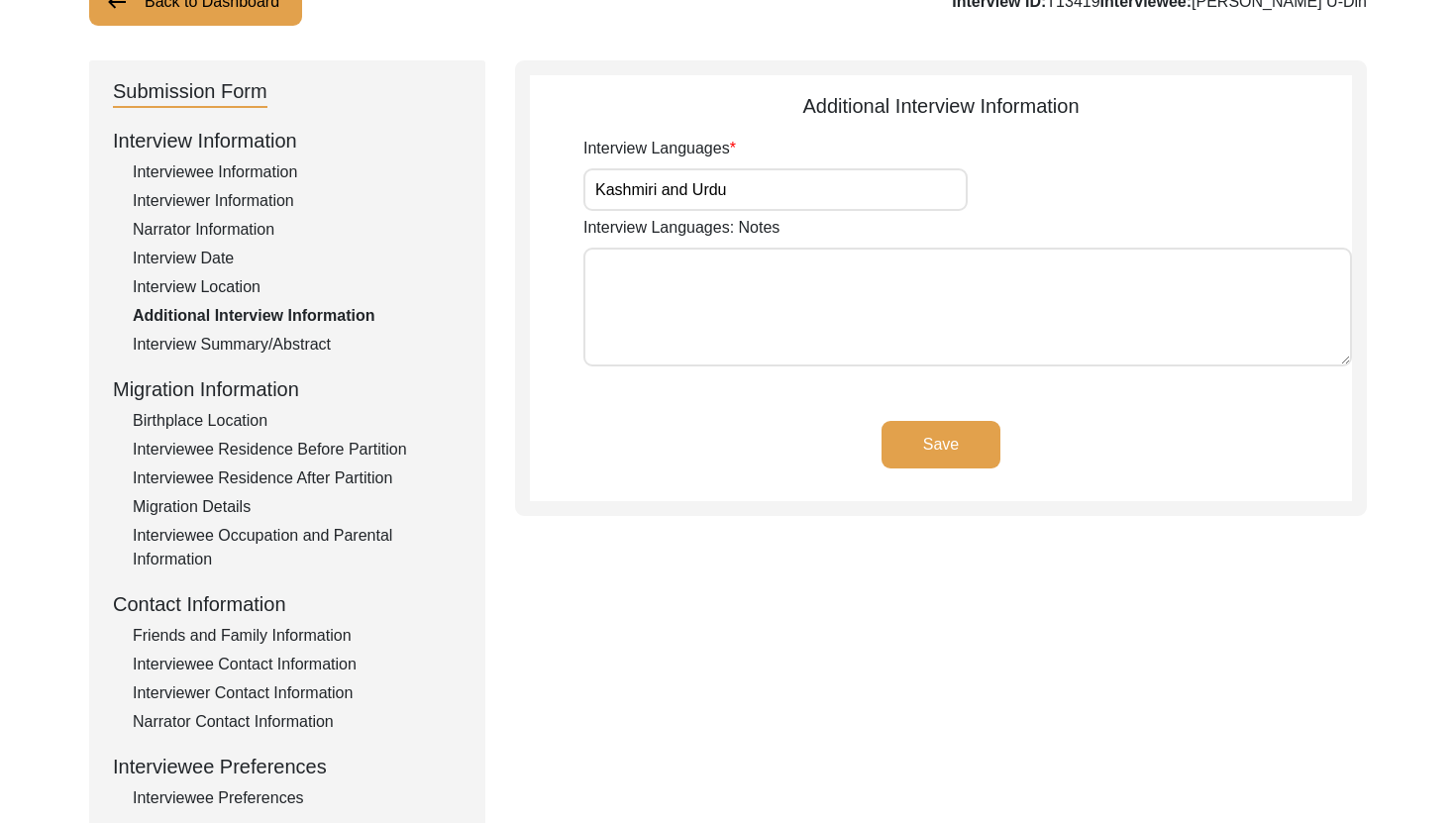 scroll, scrollTop: 145, scrollLeft: 0, axis: vertical 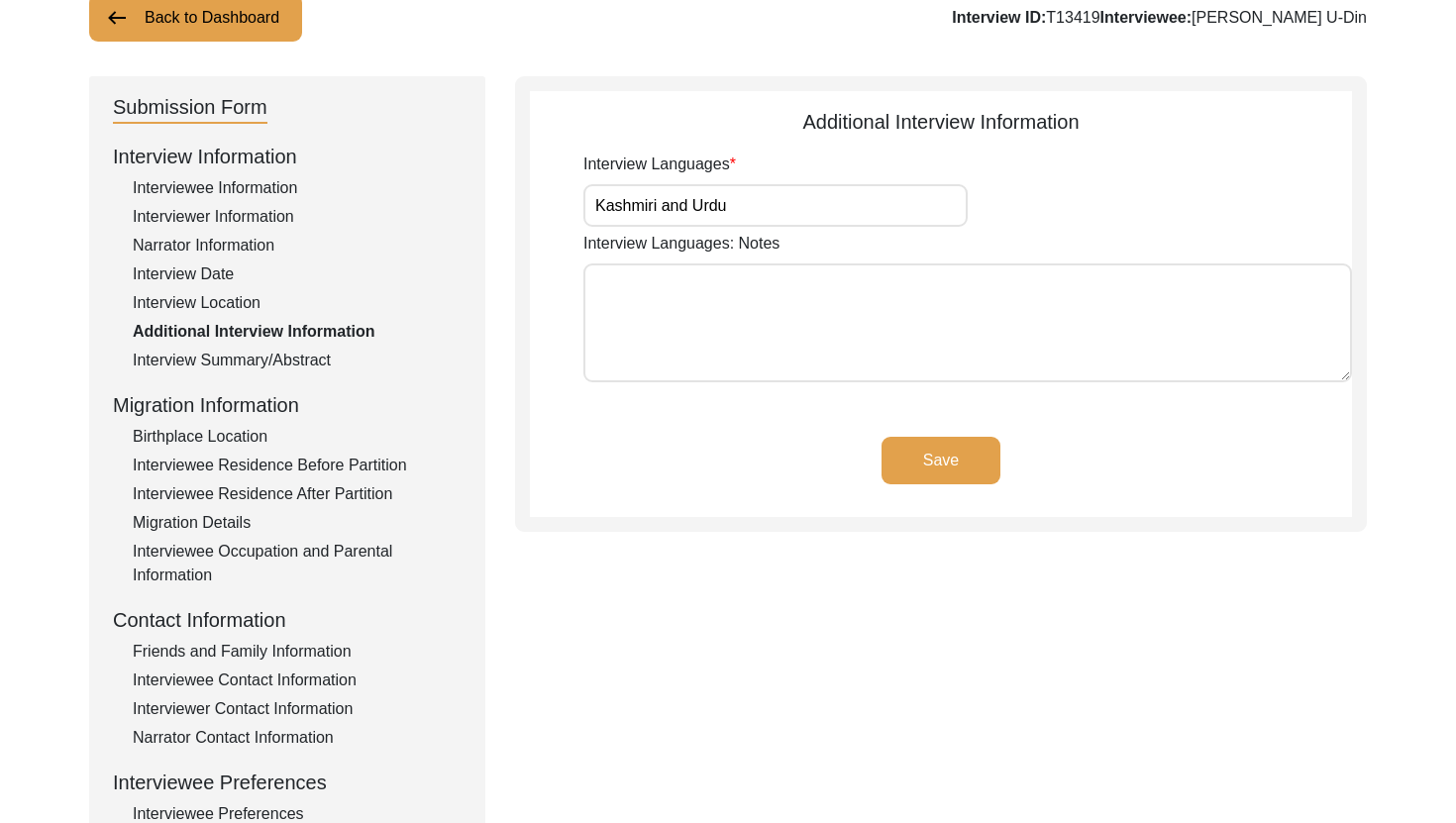 click on "Interview Location" 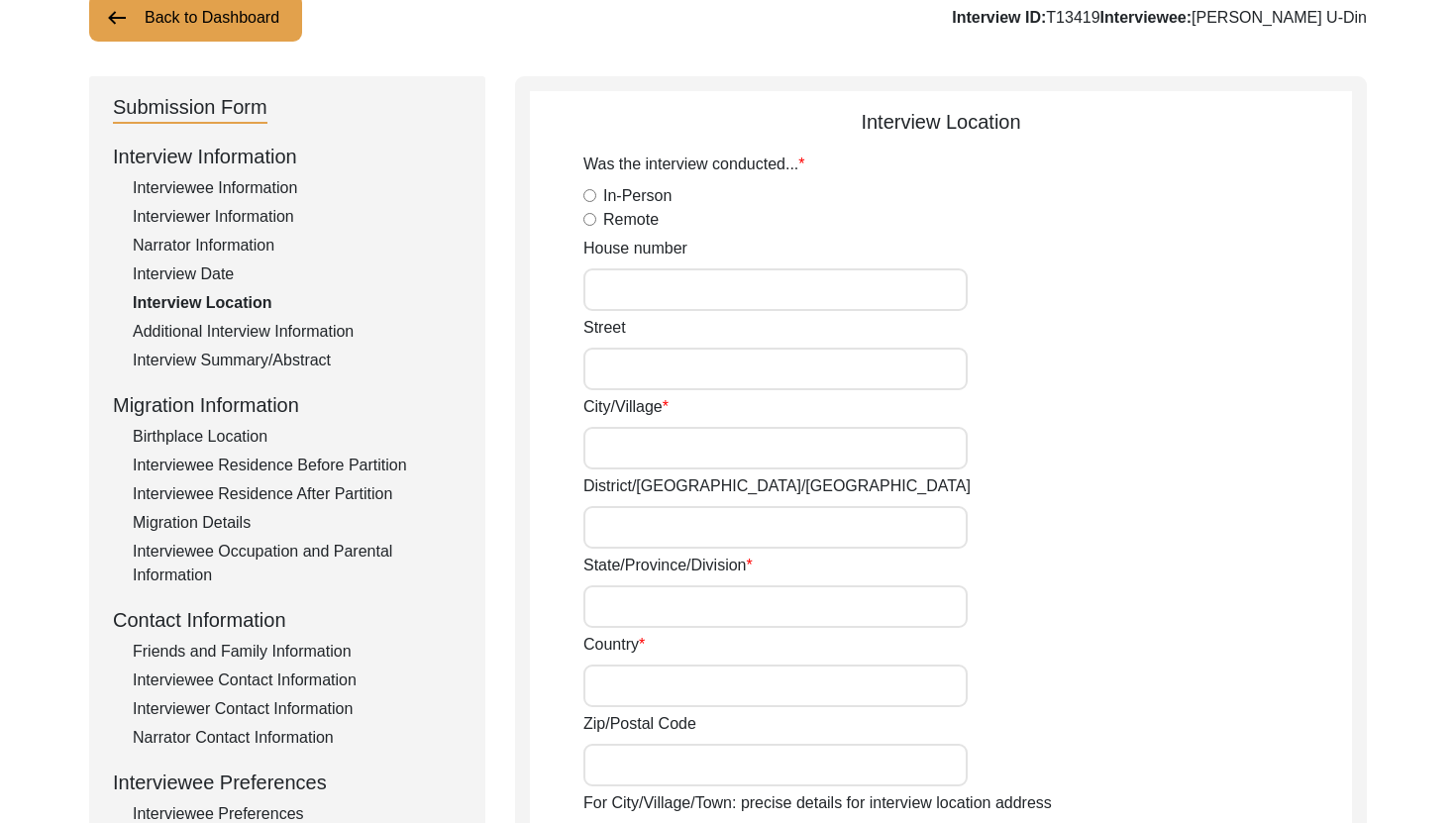 radio on "true" 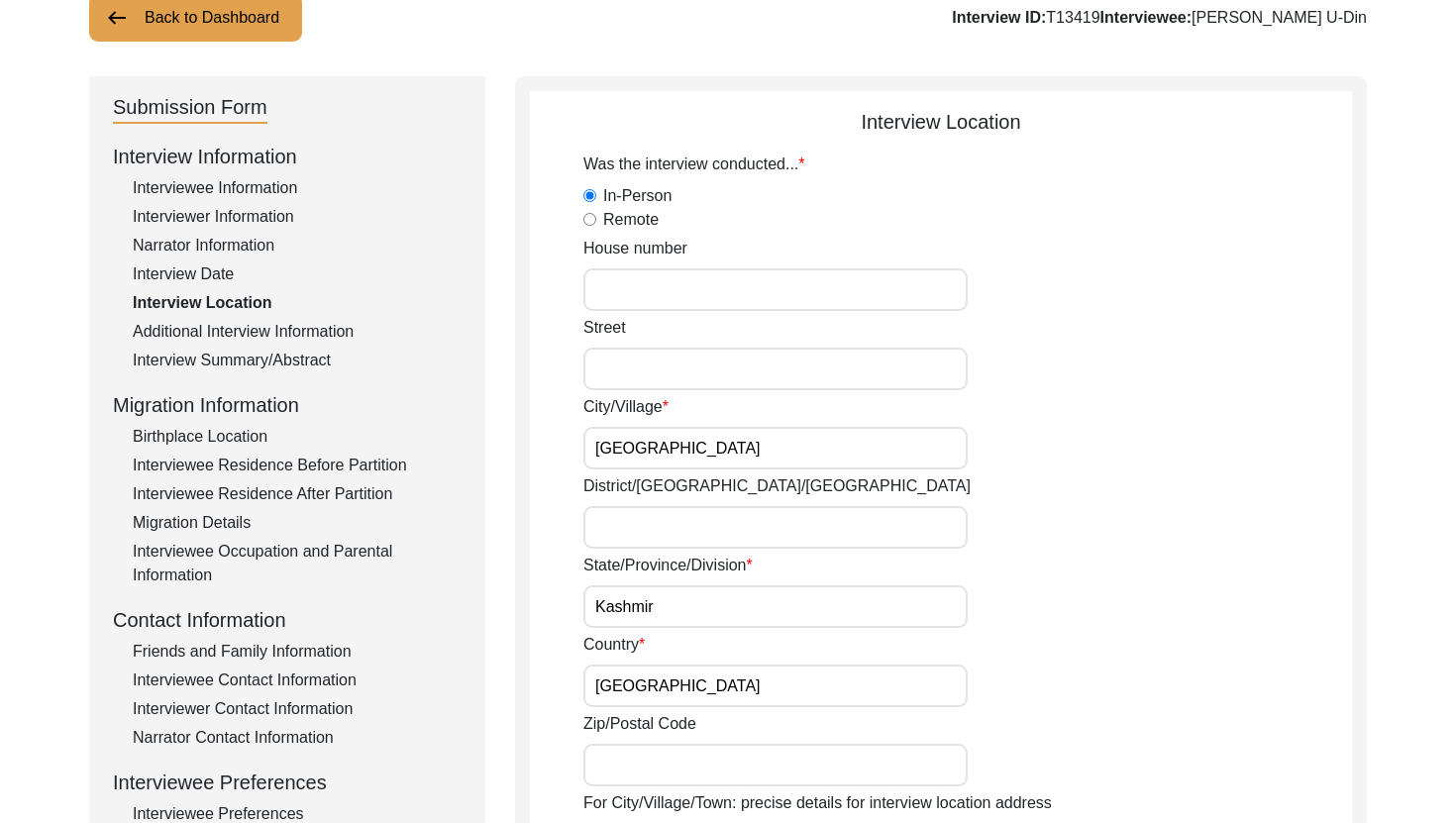 click on "Interview Date" 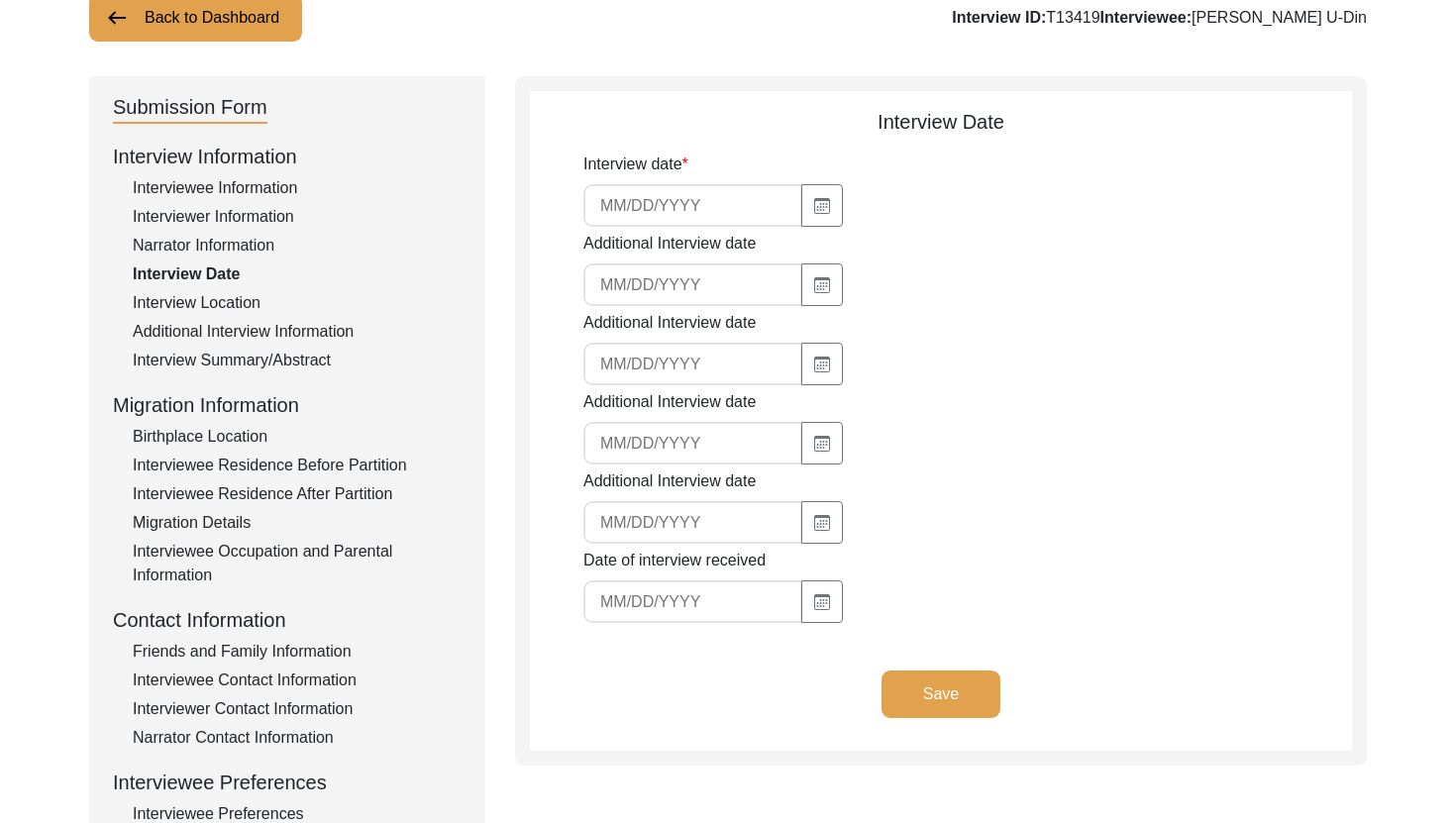 type on "[DATE]" 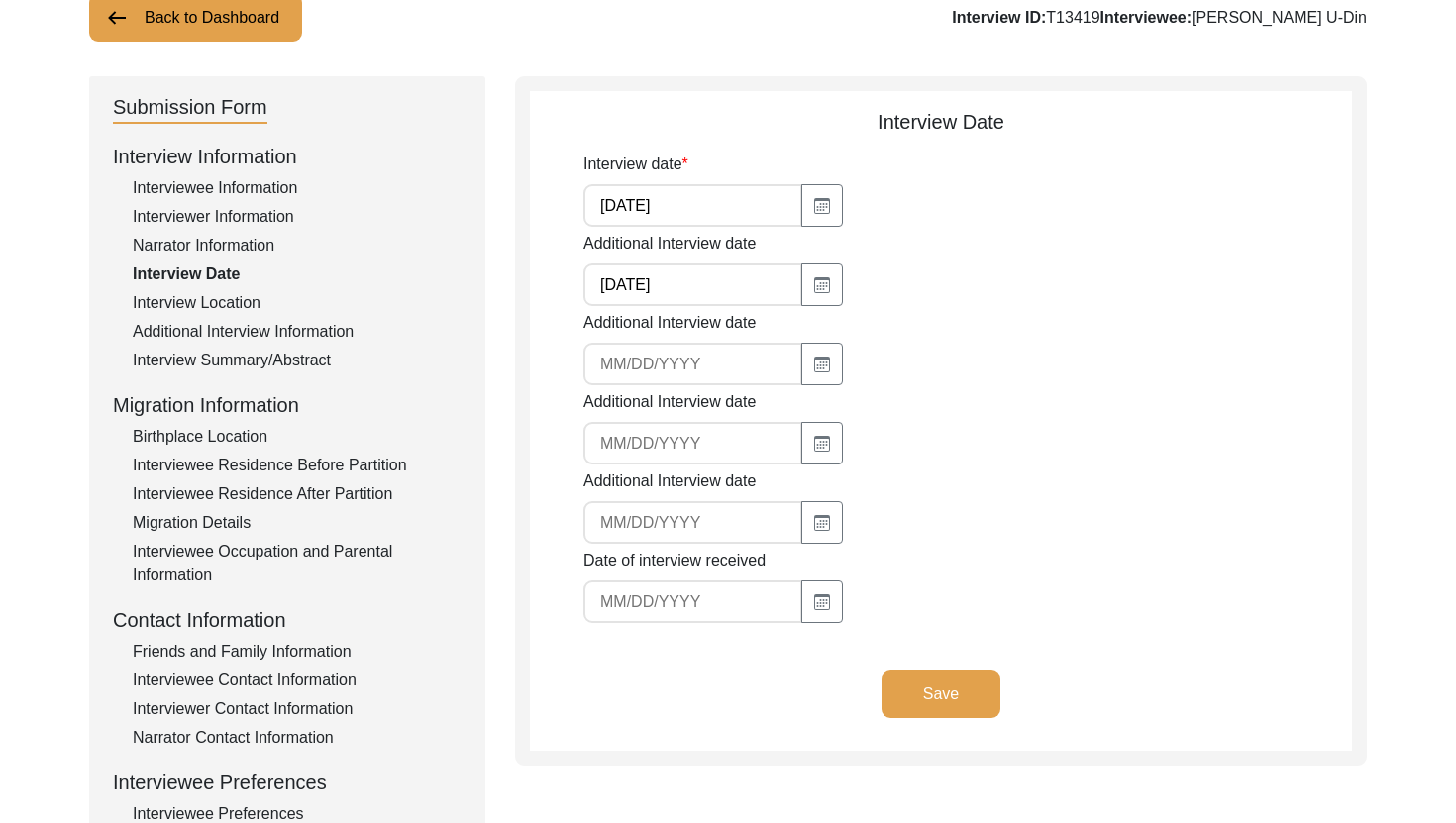 click on "Narrator Information" 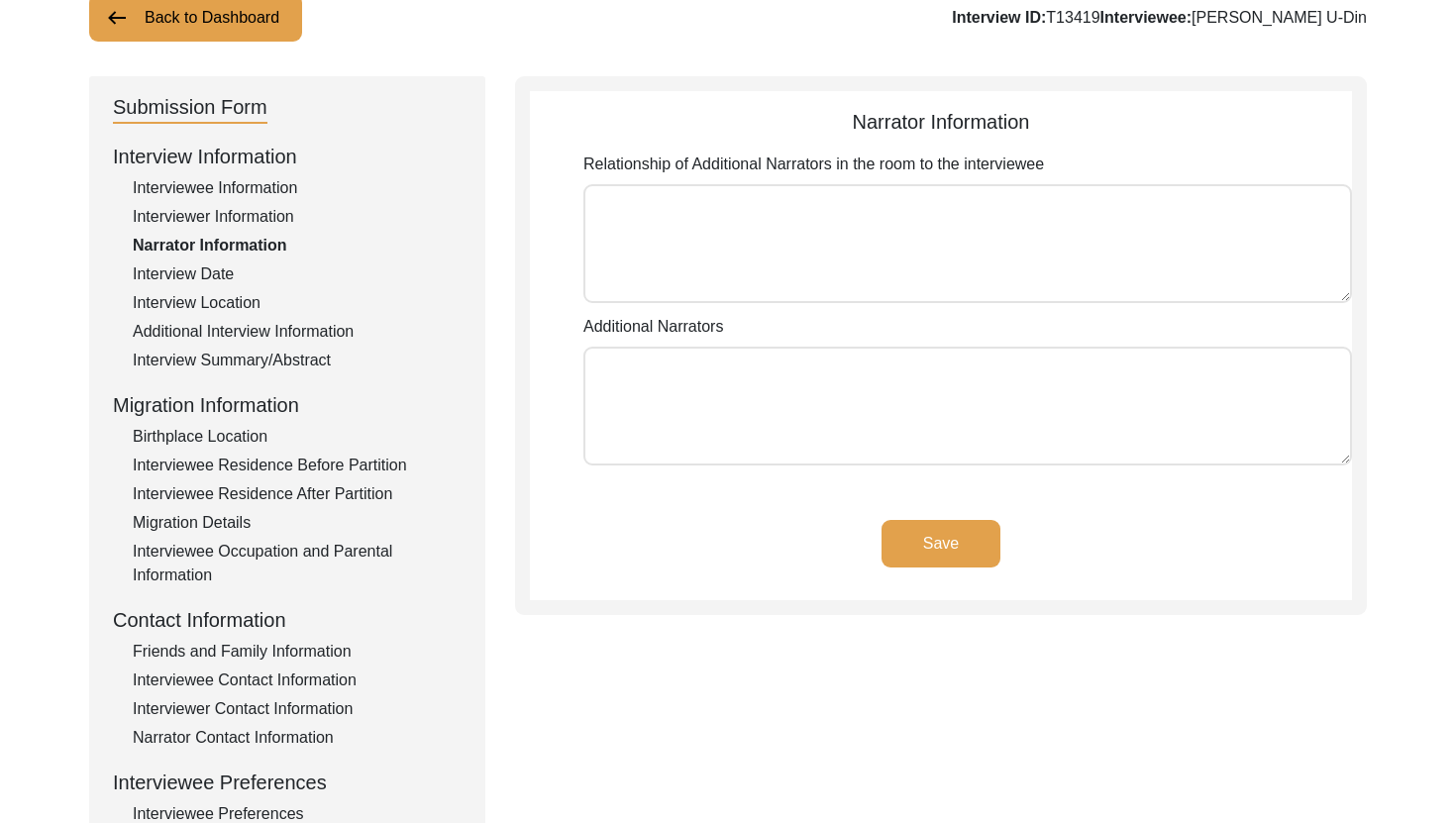 click on "Interviewer Information" 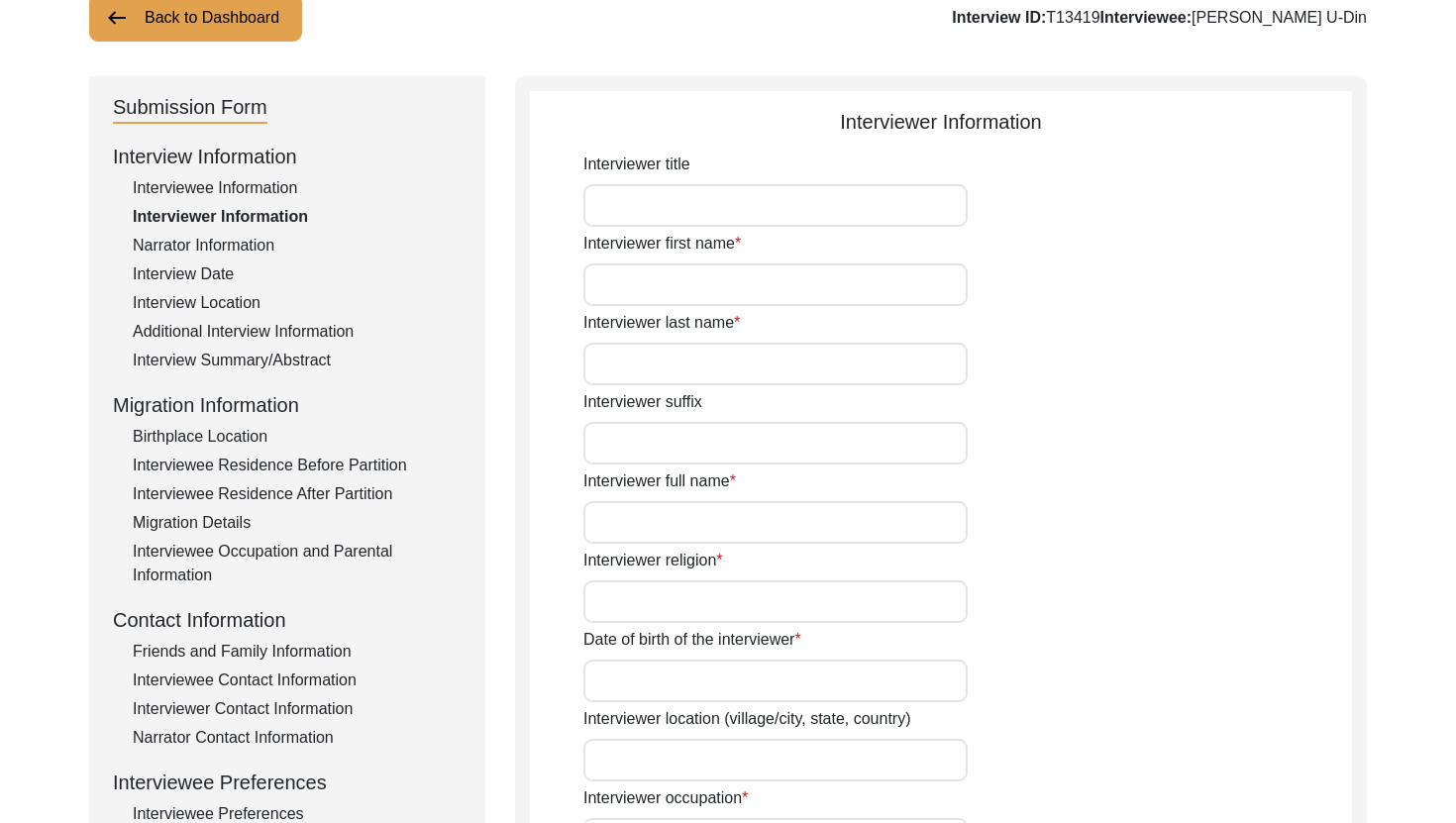 type on "Tashafee" 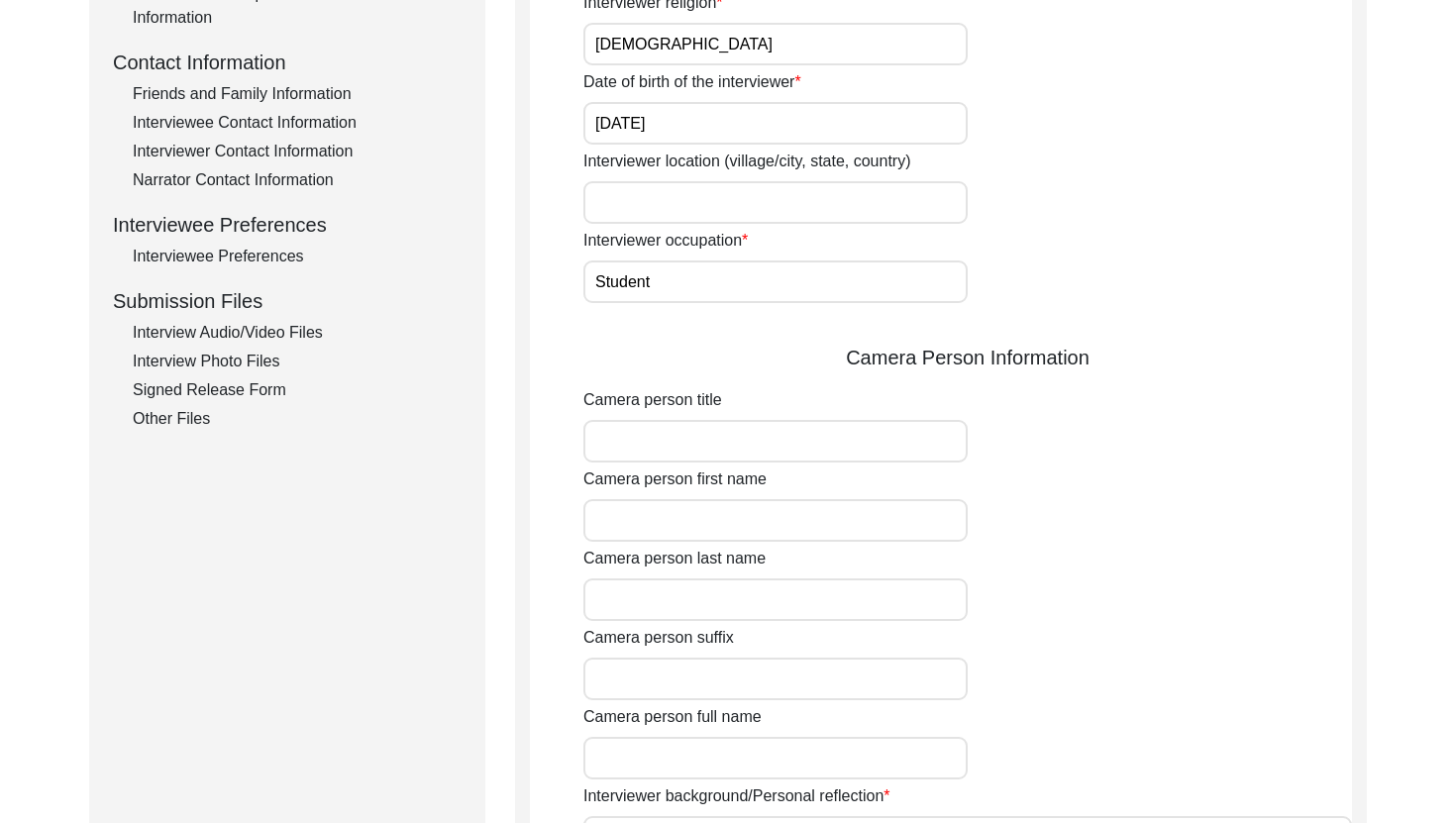 scroll, scrollTop: 0, scrollLeft: 0, axis: both 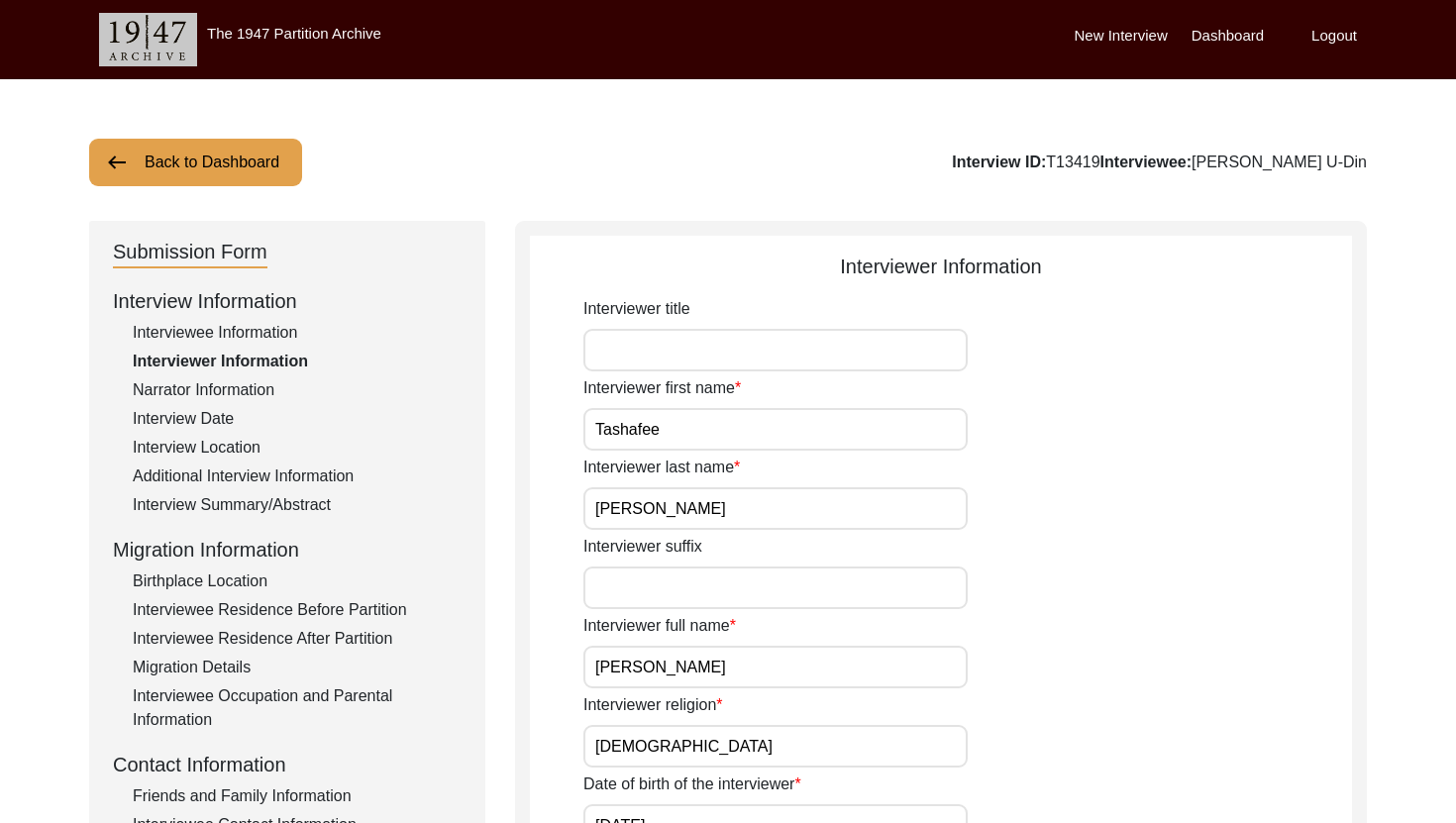 click on "Interviewee Information" 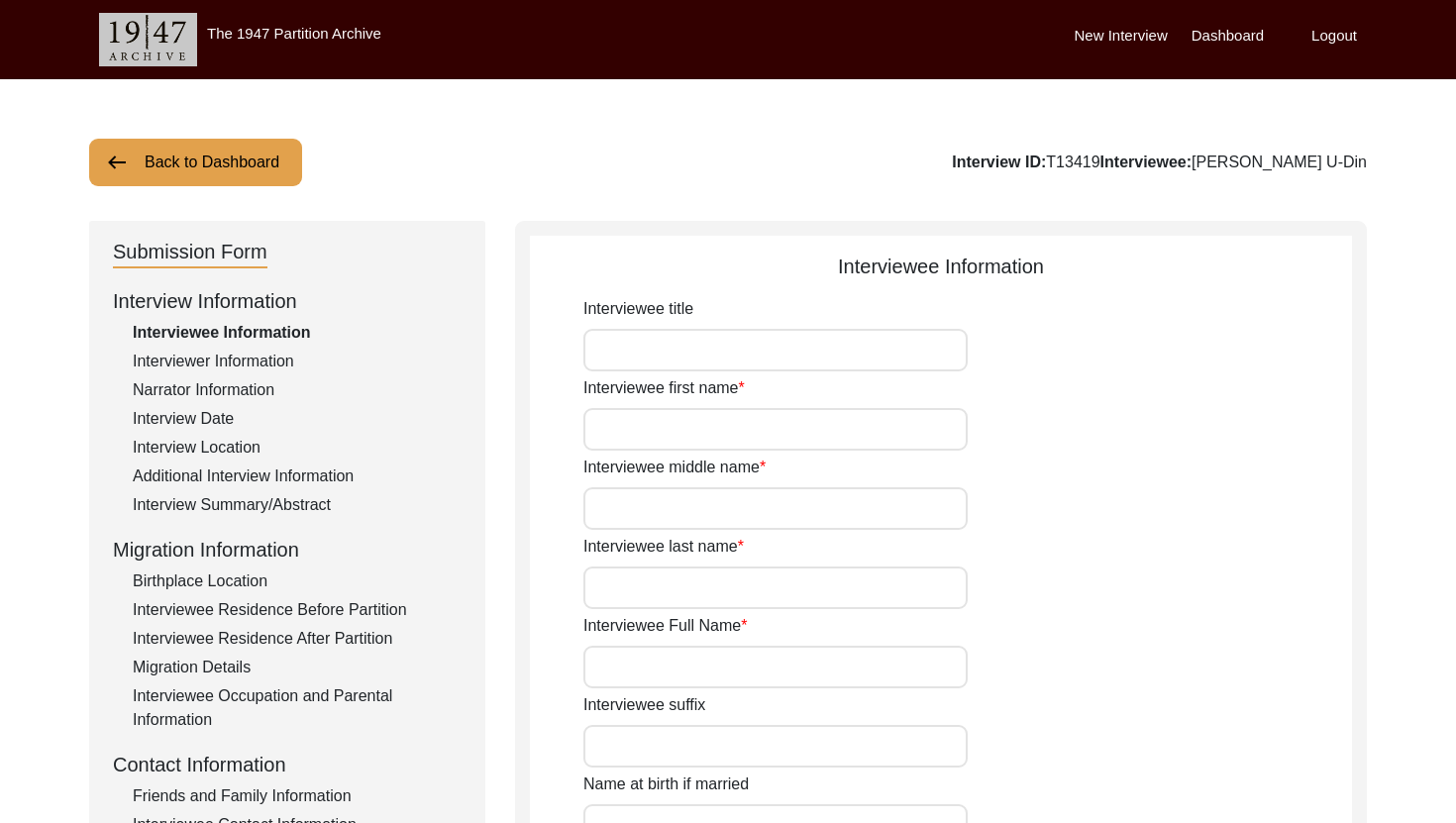 type on "Munir" 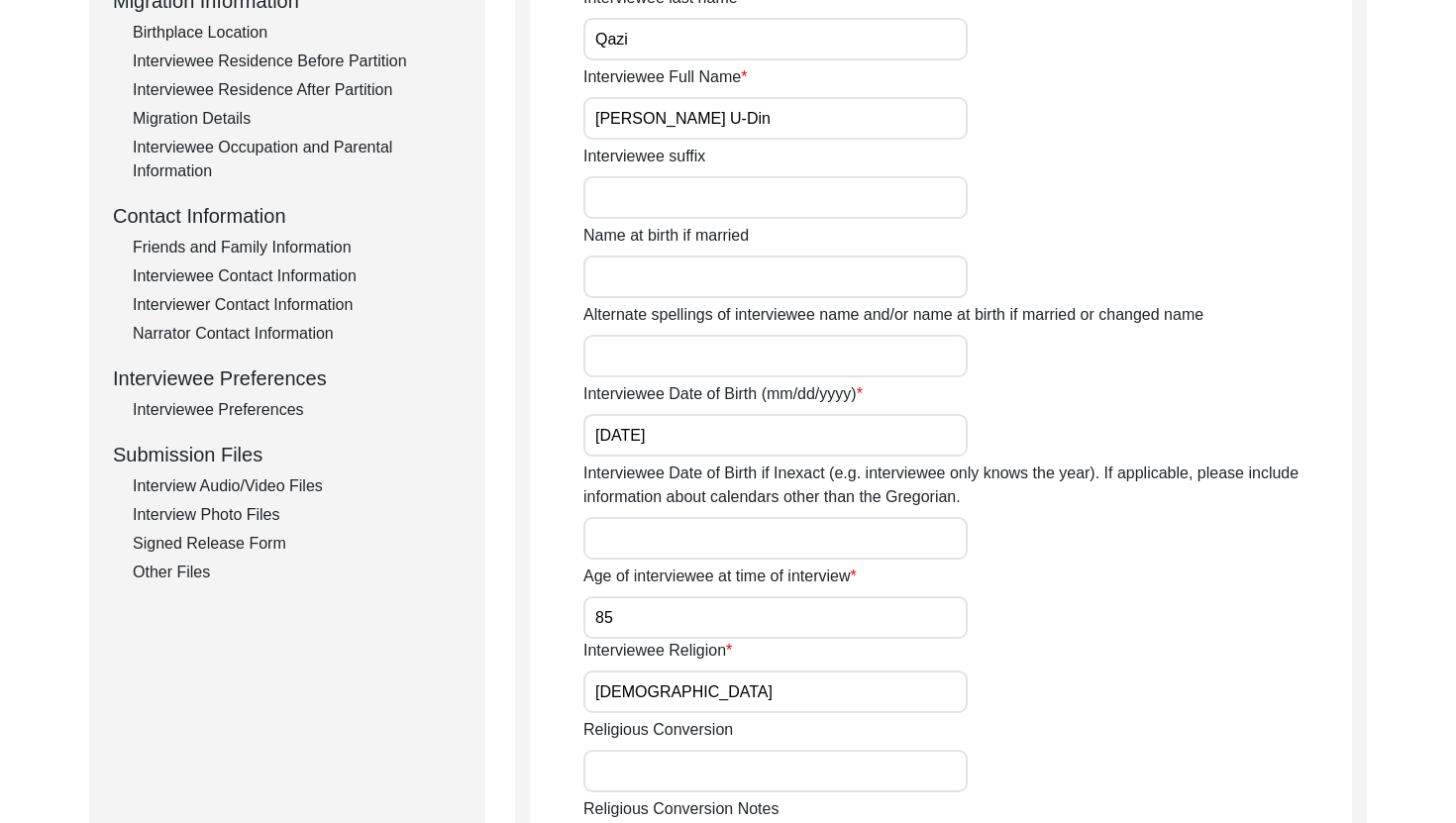 scroll, scrollTop: 550, scrollLeft: 0, axis: vertical 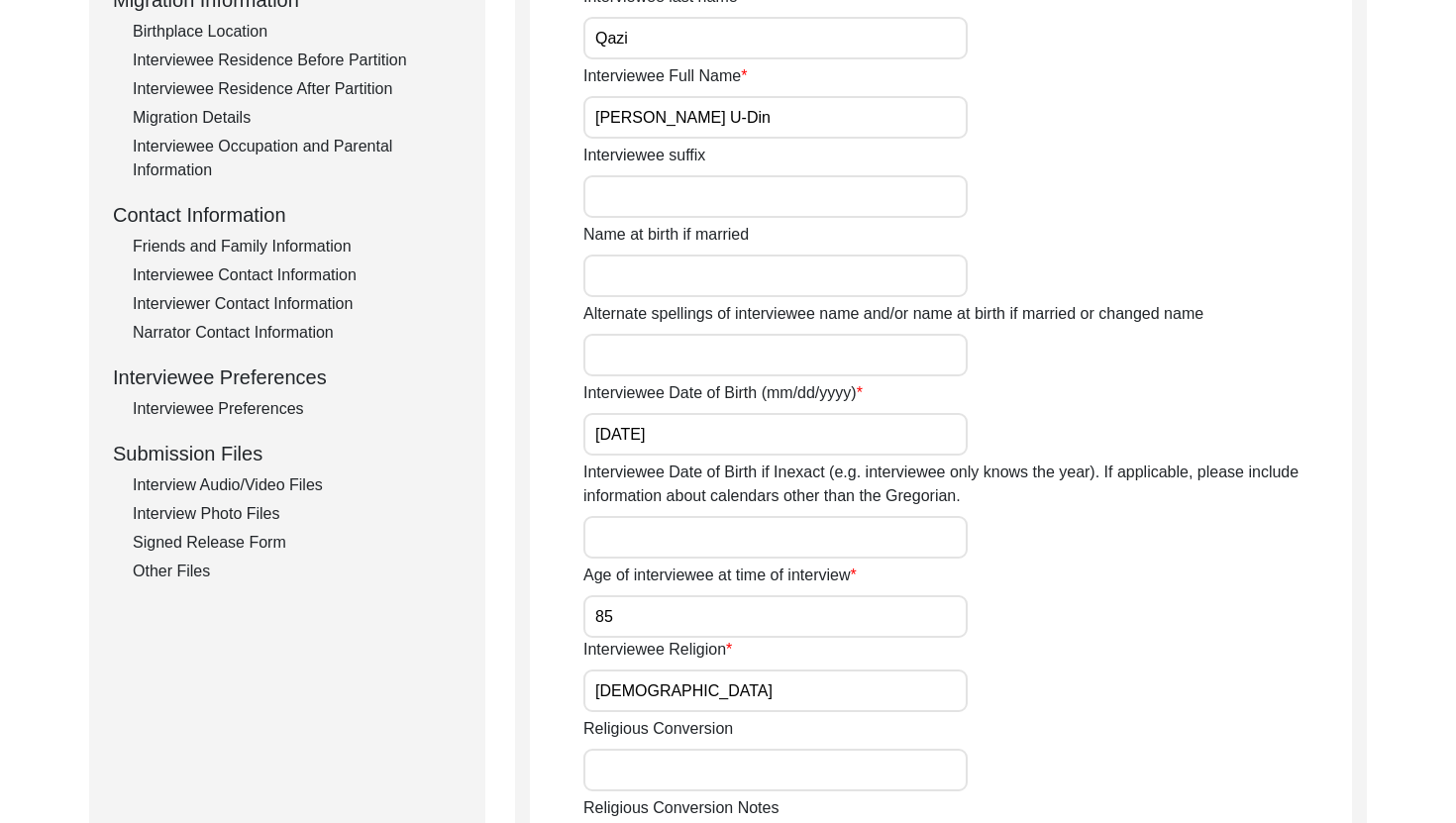 click on "Interview Audio/Video Files" 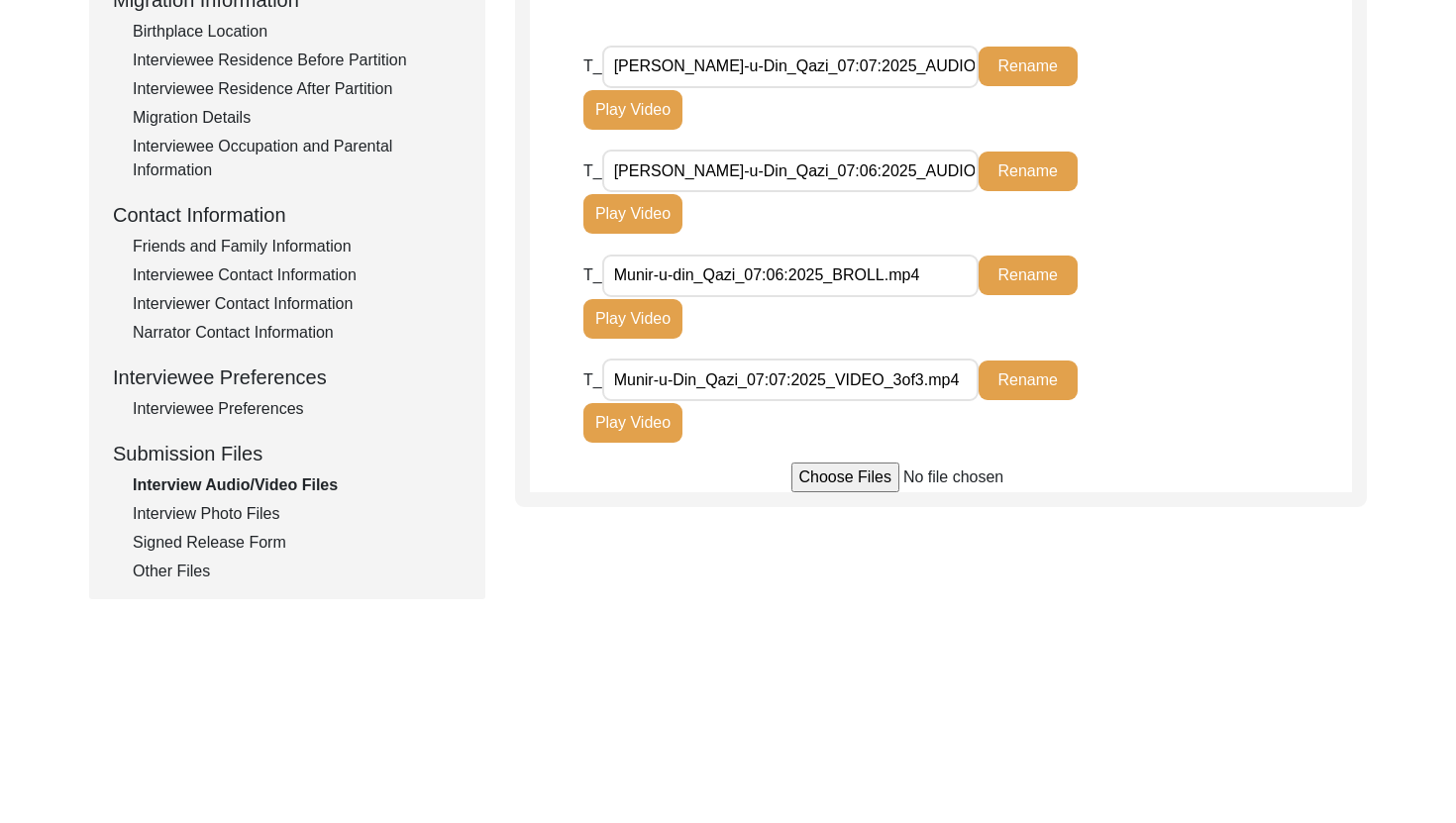 click on "Interview Photo Files" 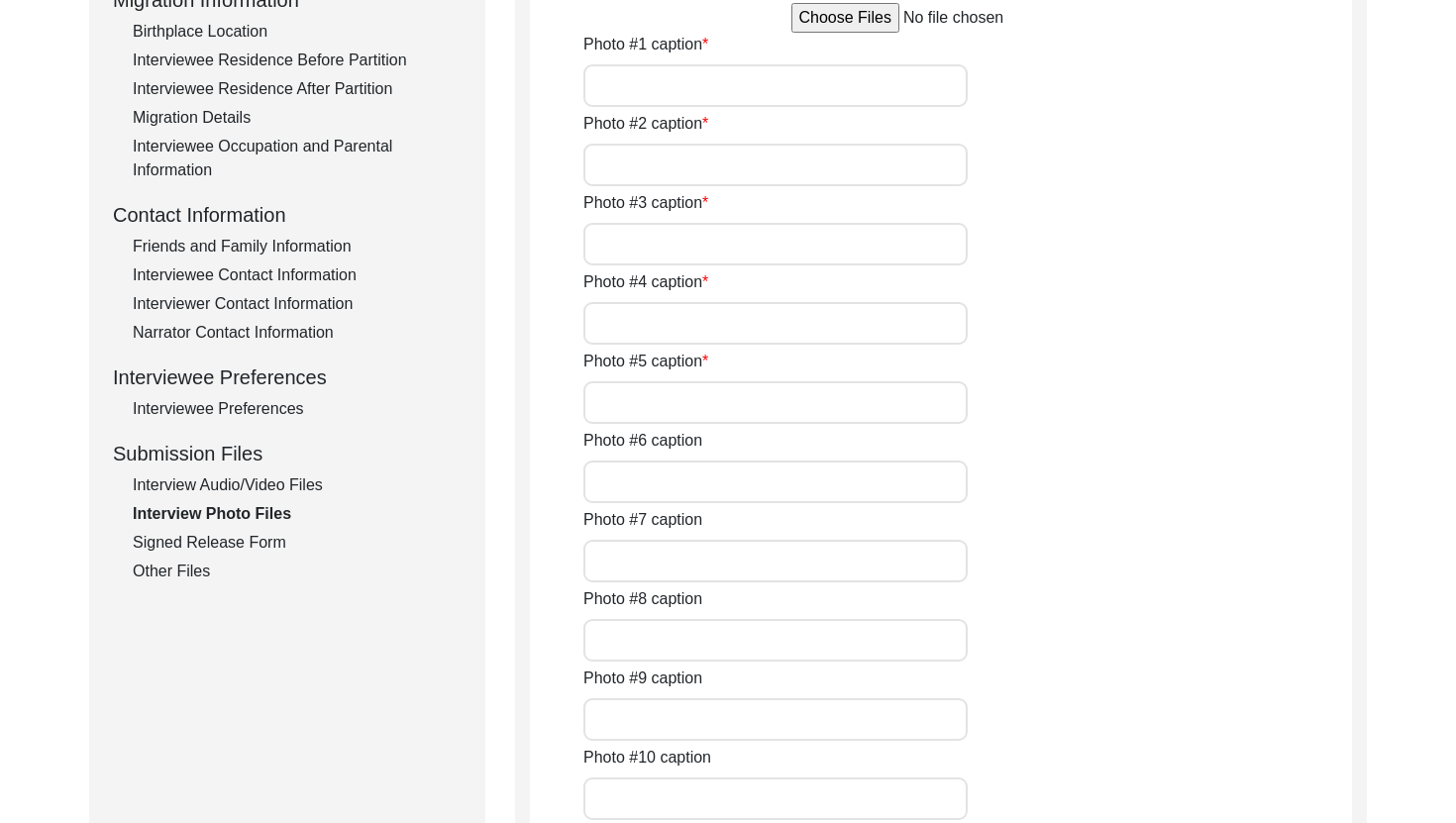 click on "Signed Release Form" 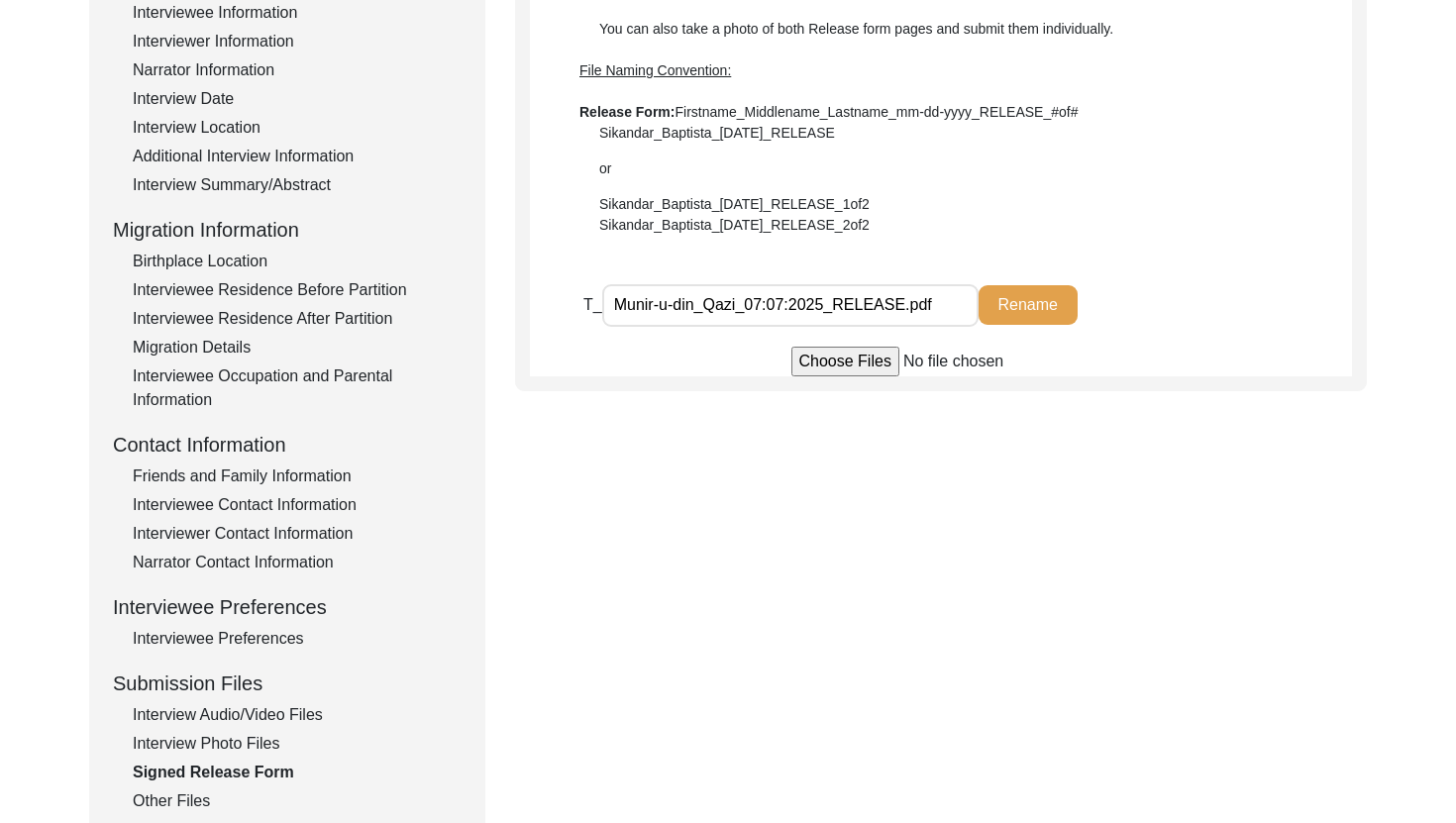 scroll, scrollTop: 314, scrollLeft: 0, axis: vertical 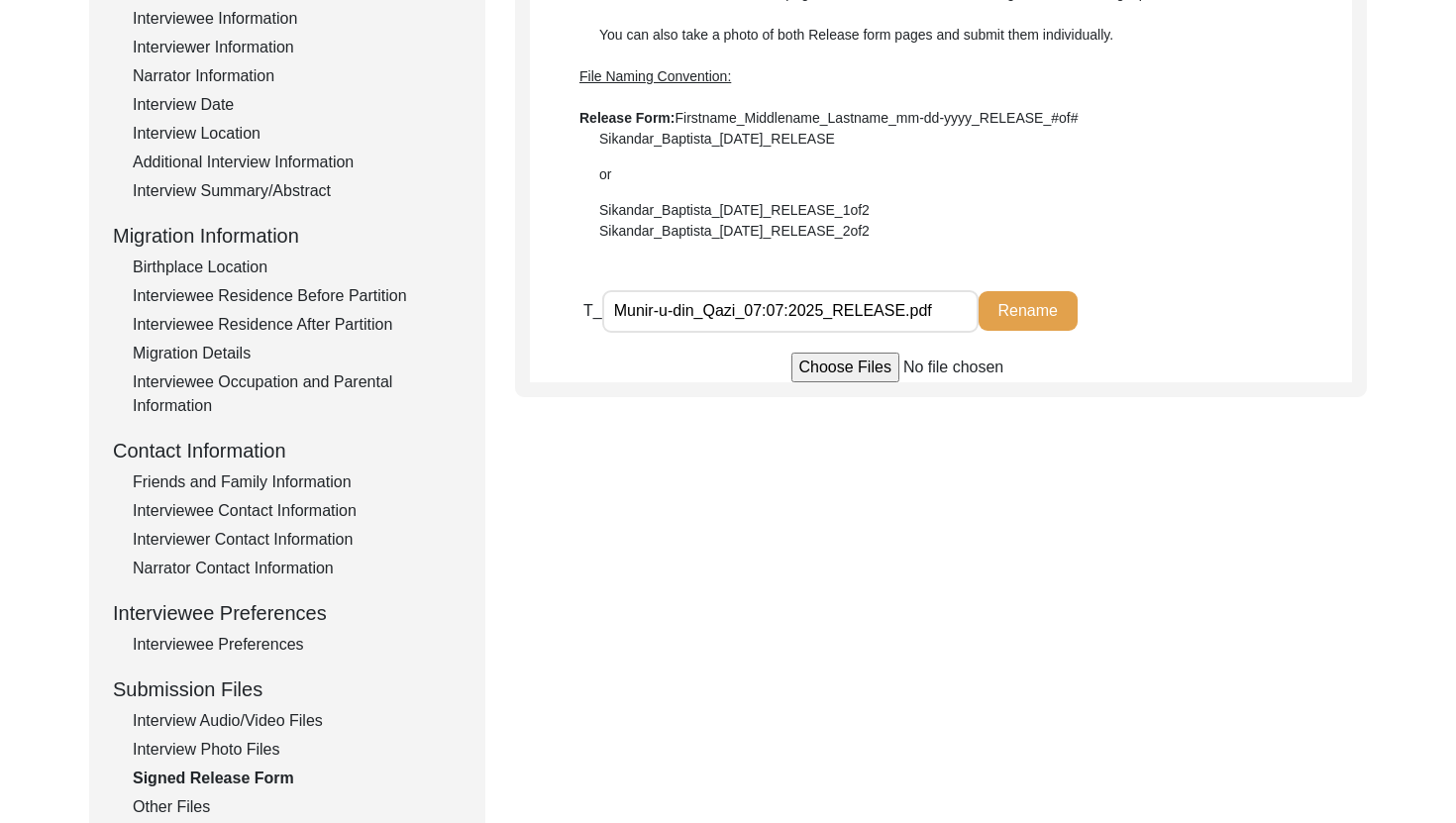 click on "Interview Audio/Video Files" 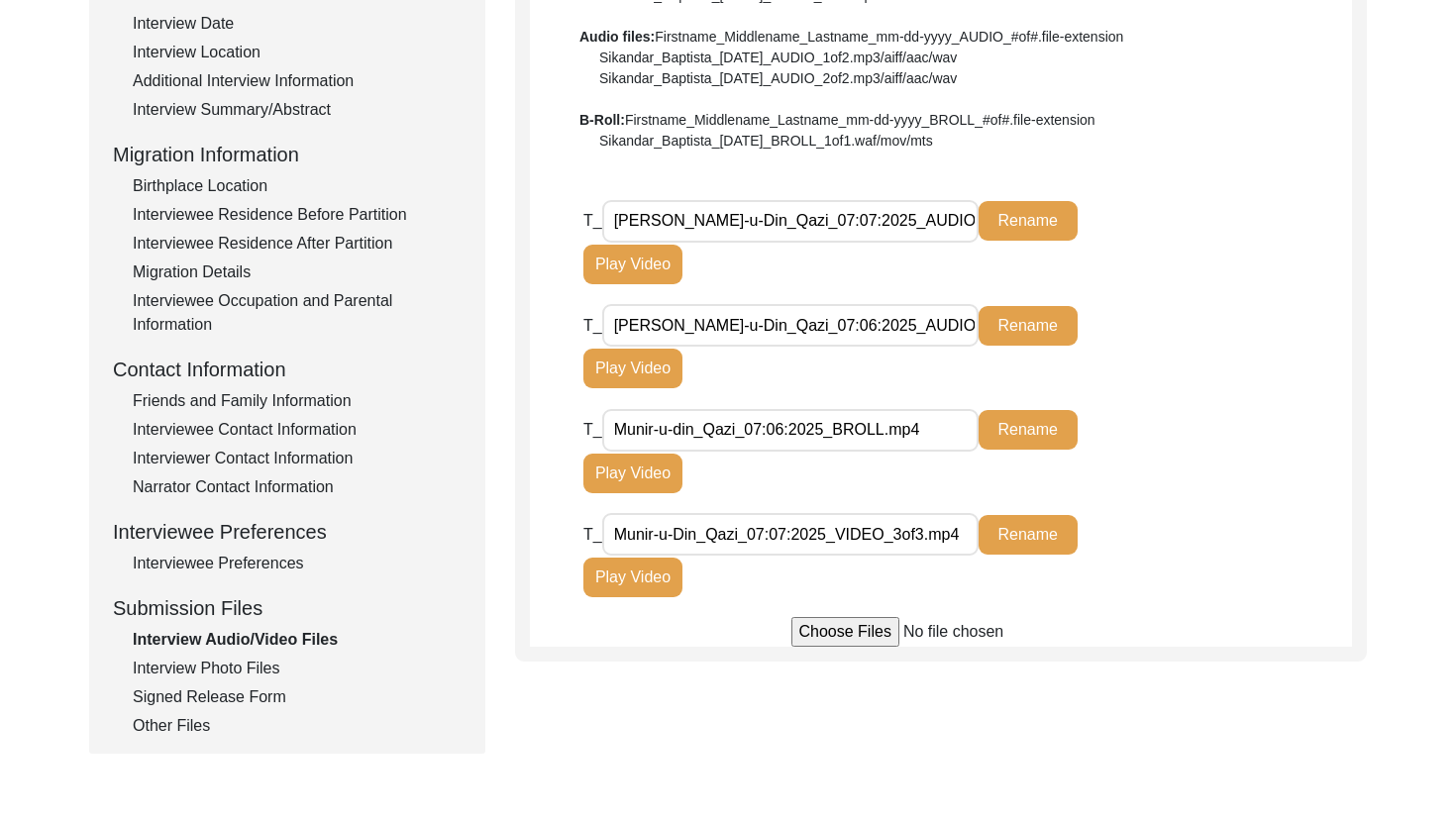 scroll, scrollTop: 430, scrollLeft: 0, axis: vertical 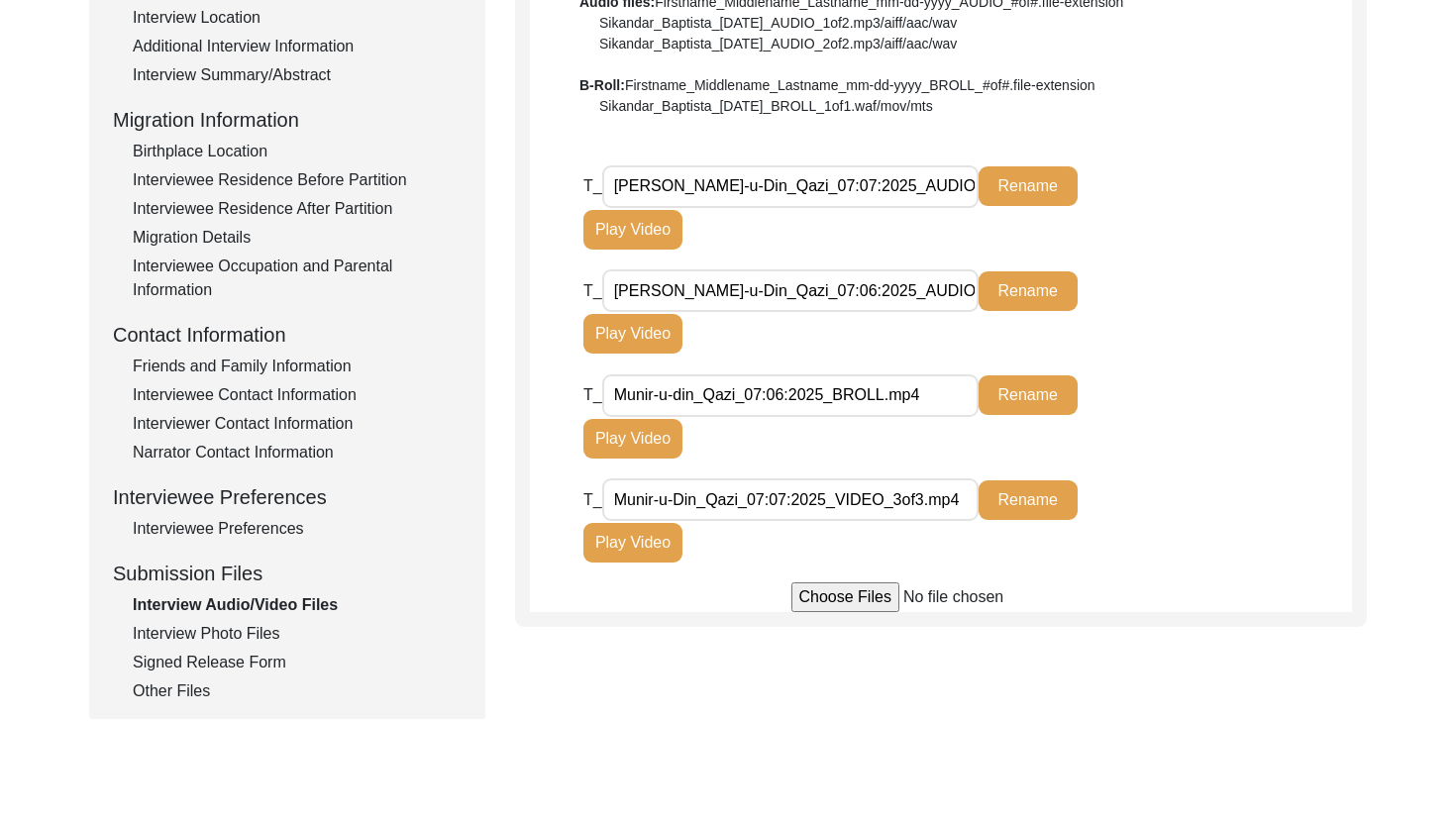 click on "Interview Photo Files" 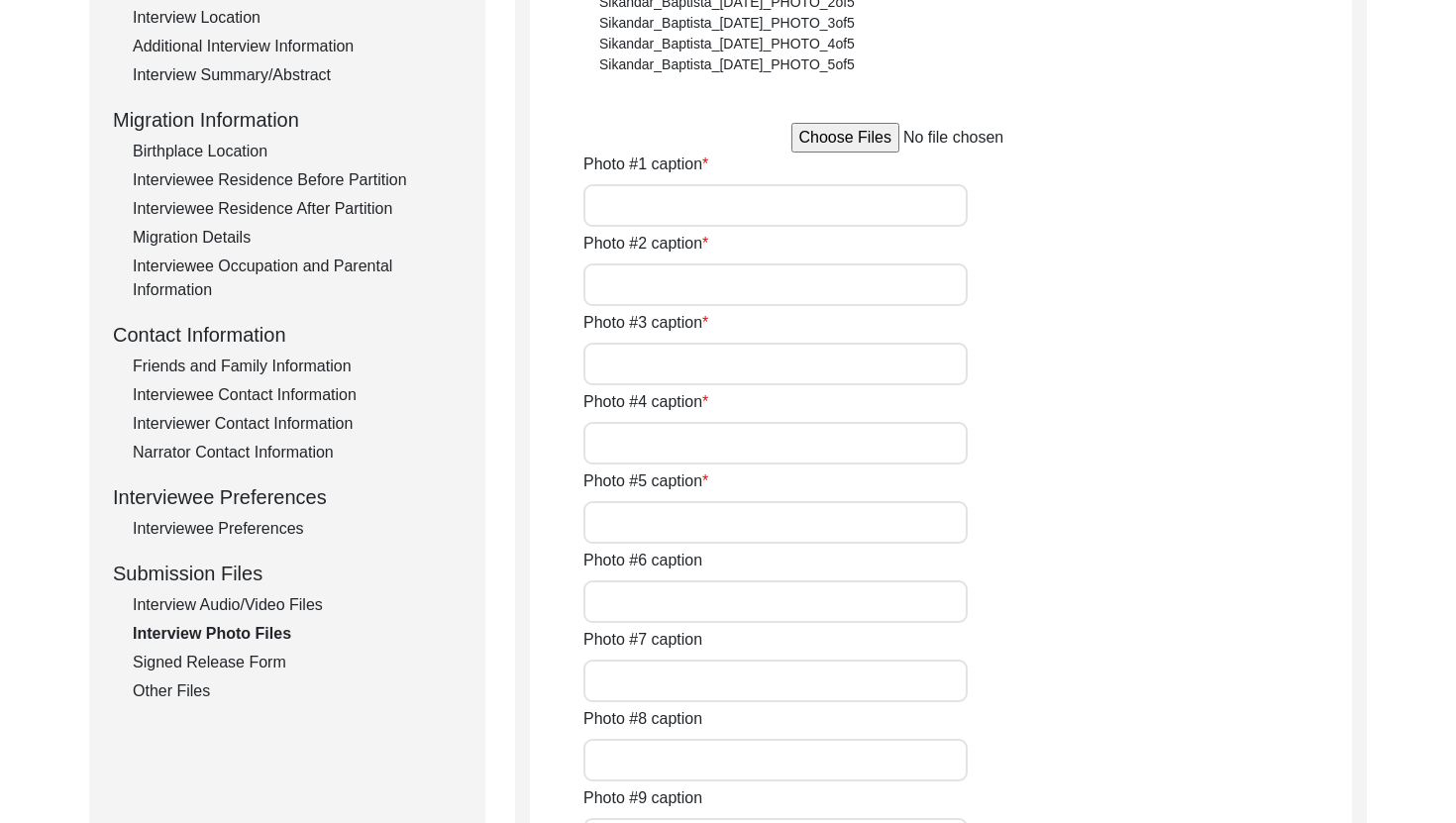 click on "Signed Release Form" 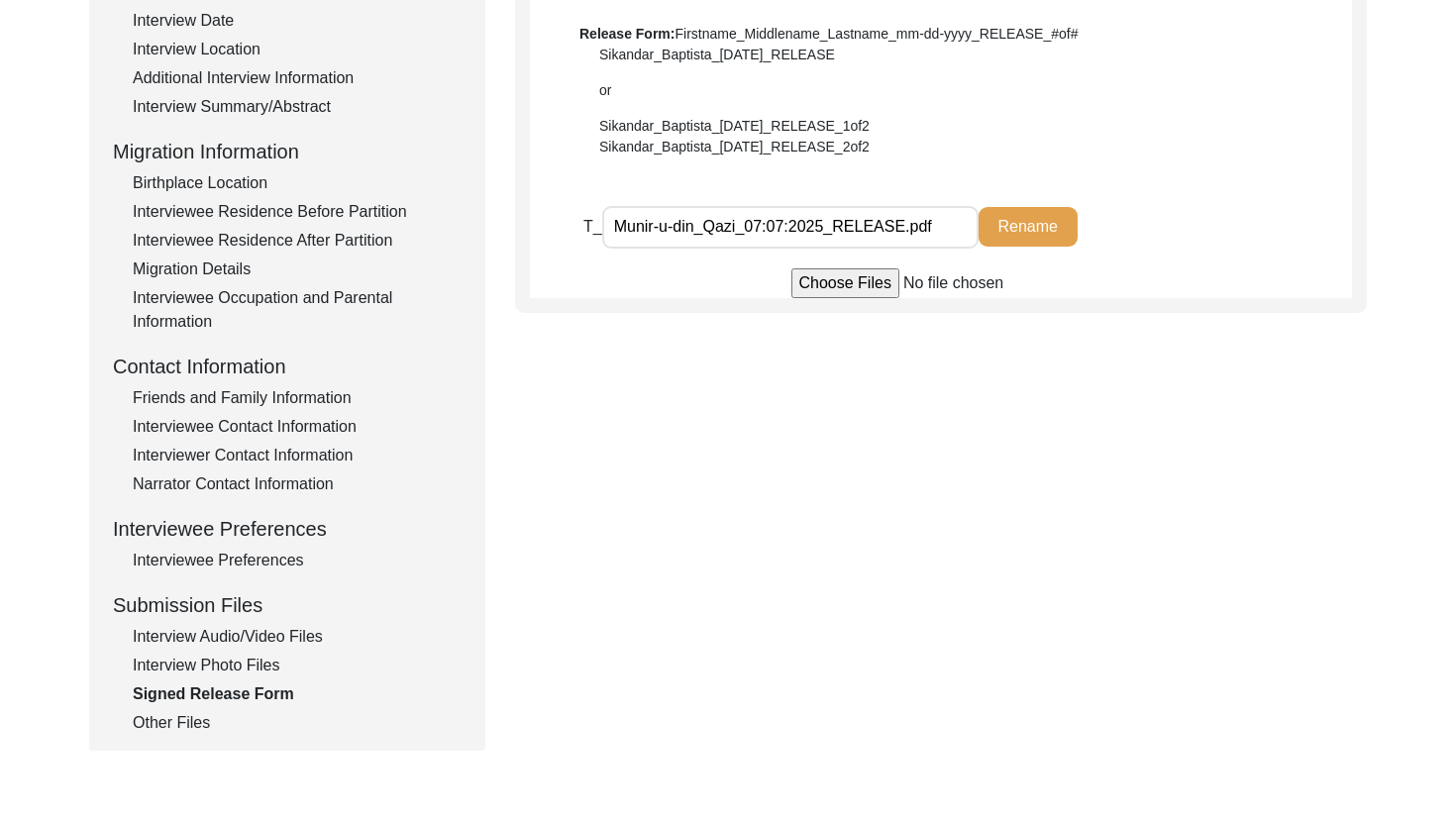 scroll, scrollTop: 392, scrollLeft: 0, axis: vertical 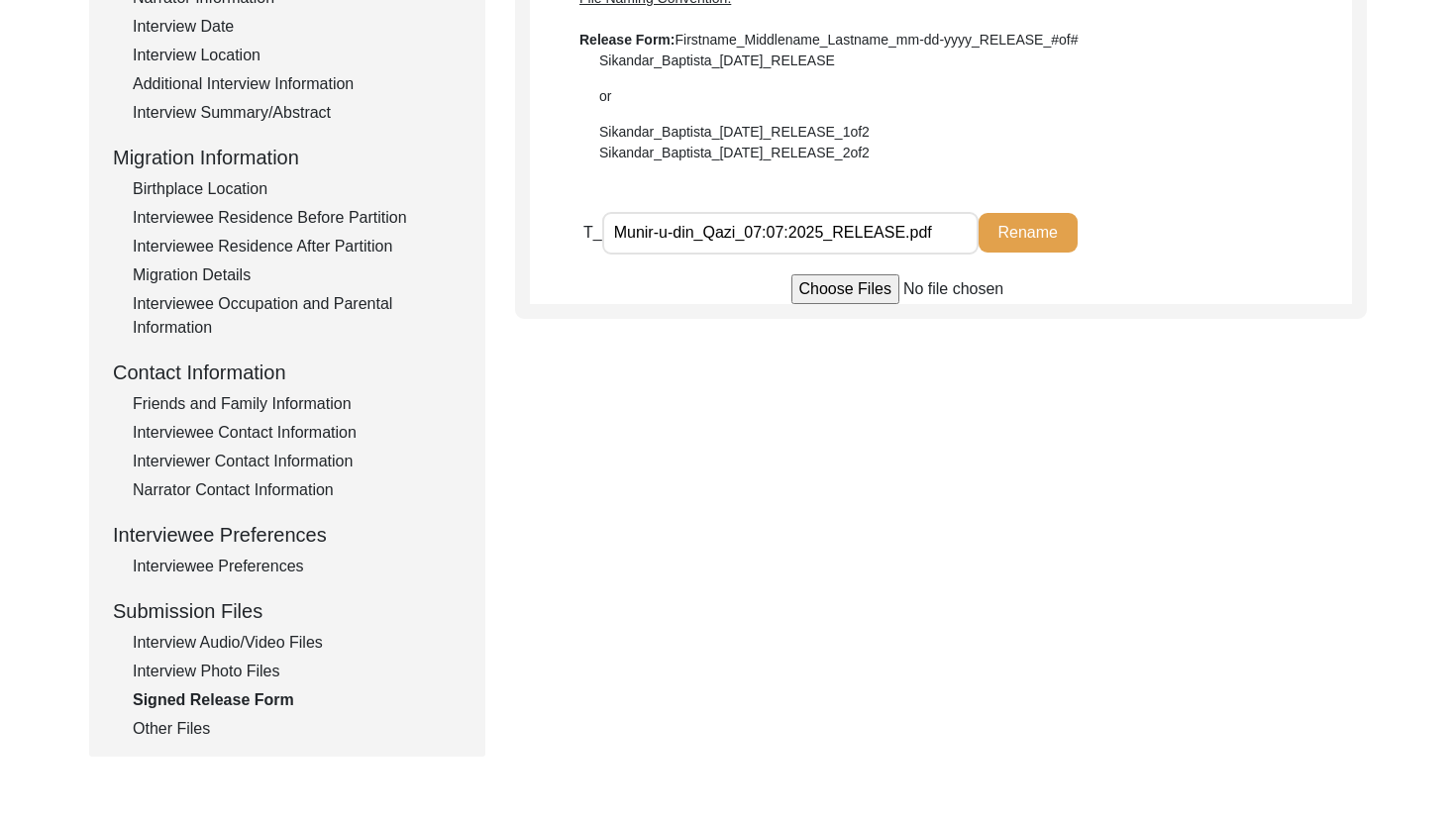 click on "Interview Audio/Video Files" 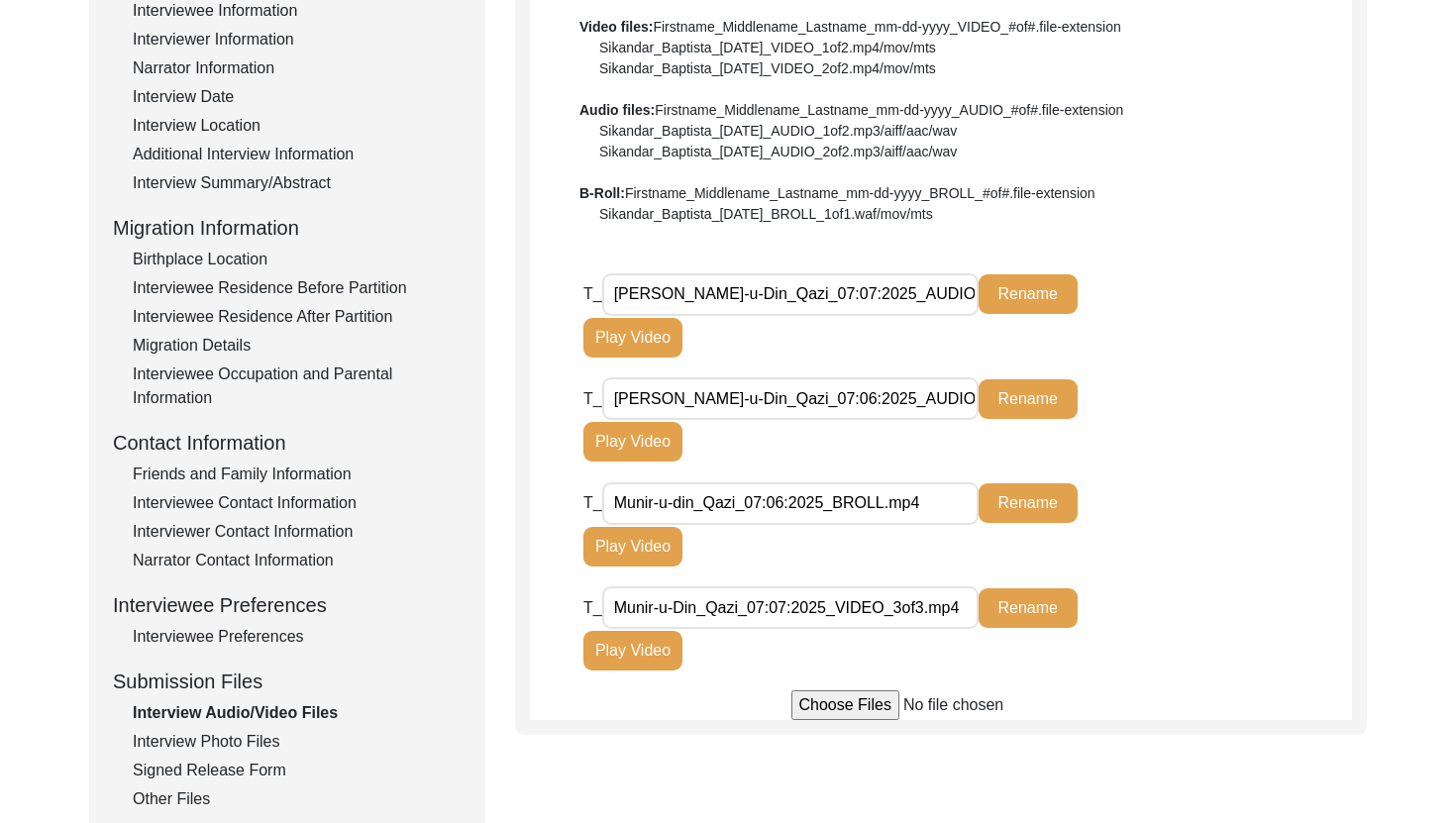 scroll, scrollTop: 320, scrollLeft: 0, axis: vertical 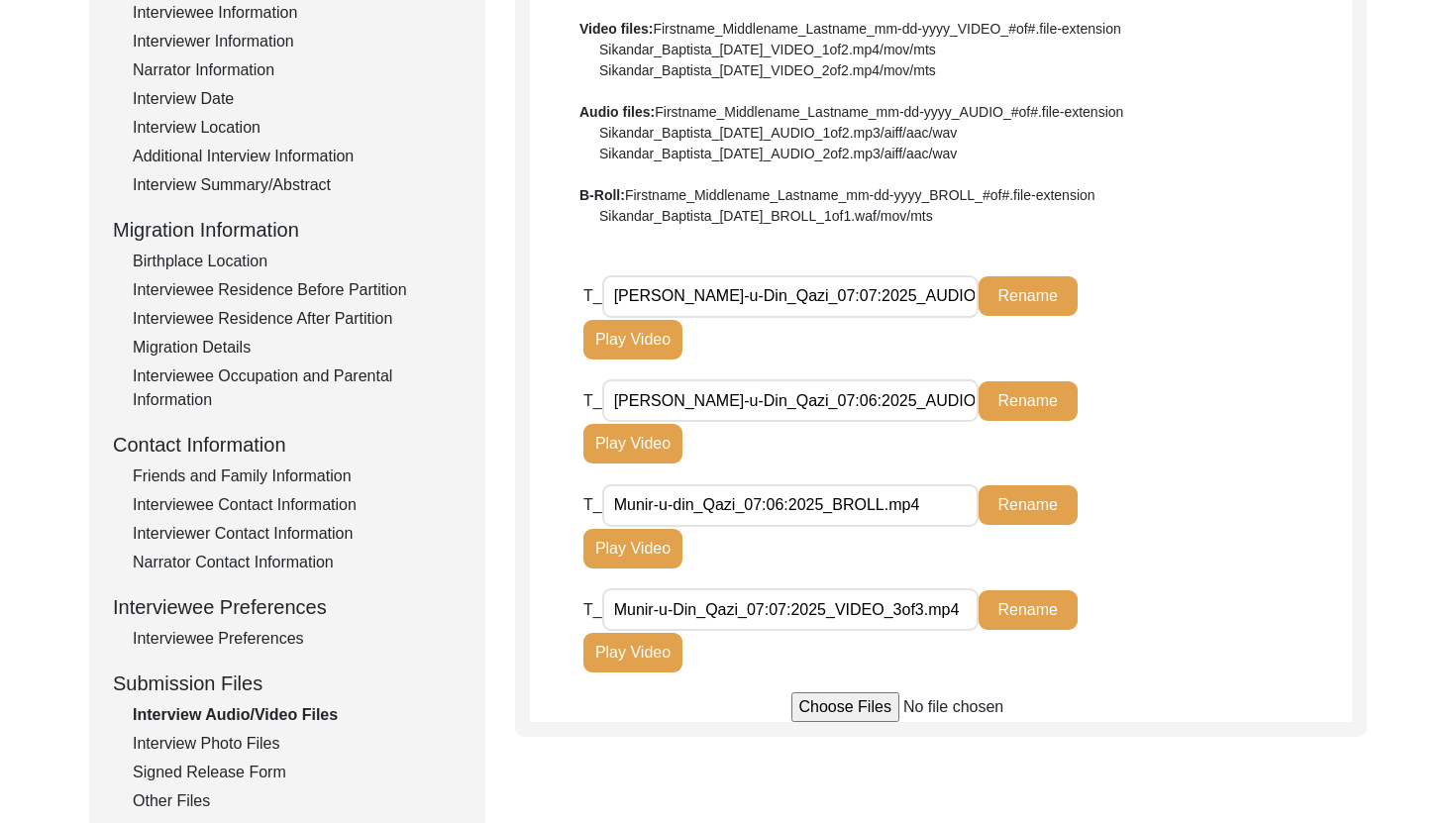 click on "[PERSON_NAME]-u-Din_Qazi_07:07:2025_AUDIO_2OF2.m4a" at bounding box center [790, 296] 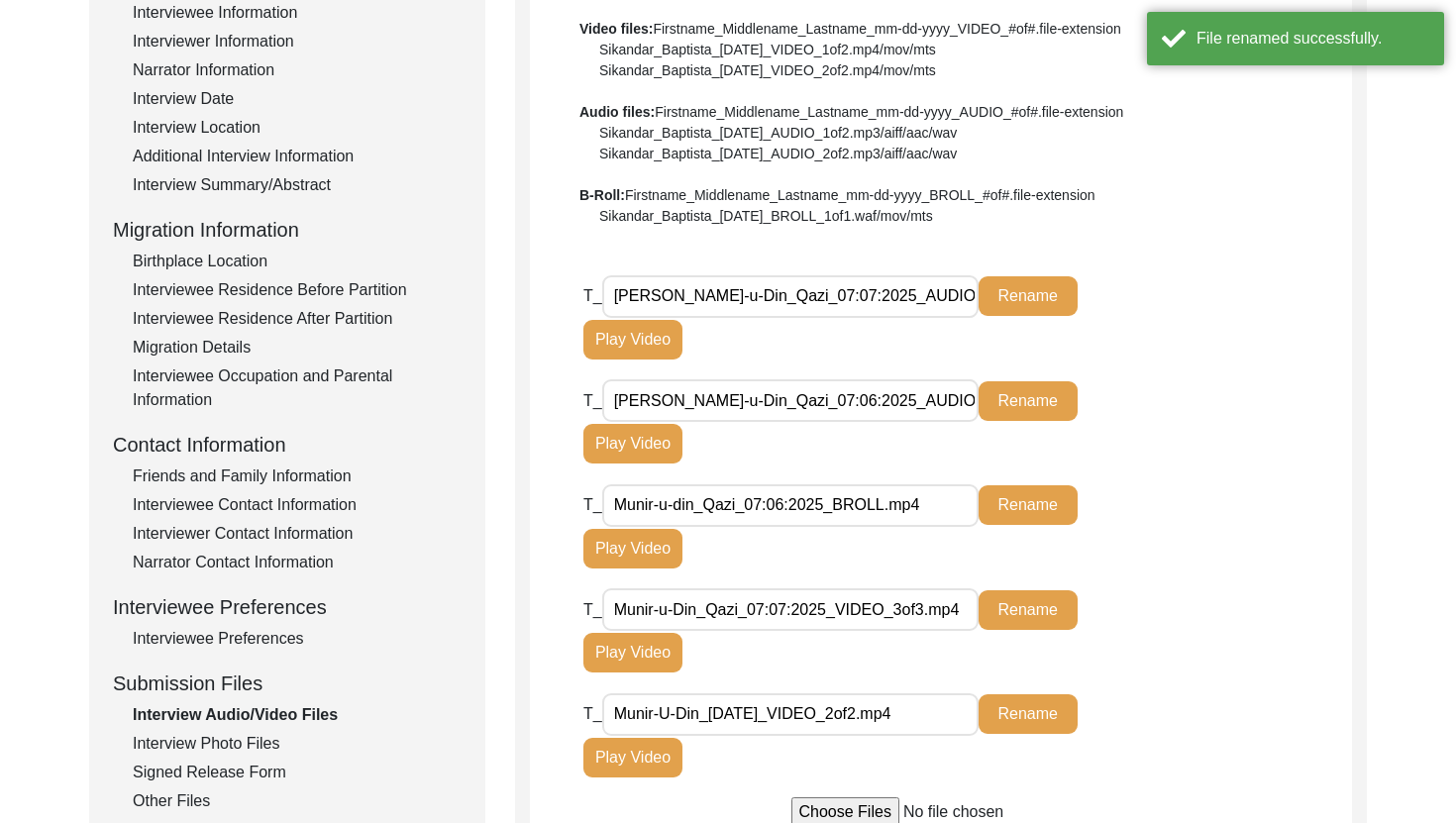 click on "Muneer-u-Din_Qazi_07:07:2025_AUDIO_2OF3.m4a" at bounding box center (790, 296) 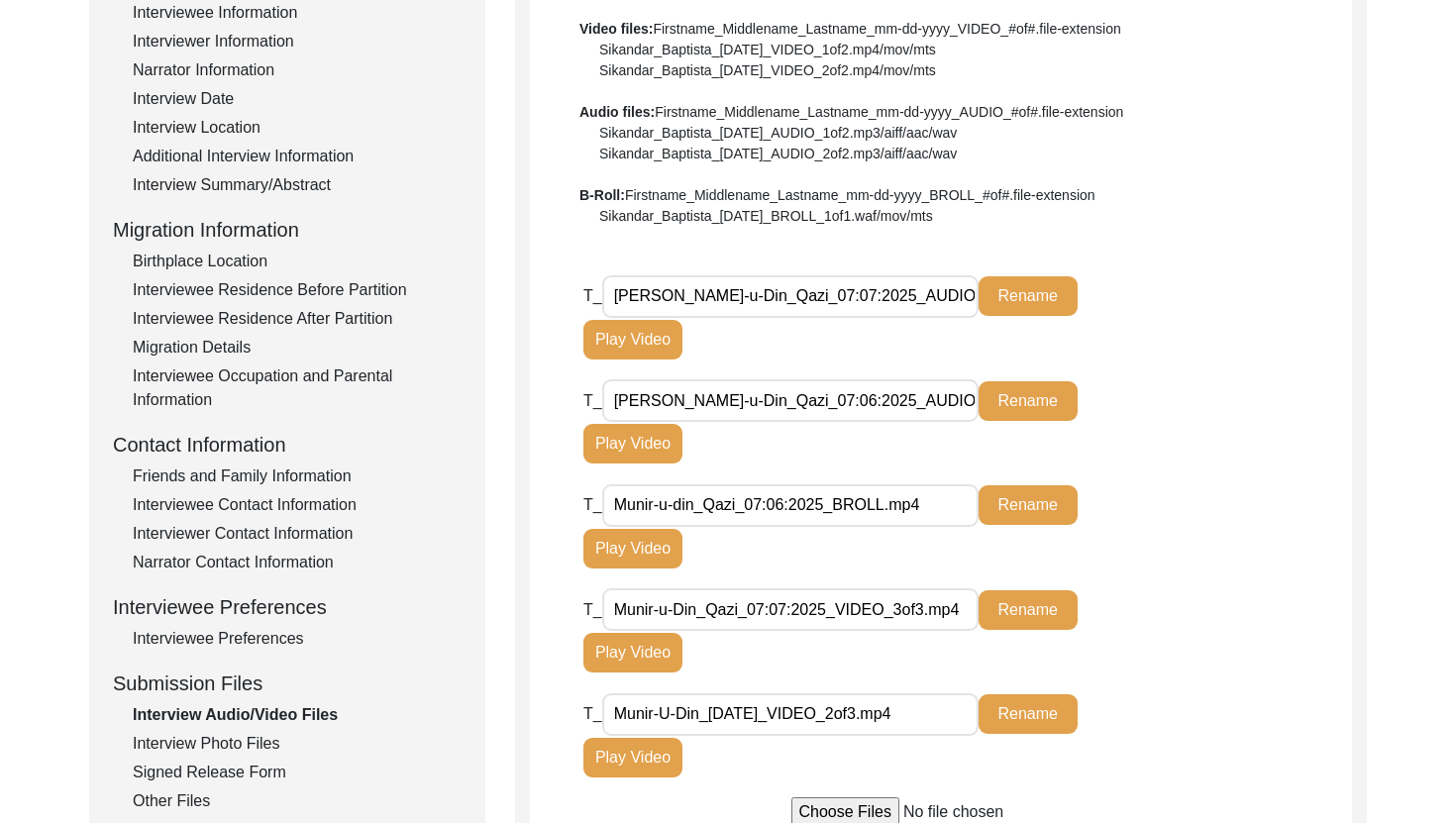 type on "Munir-U-Din_[DATE]_VIDEO_2of3.mp4" 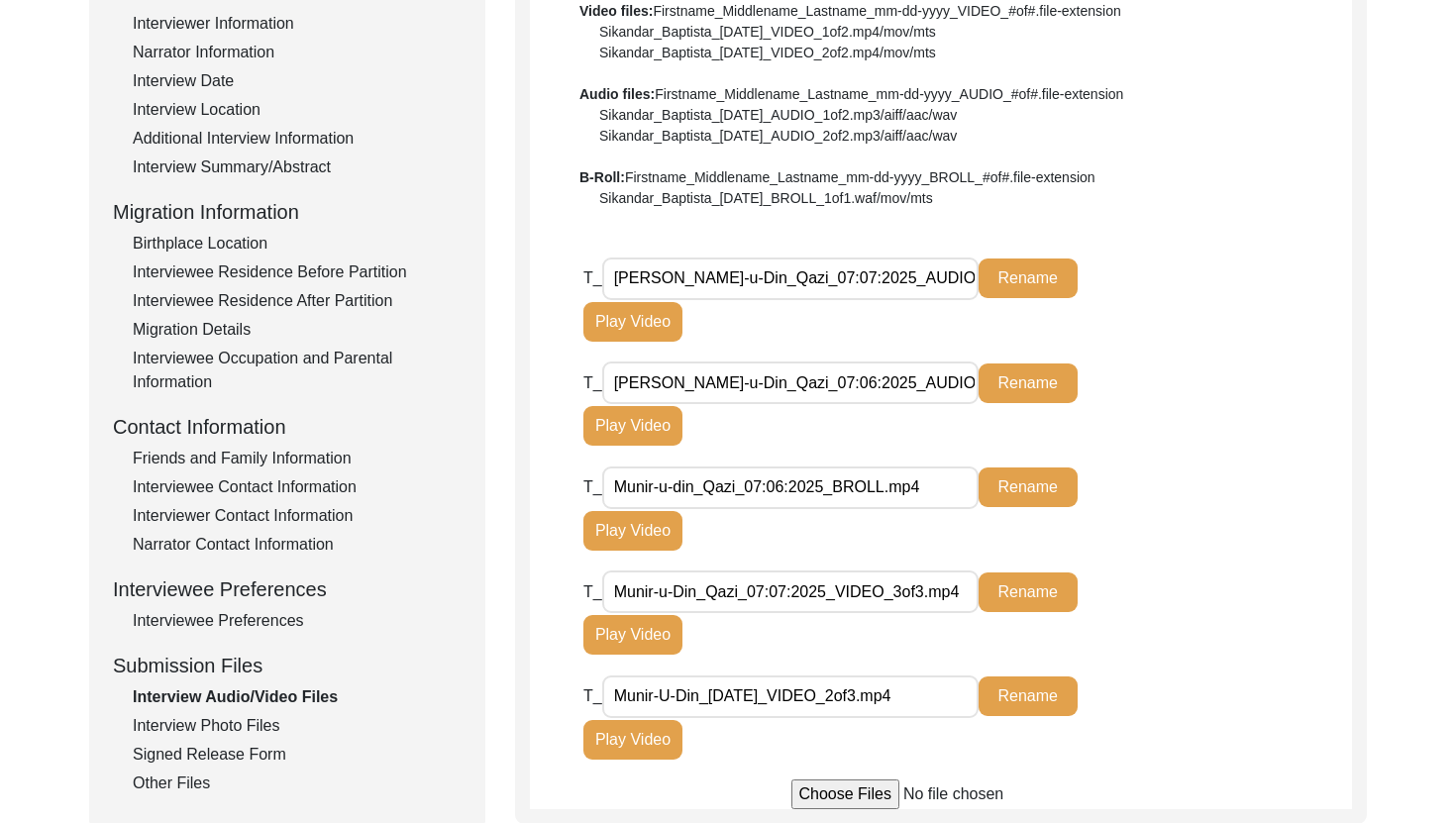 scroll, scrollTop: 541, scrollLeft: 0, axis: vertical 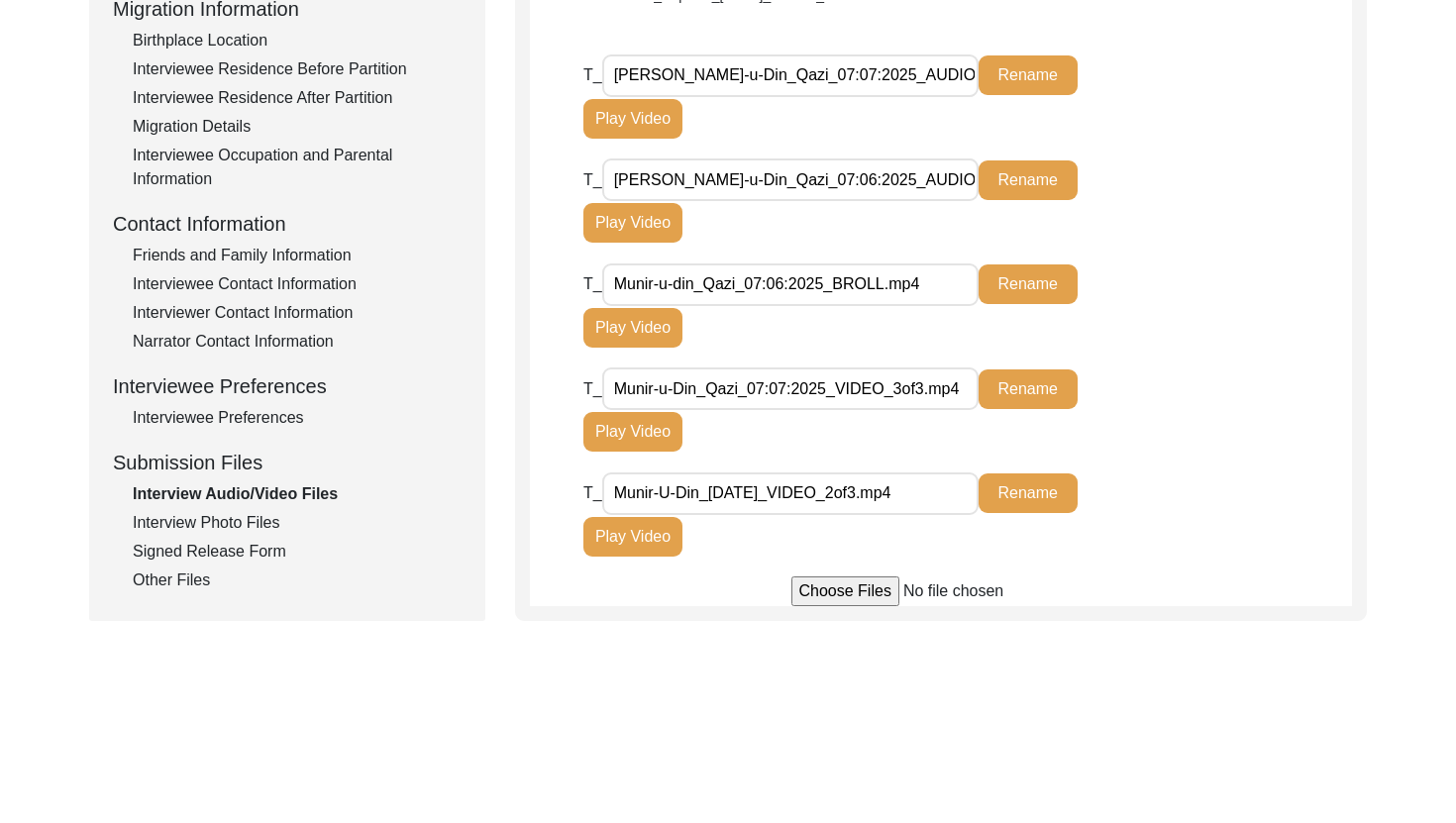 click on "Other Files" 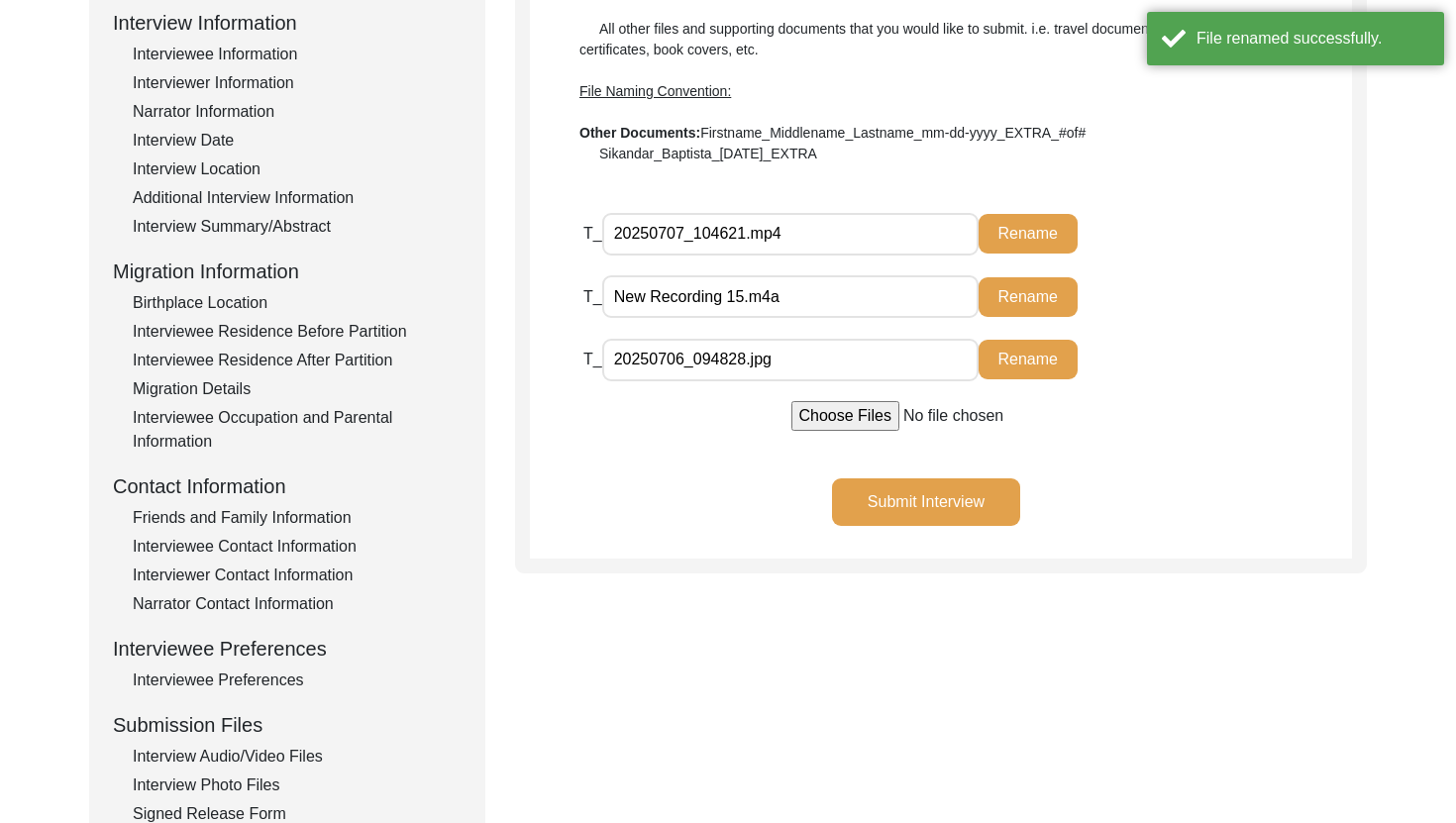 scroll, scrollTop: 241, scrollLeft: 0, axis: vertical 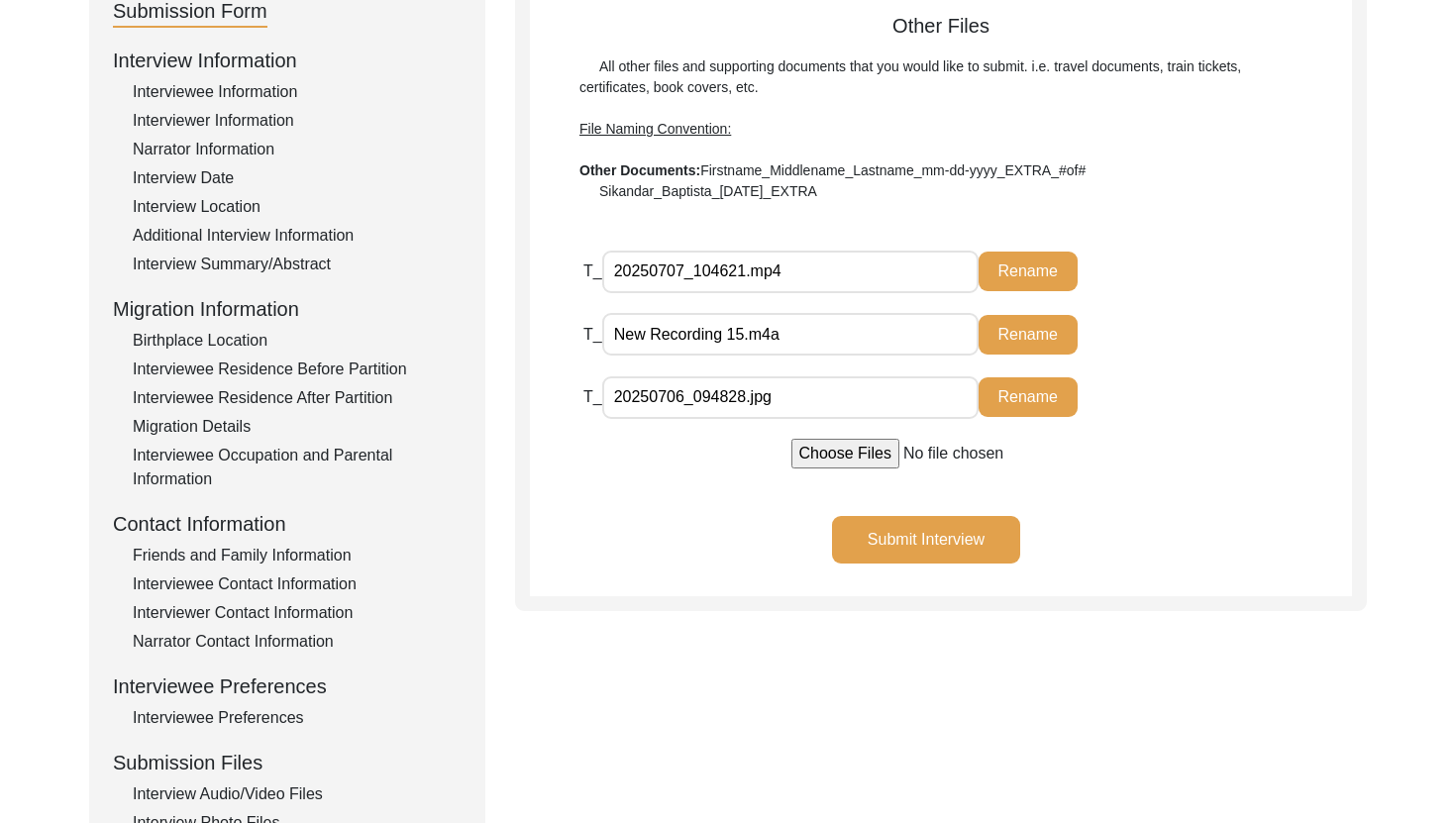 drag, startPoint x: 817, startPoint y: 267, endPoint x: 526, endPoint y: 247, distance: 291.68648 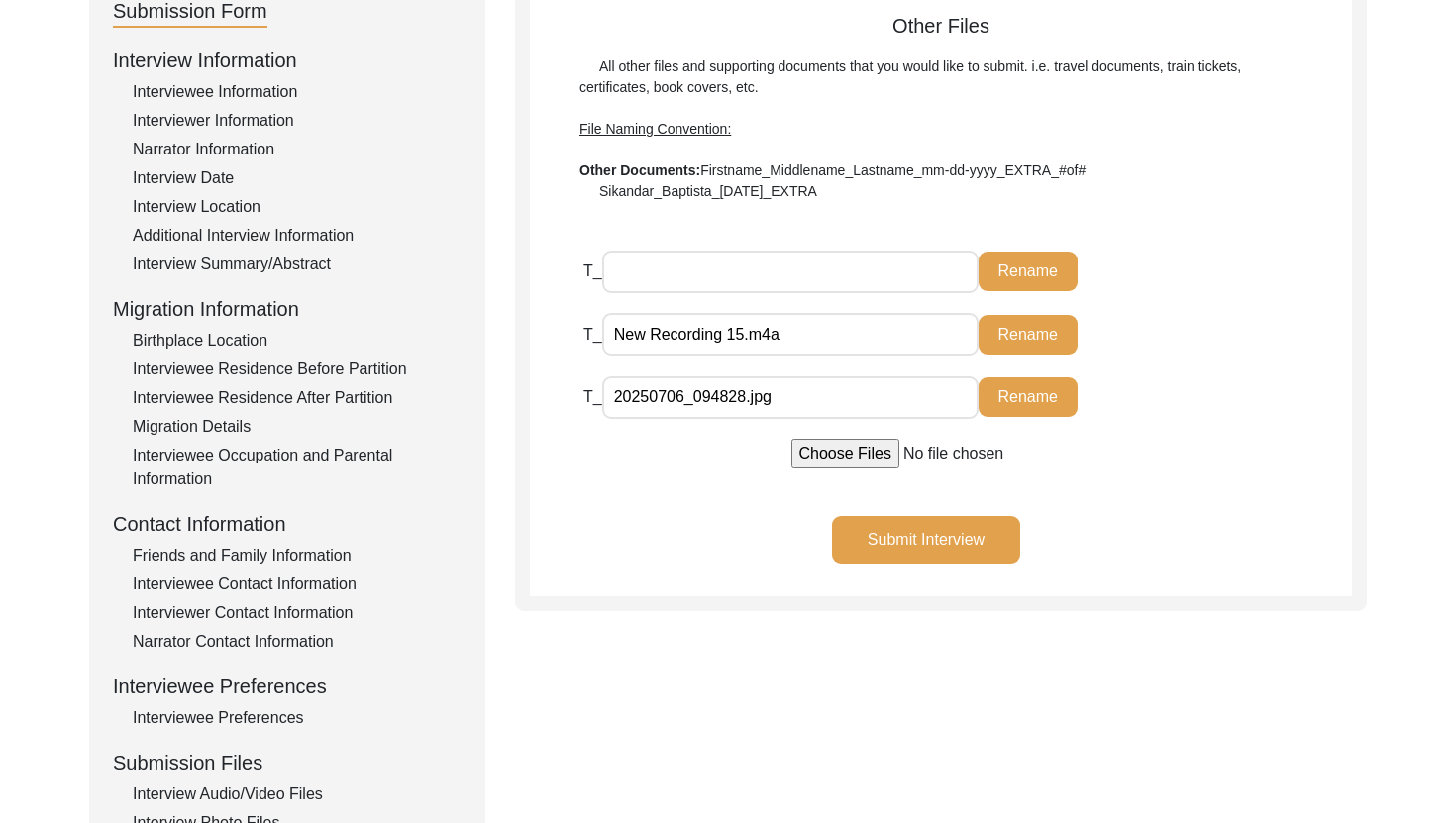 type 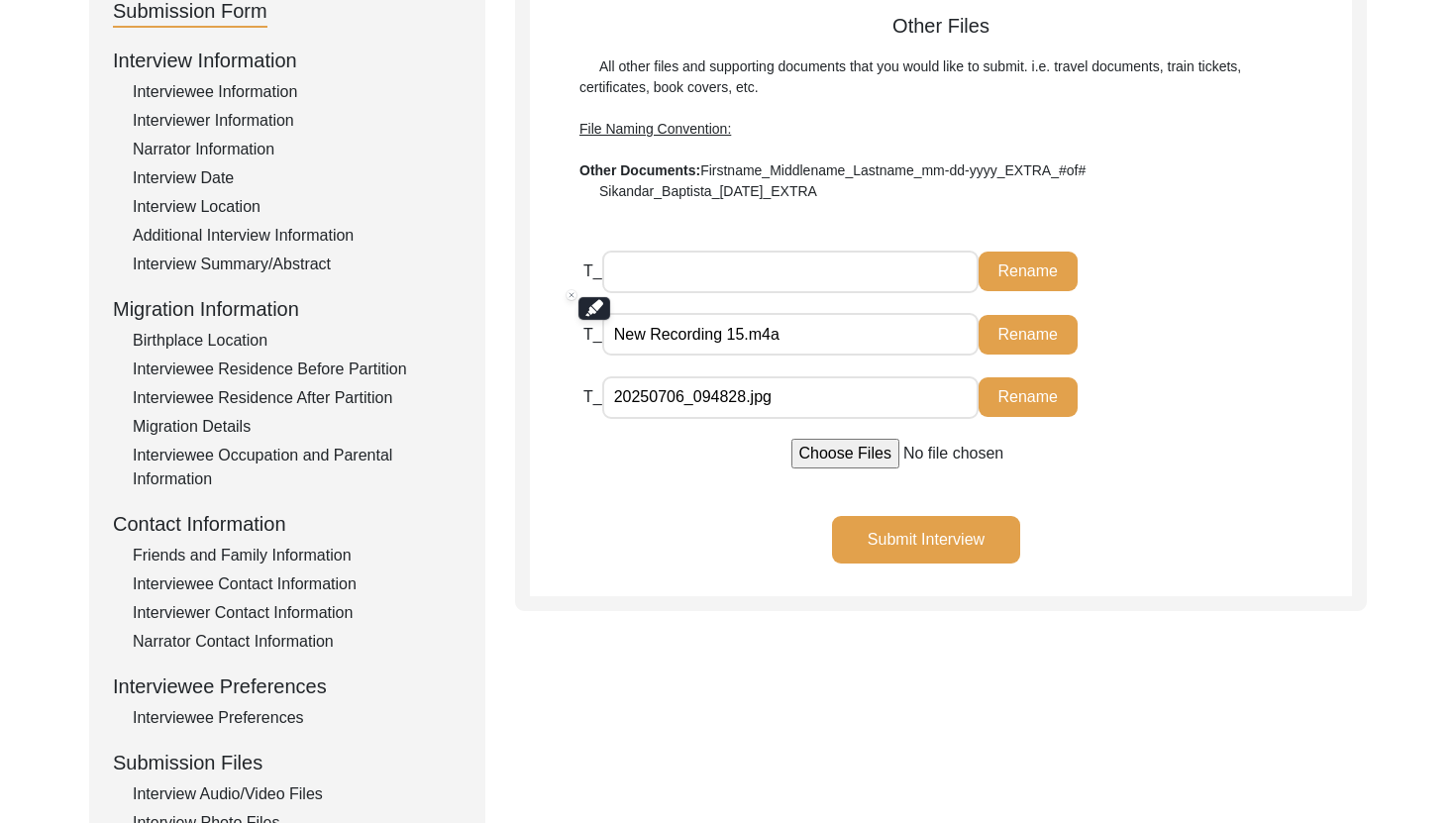 click on "Rename" 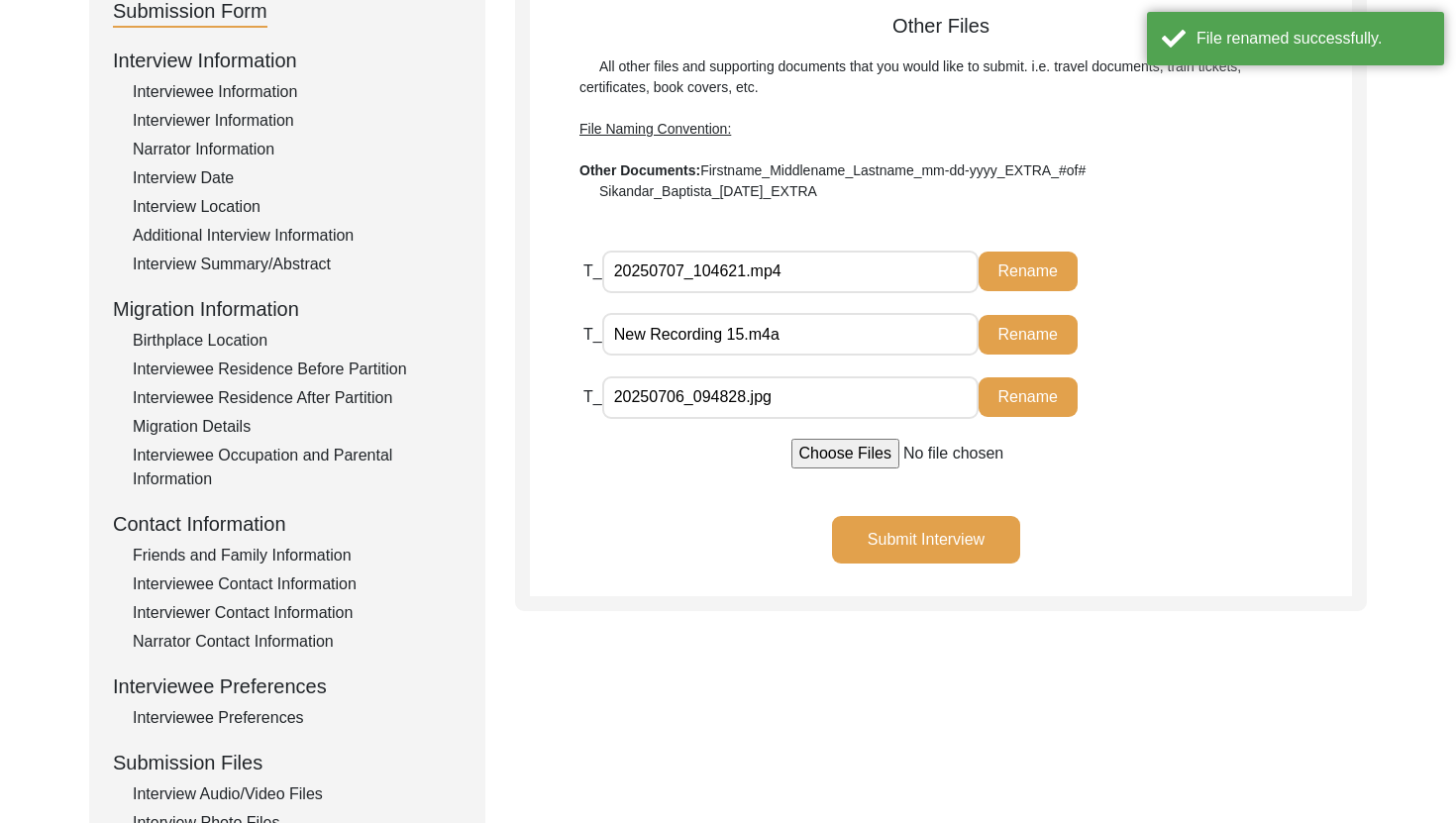 click on "T_ New Recording 15.m4a Rename" 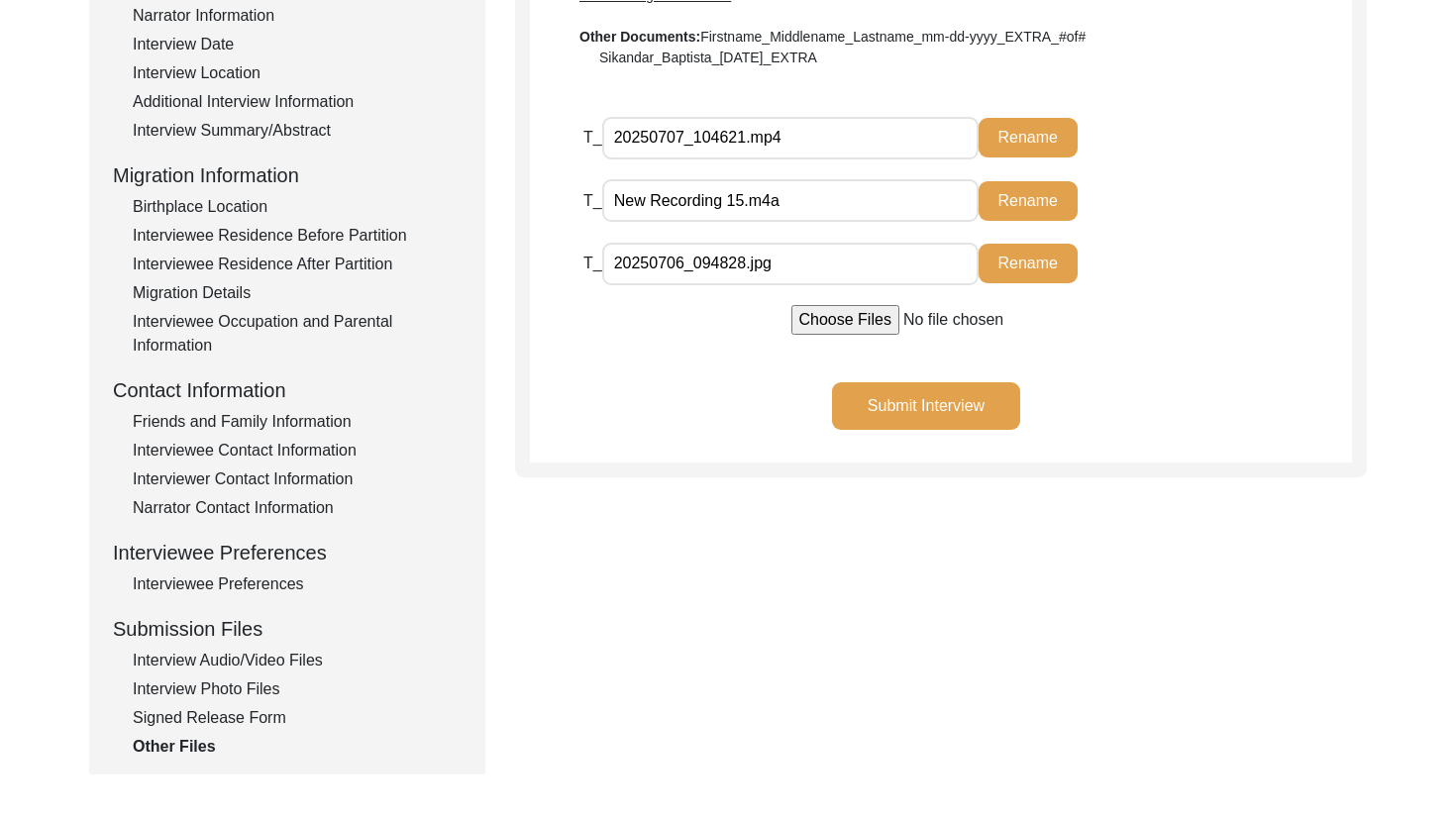 scroll, scrollTop: 380, scrollLeft: 0, axis: vertical 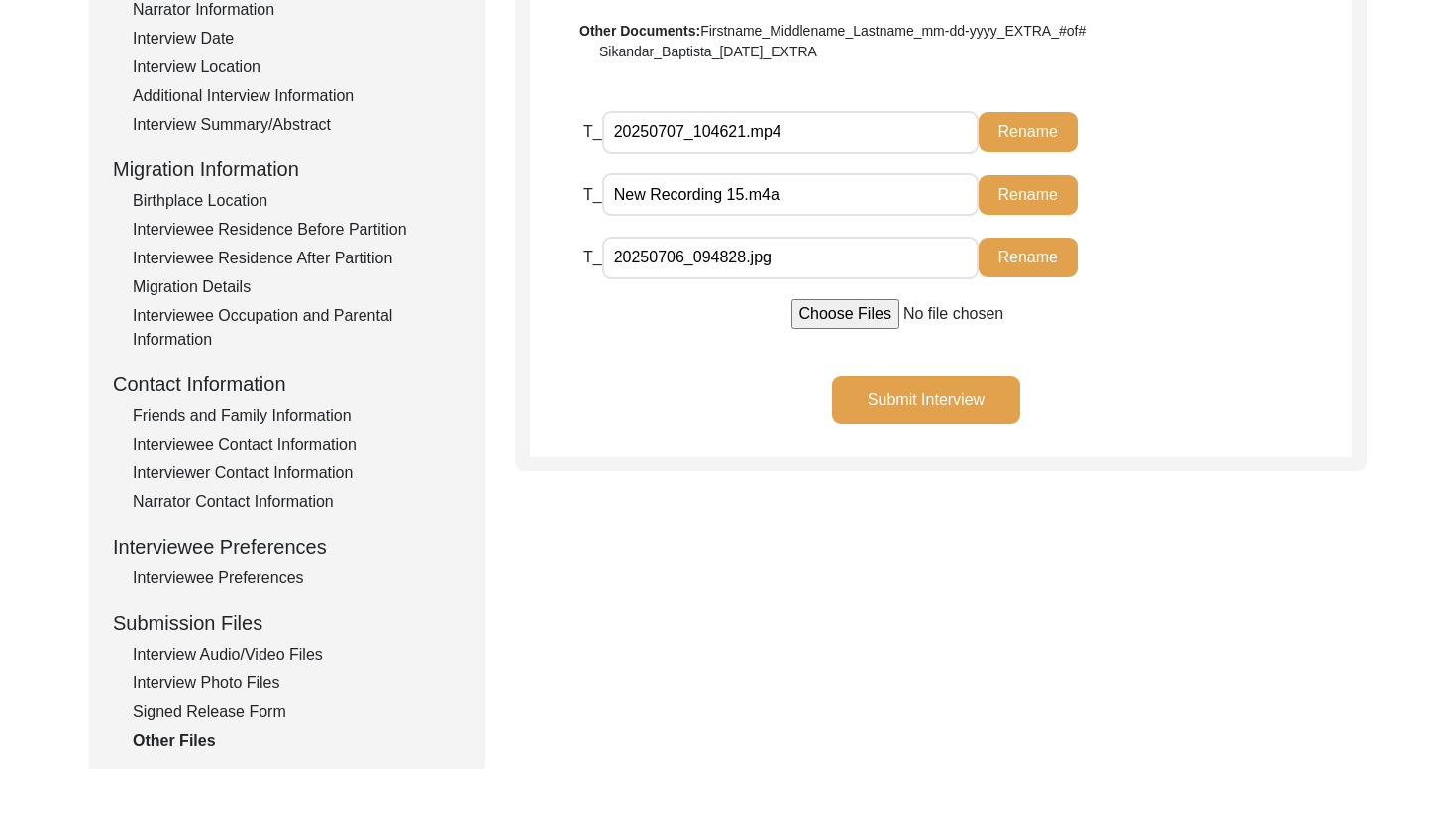 click on "Signed Release Form" 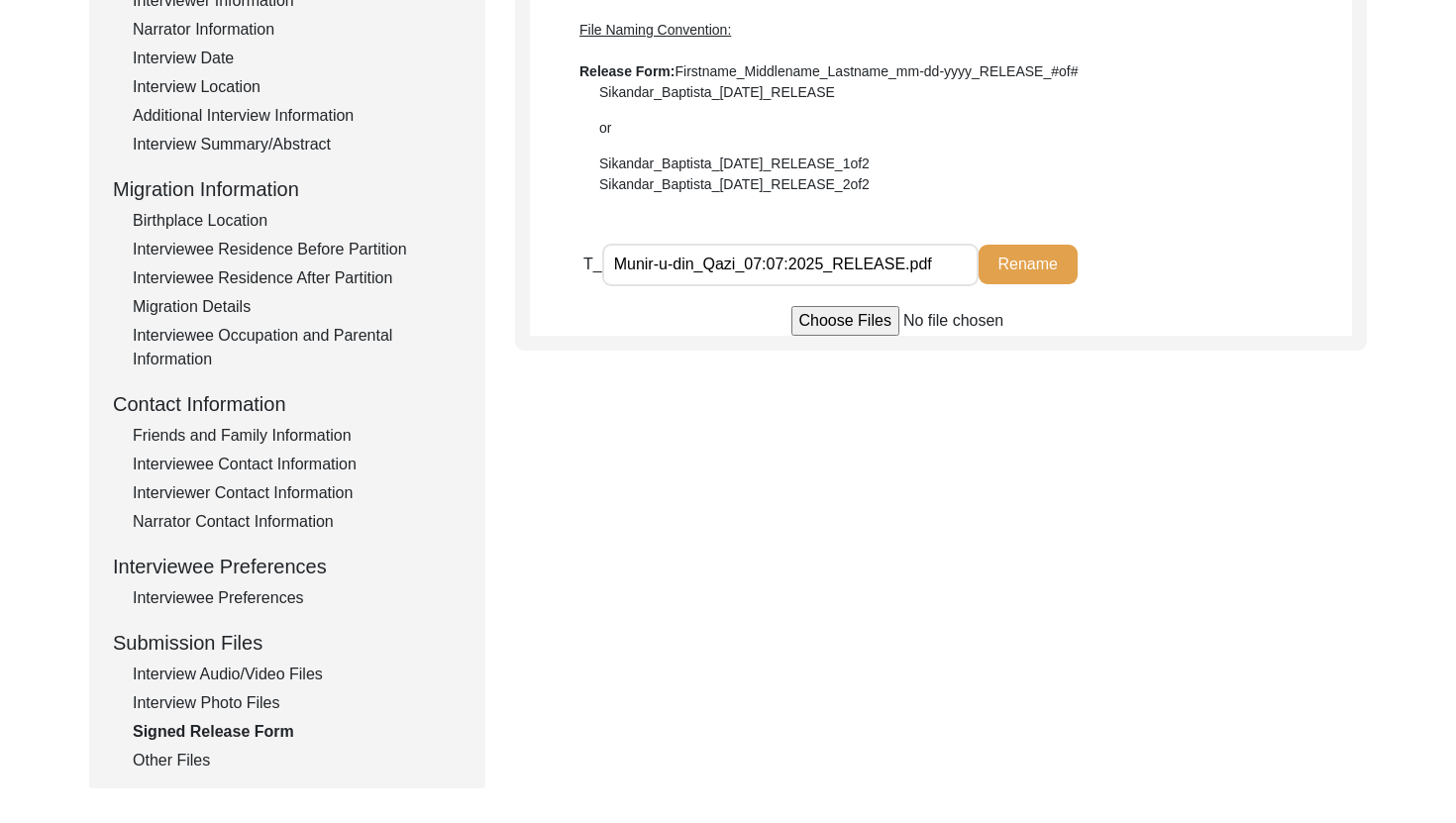 scroll, scrollTop: 356, scrollLeft: 0, axis: vertical 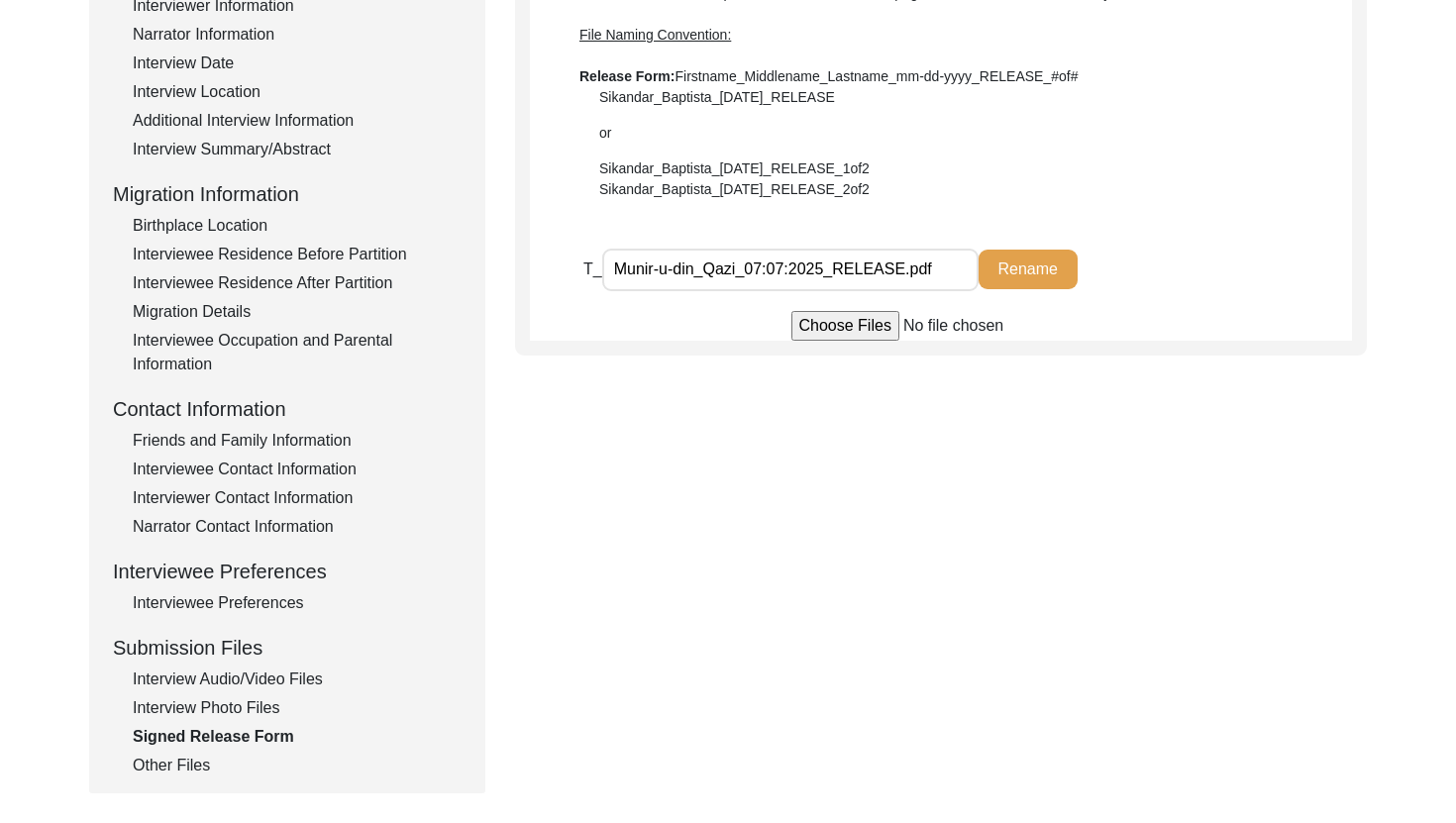 click on "Interview Photo Files" 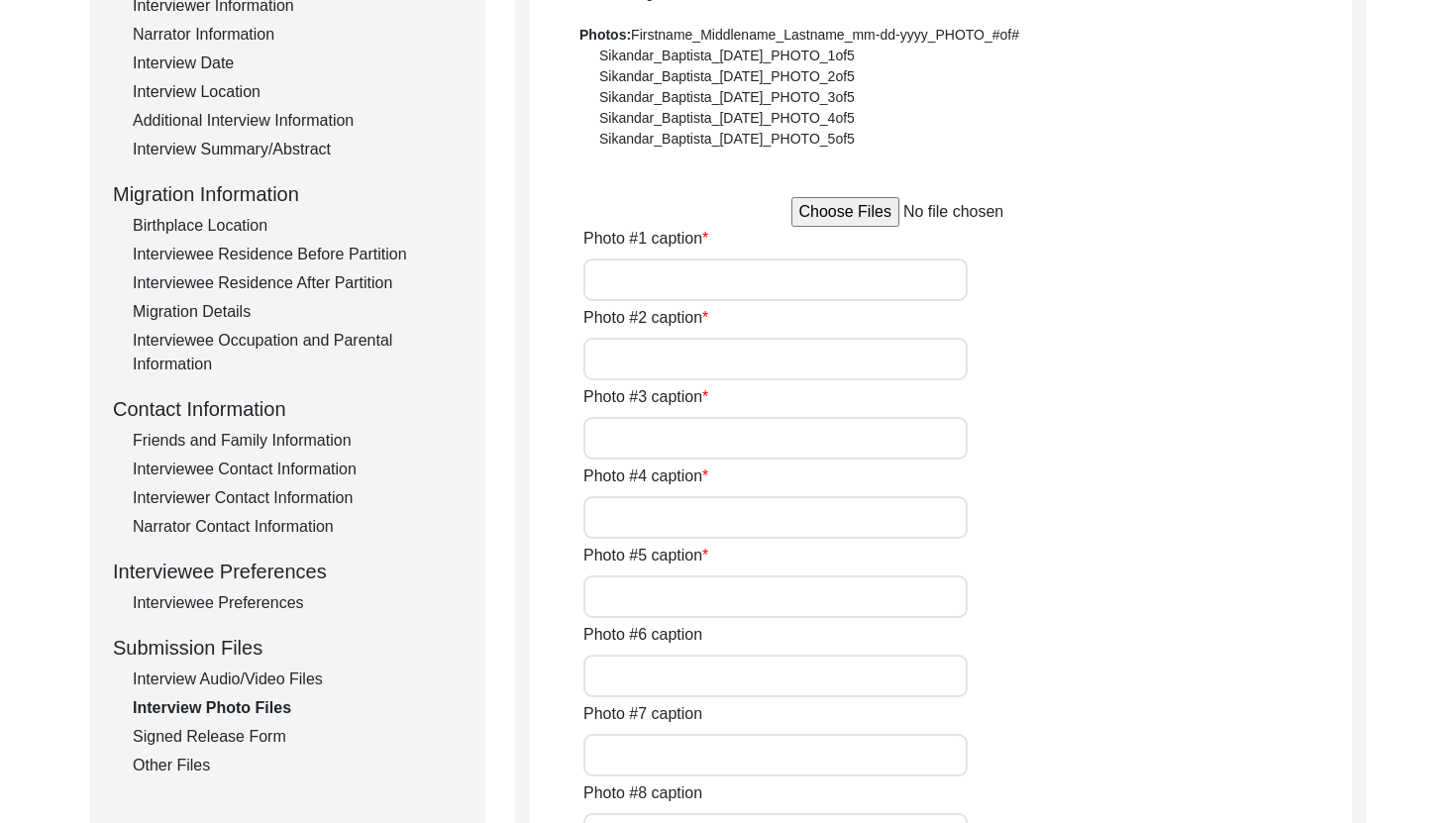 click on "Interview Audio/Video Files" 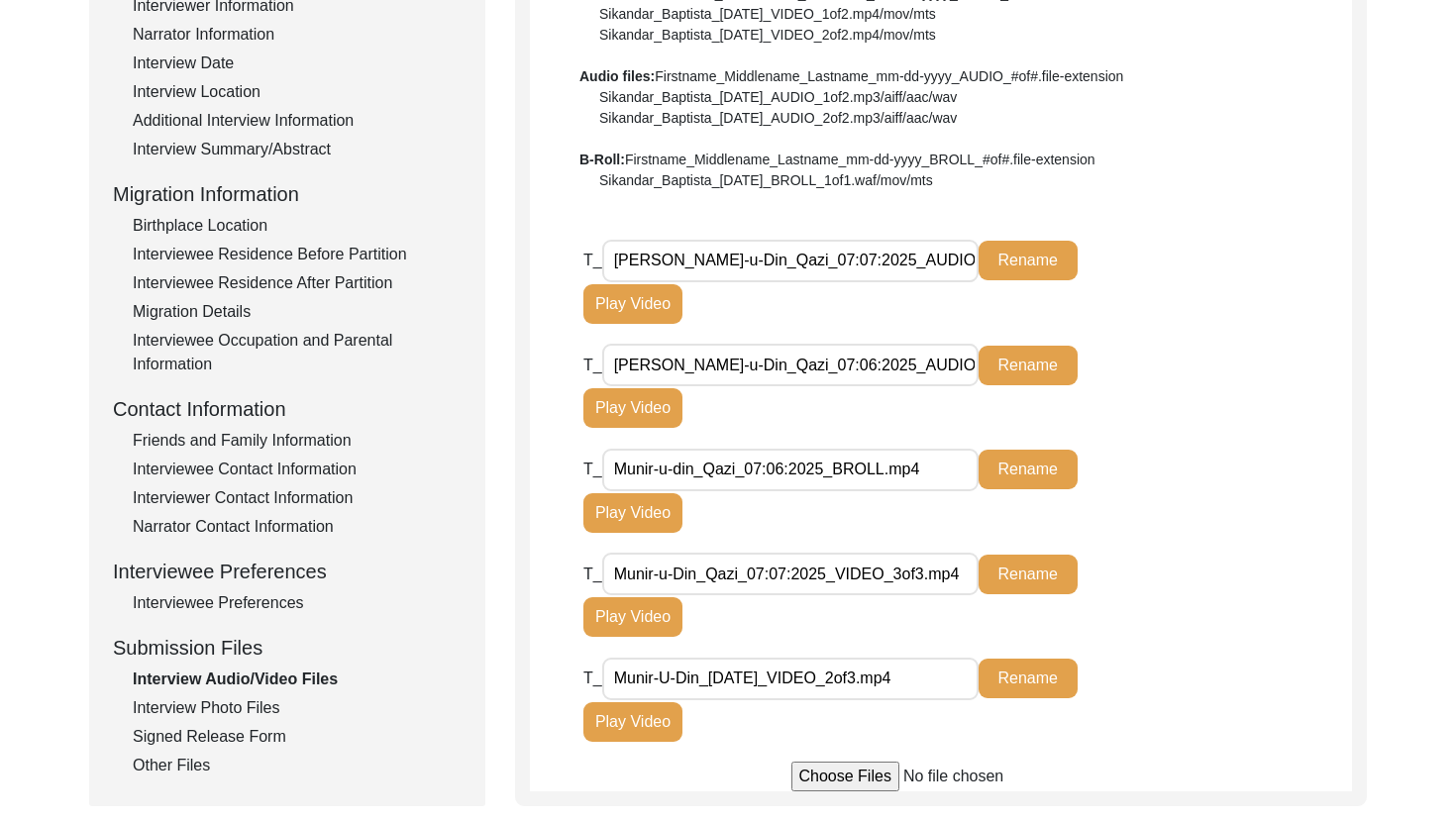 click on "Interviewee Preferences" 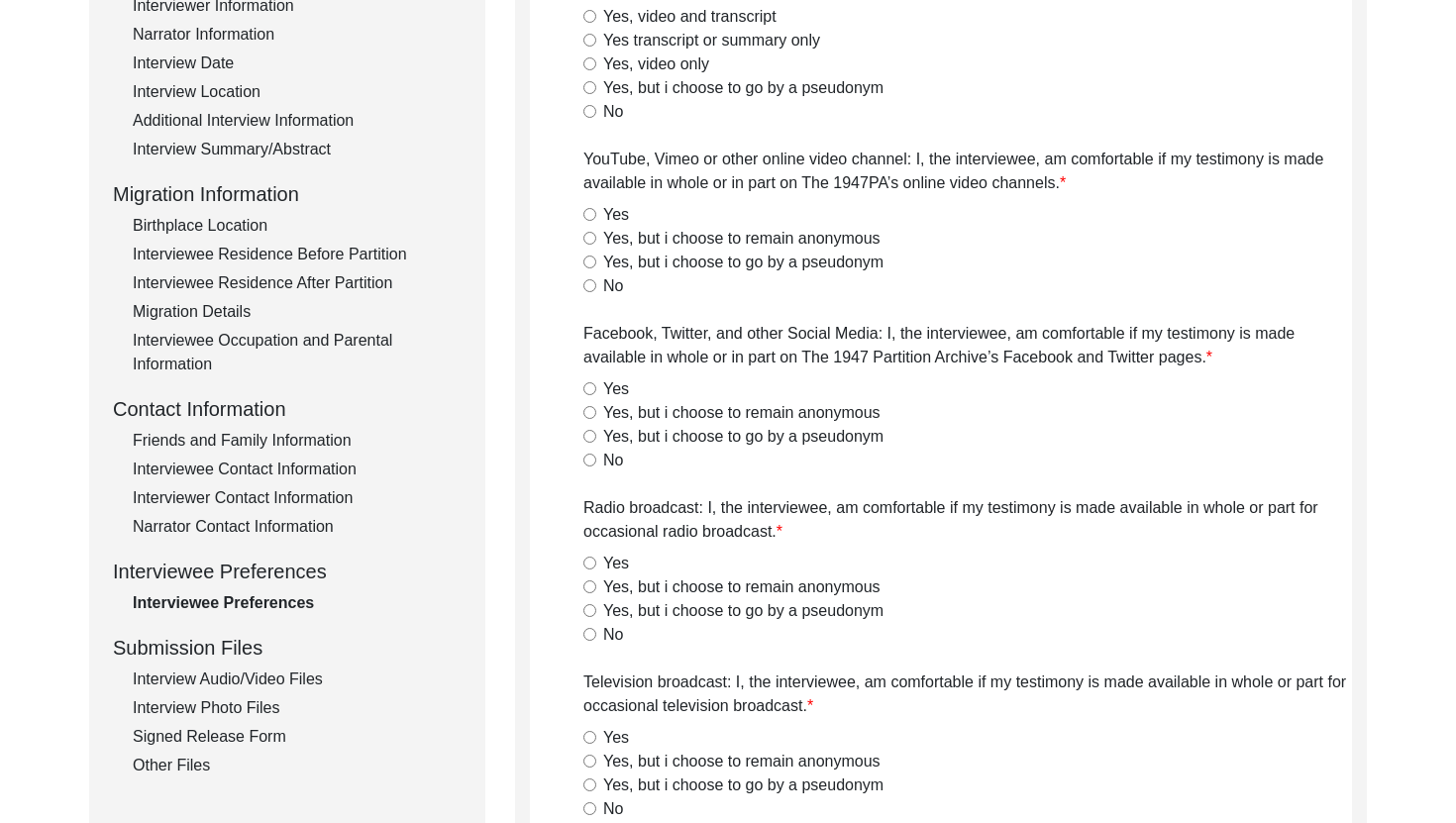 radio on "true" 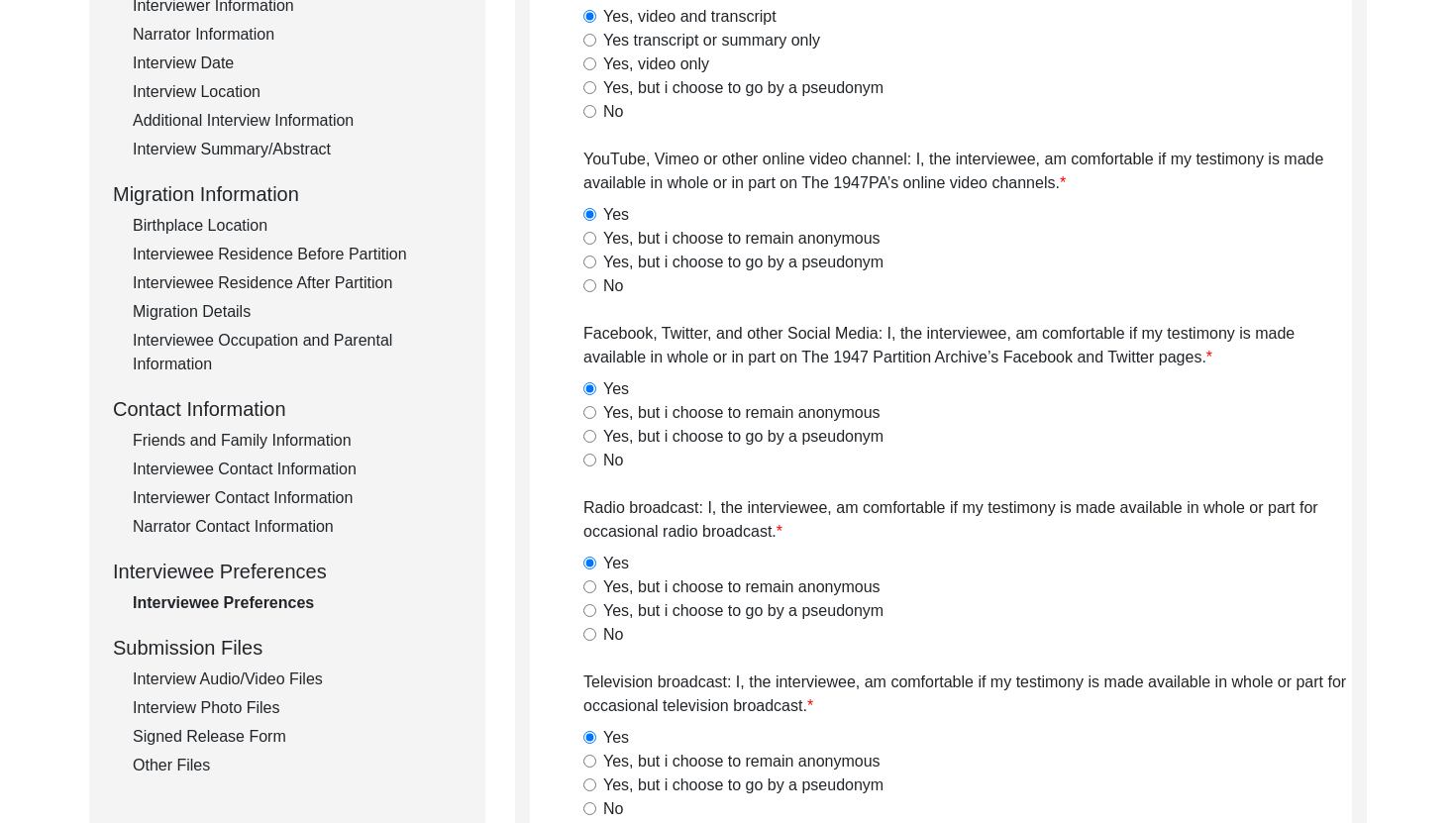 click on "Narrator Contact Information" 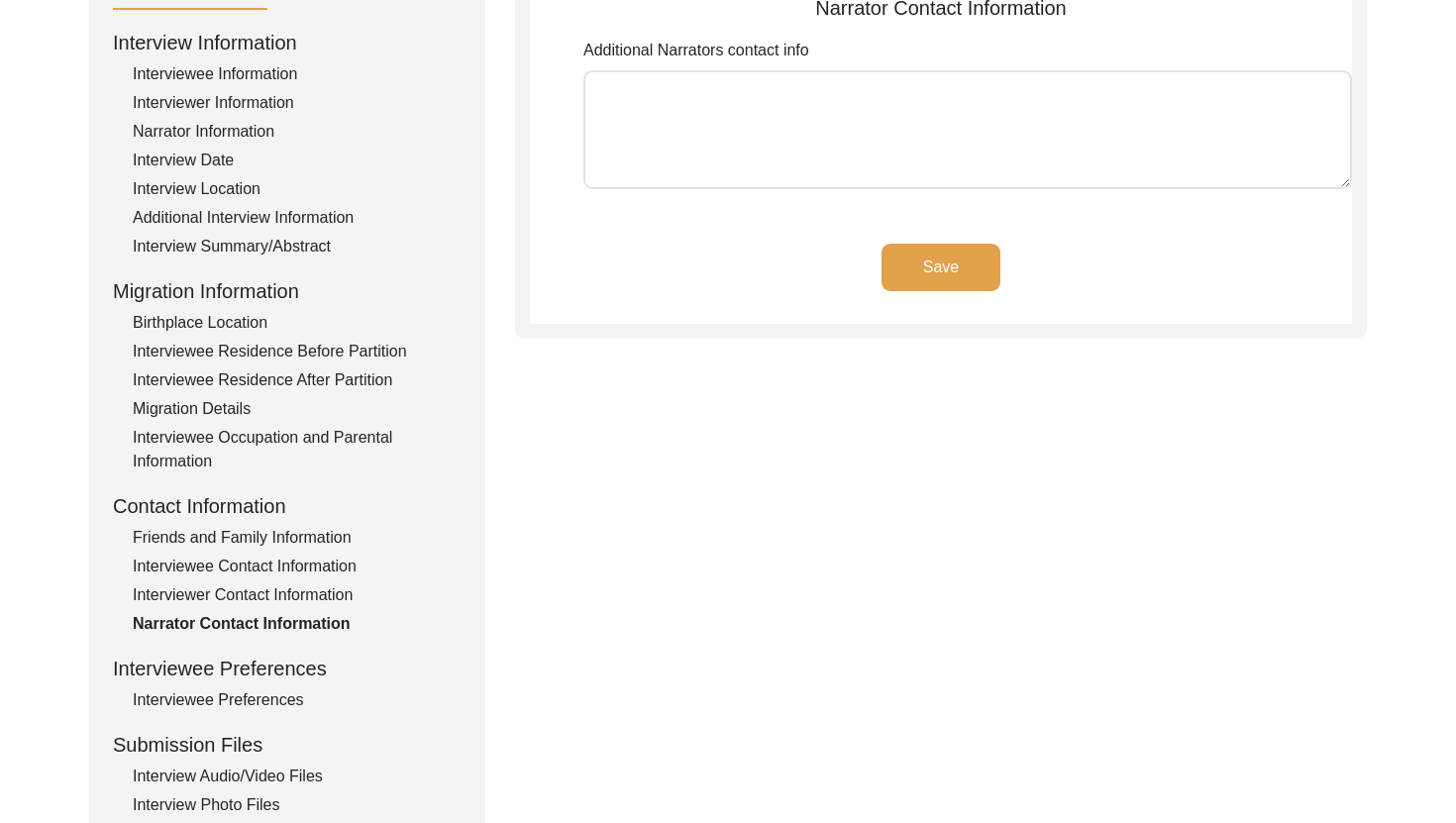 scroll, scrollTop: 261, scrollLeft: 0, axis: vertical 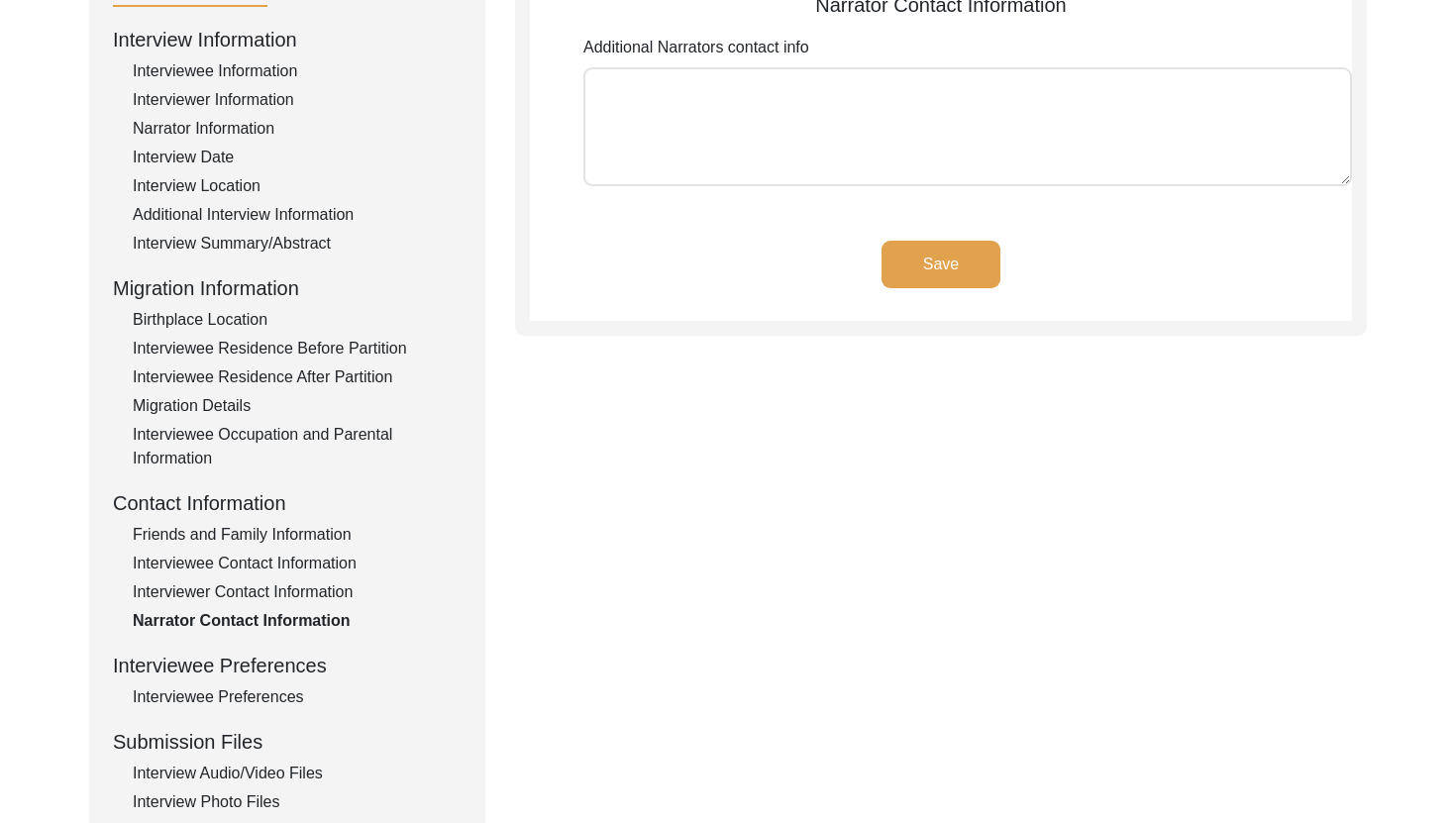 click on "Interviewer Contact Information" 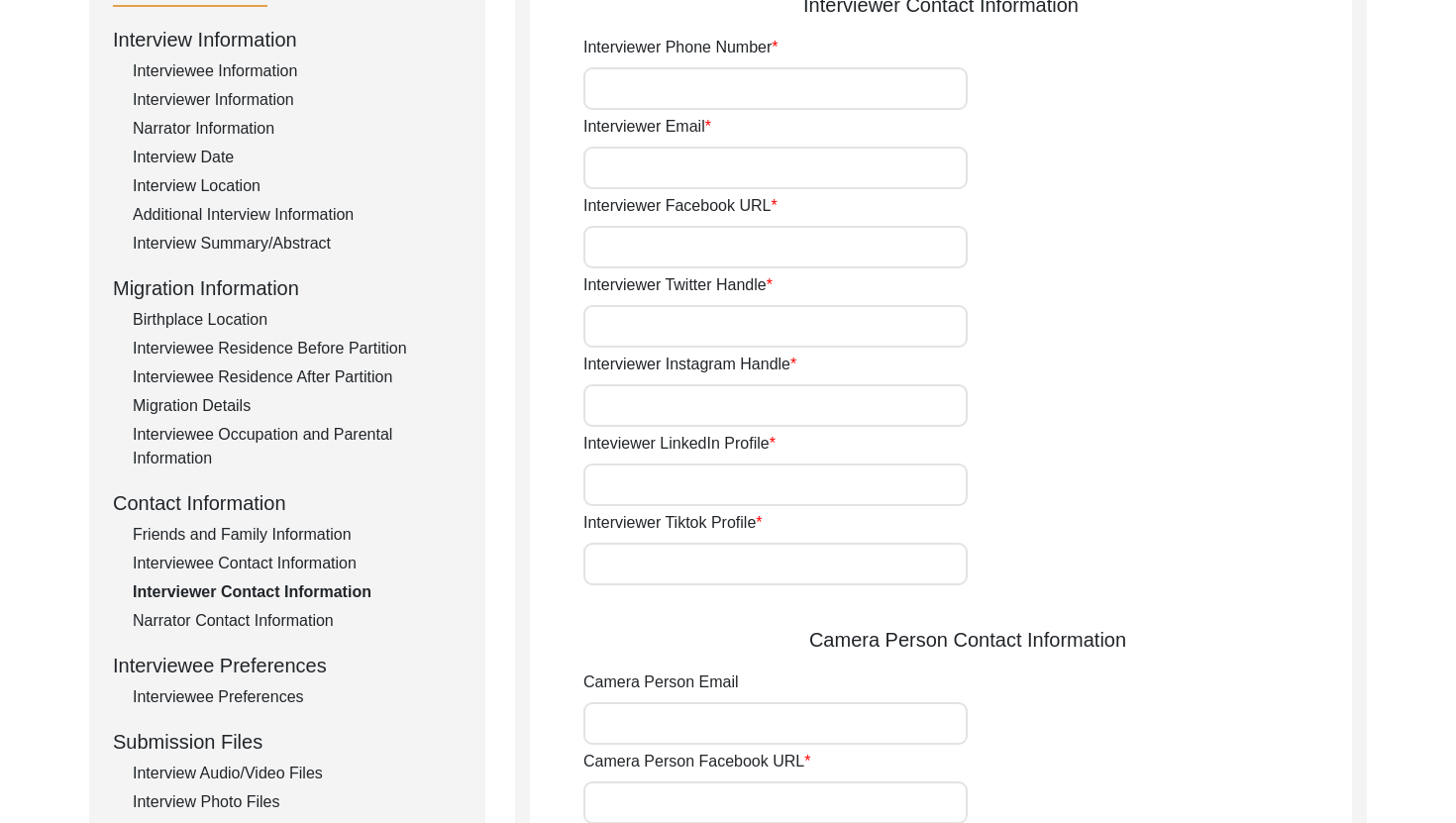 type on "9521476366" 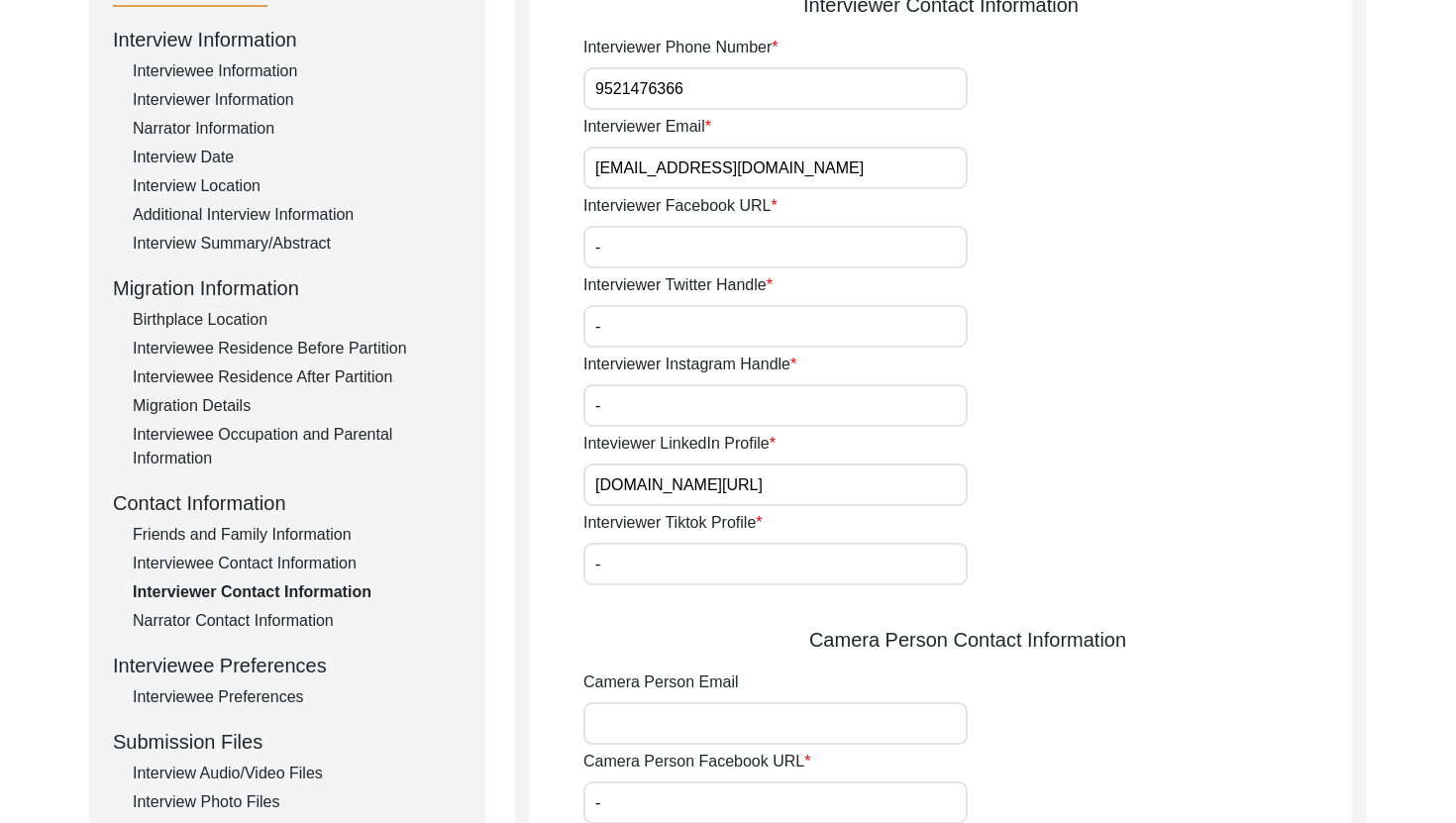 click on "Interviewee Contact Information" 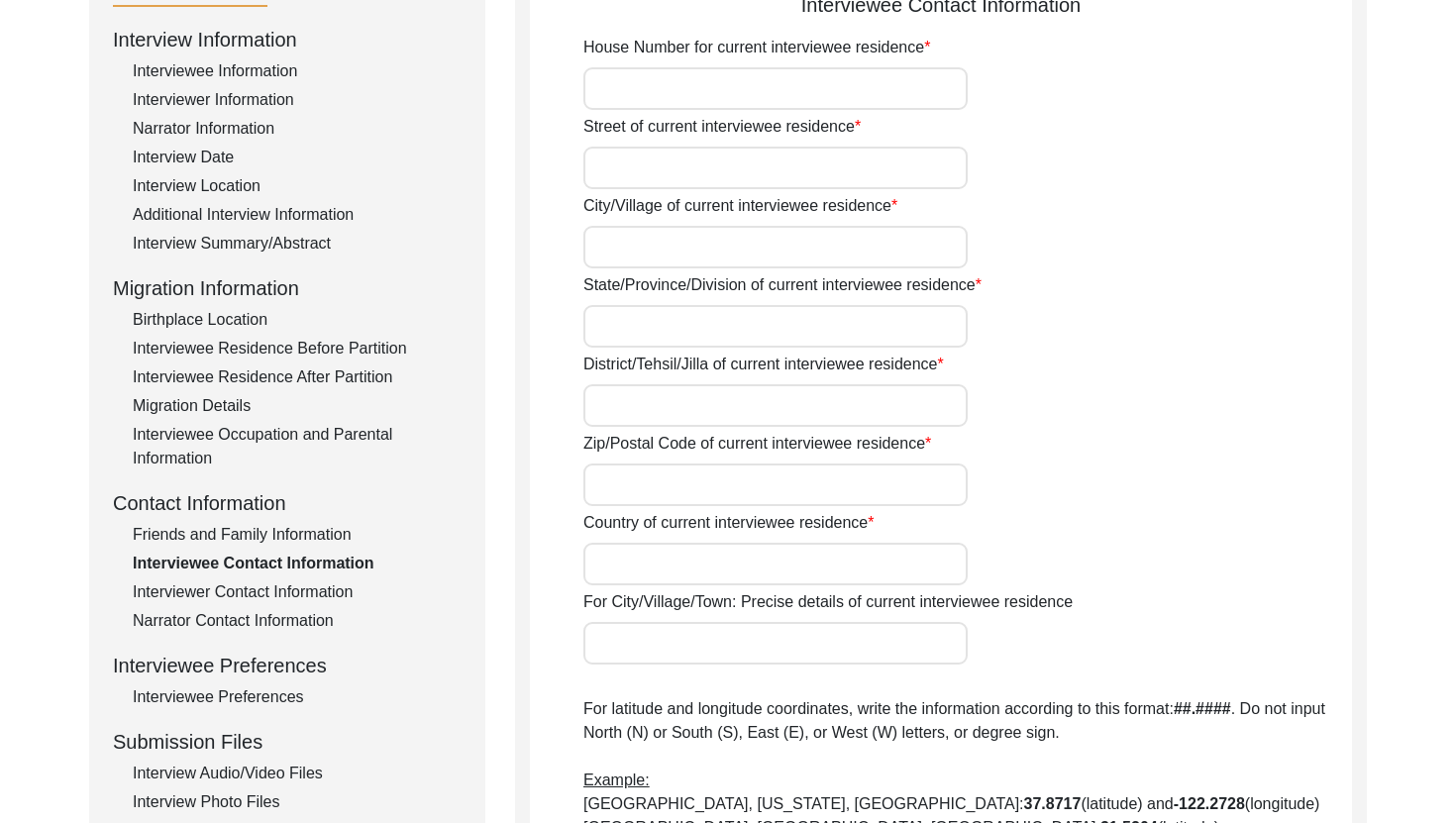 type on "11" 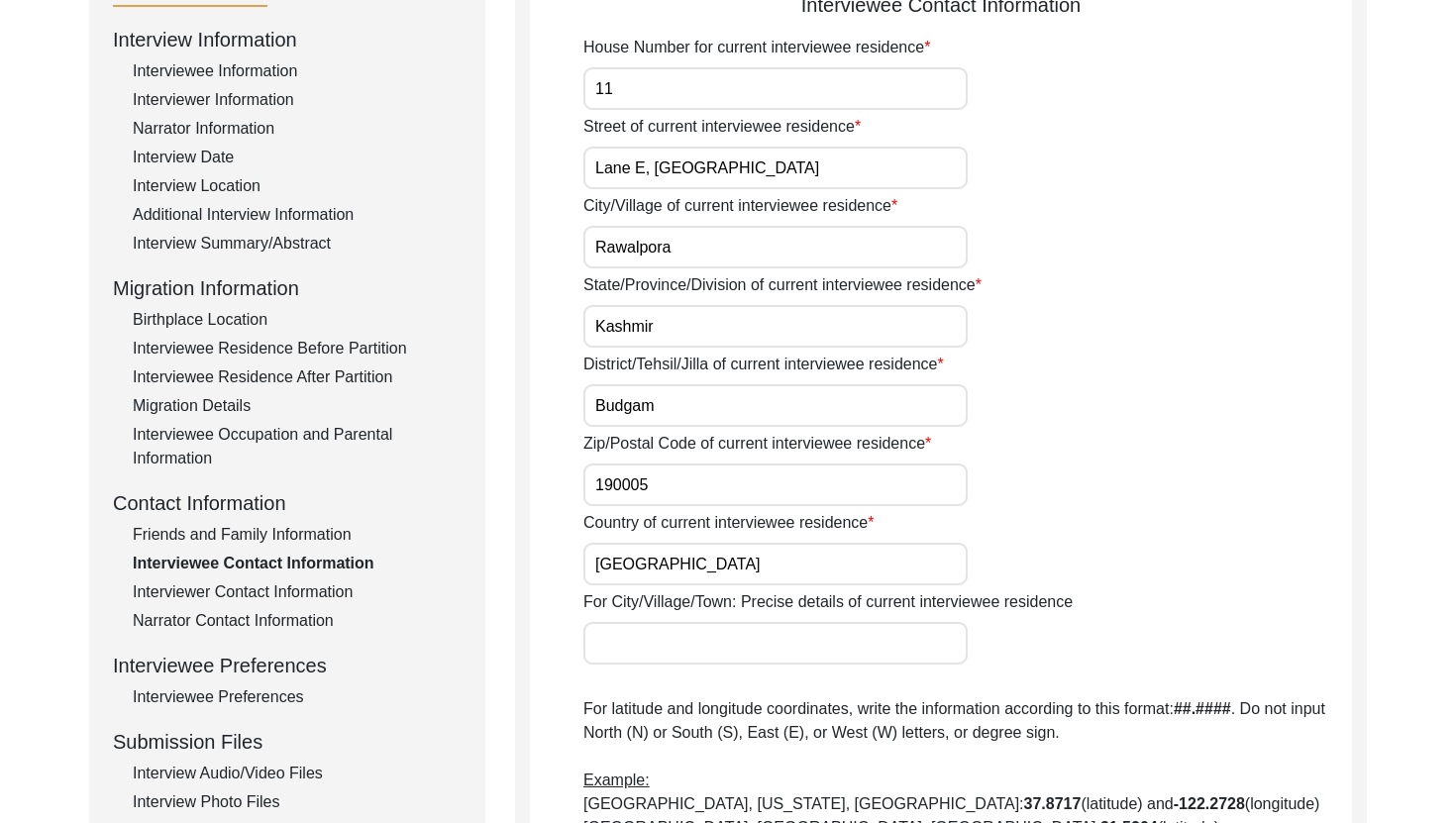 click on "Friends and Family Information" 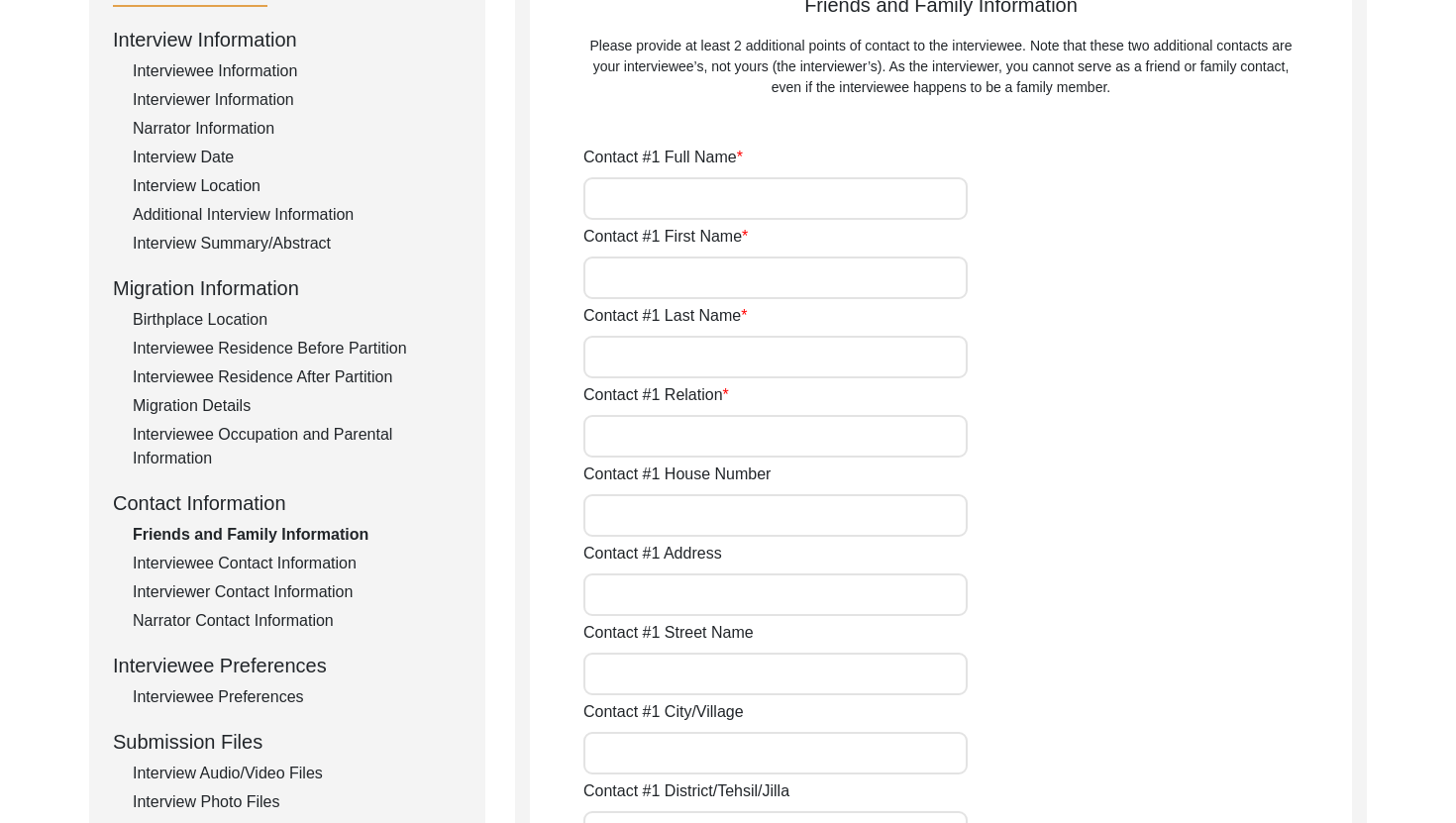 type on "Qazi Zahoor Ahmad" 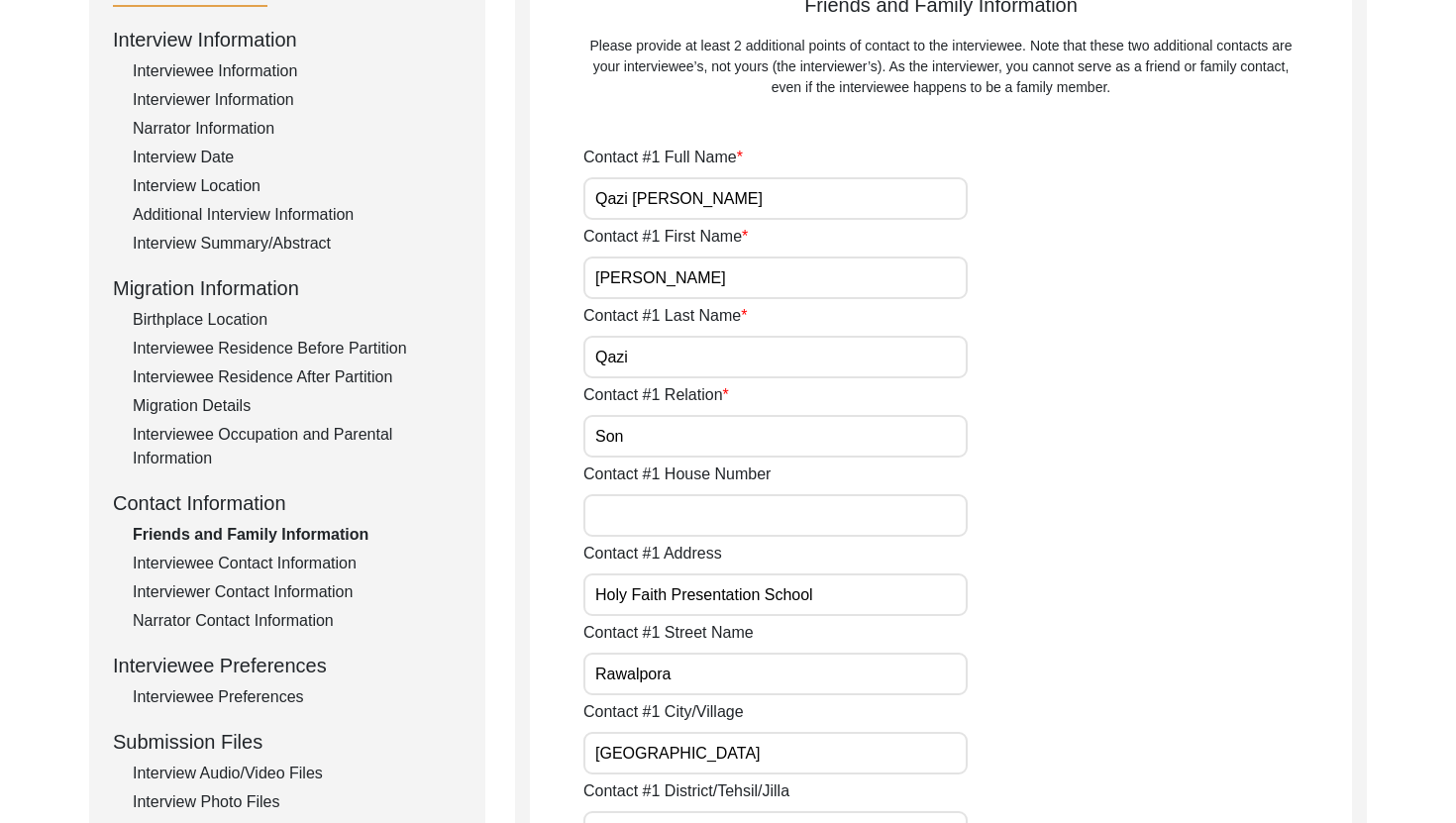 click on "Interviewee Occupation and Parental Information" 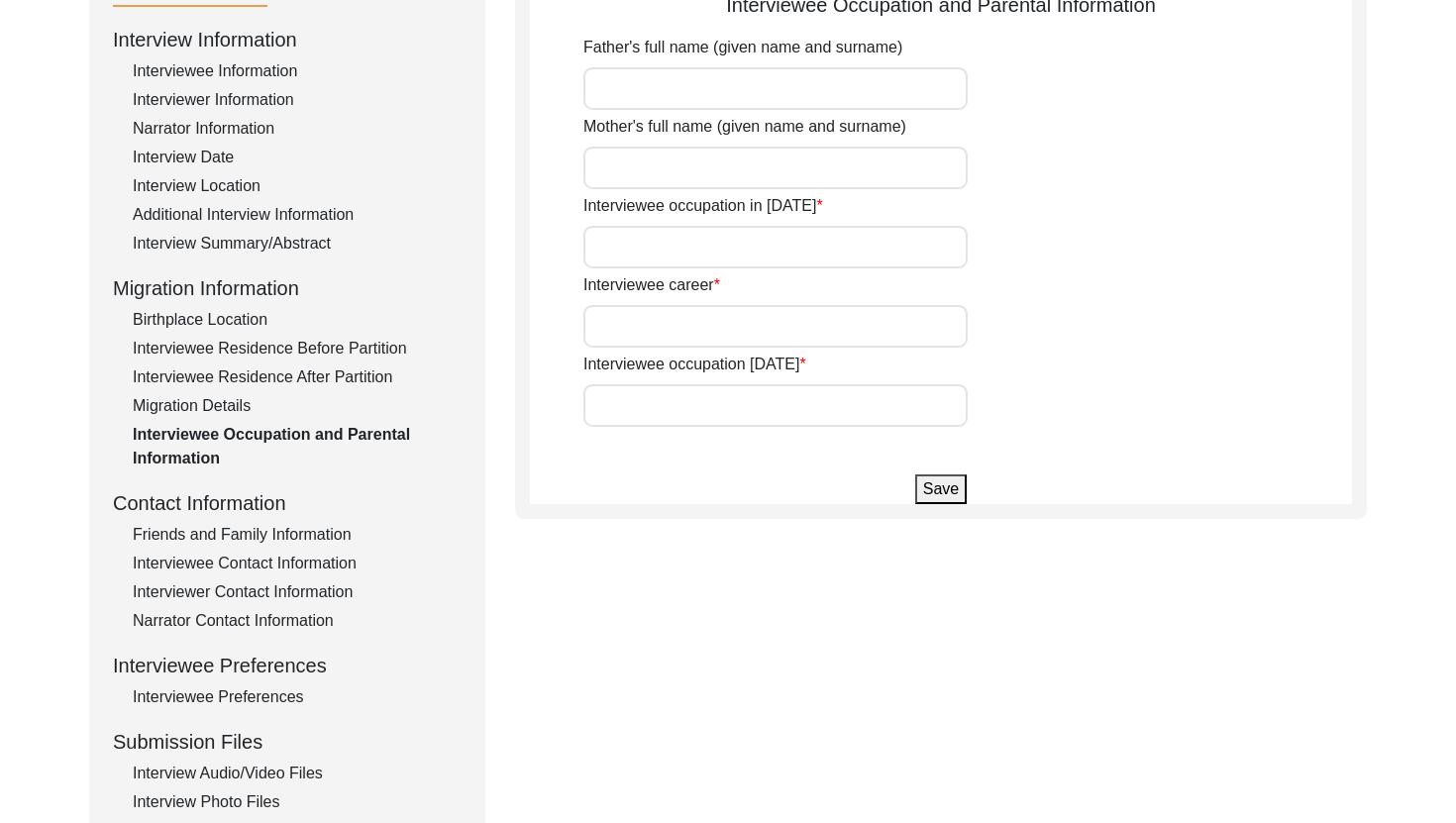 type on "Student" 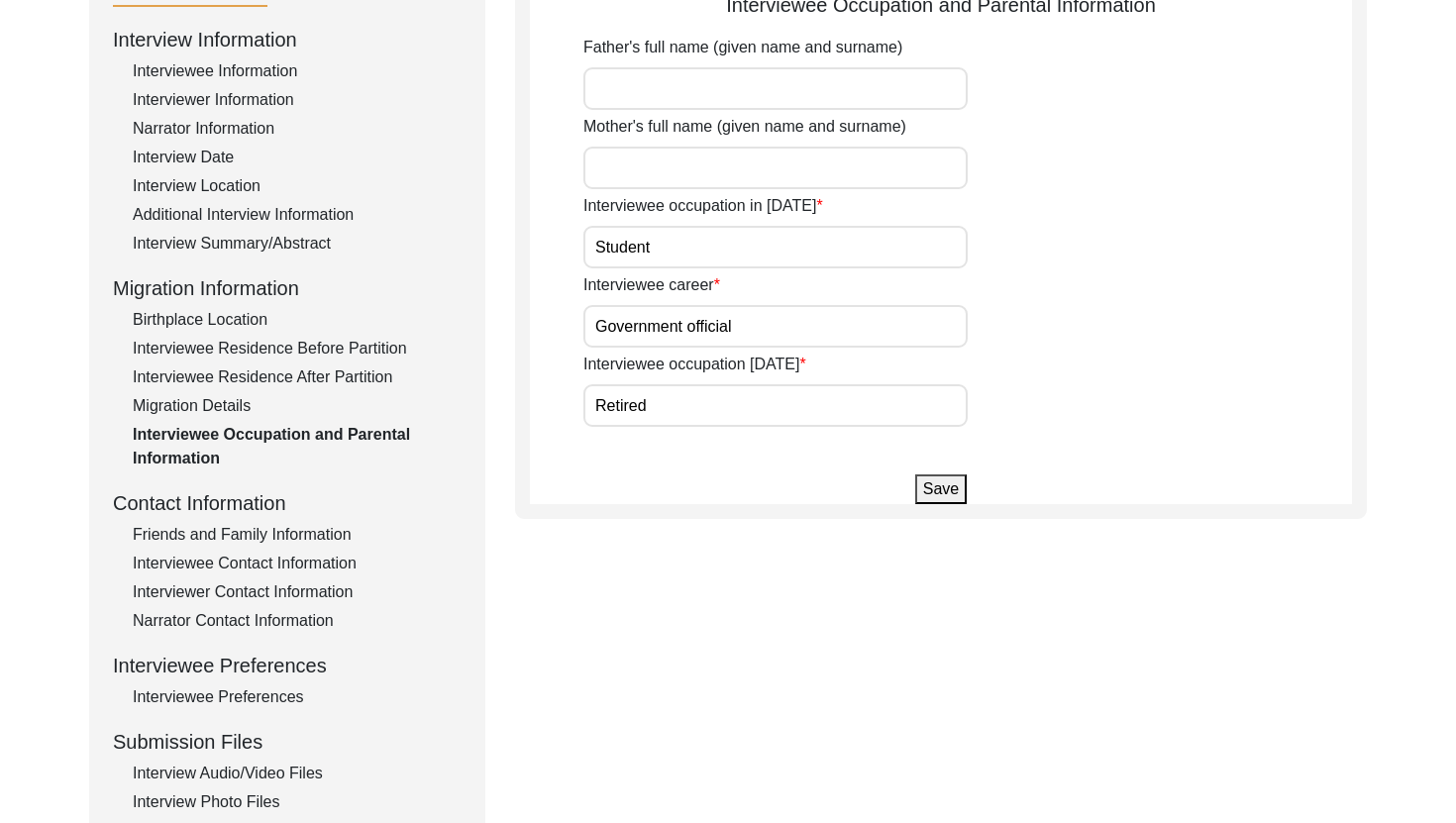 click on "Migration Details" 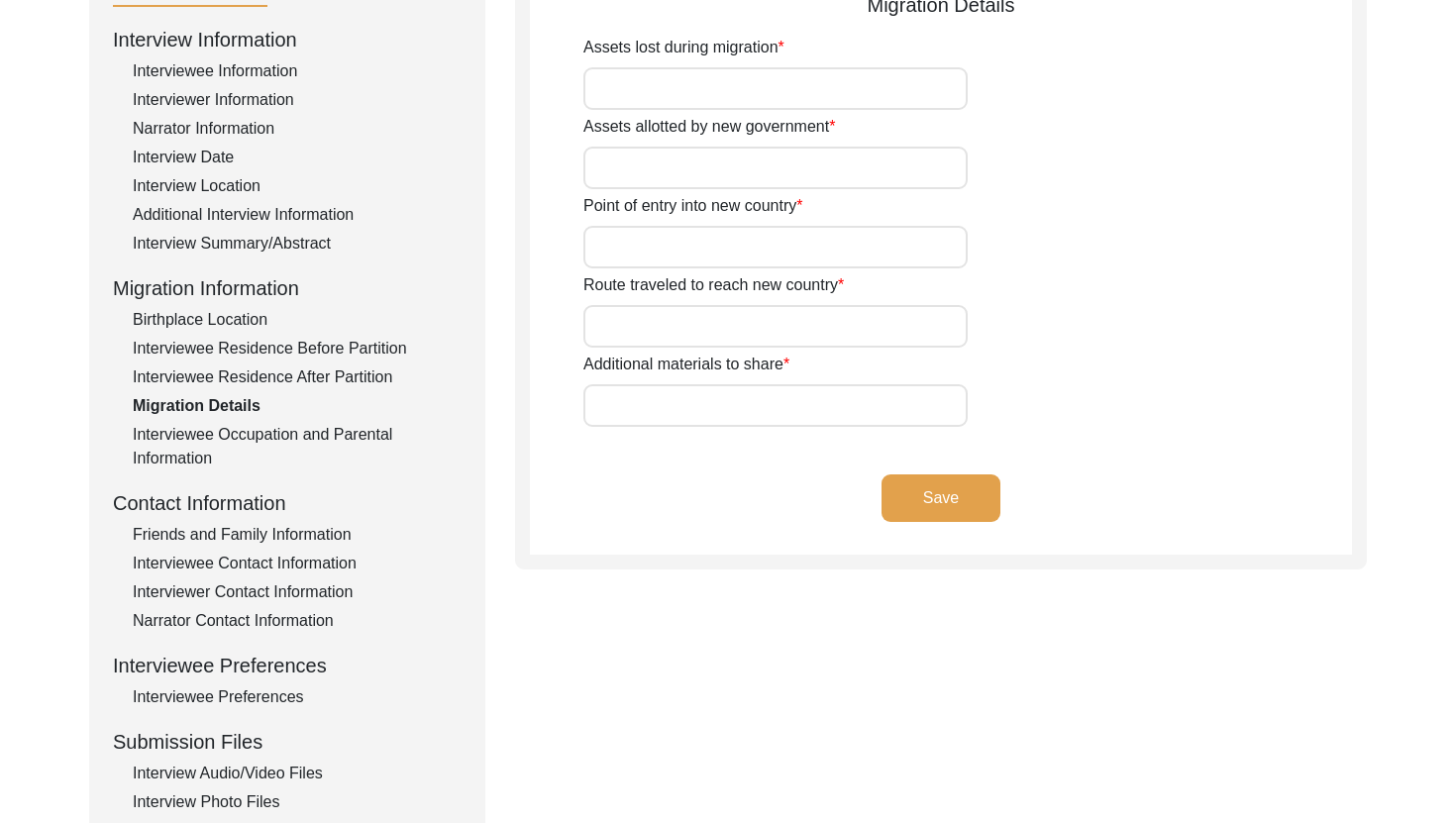 type on "-" 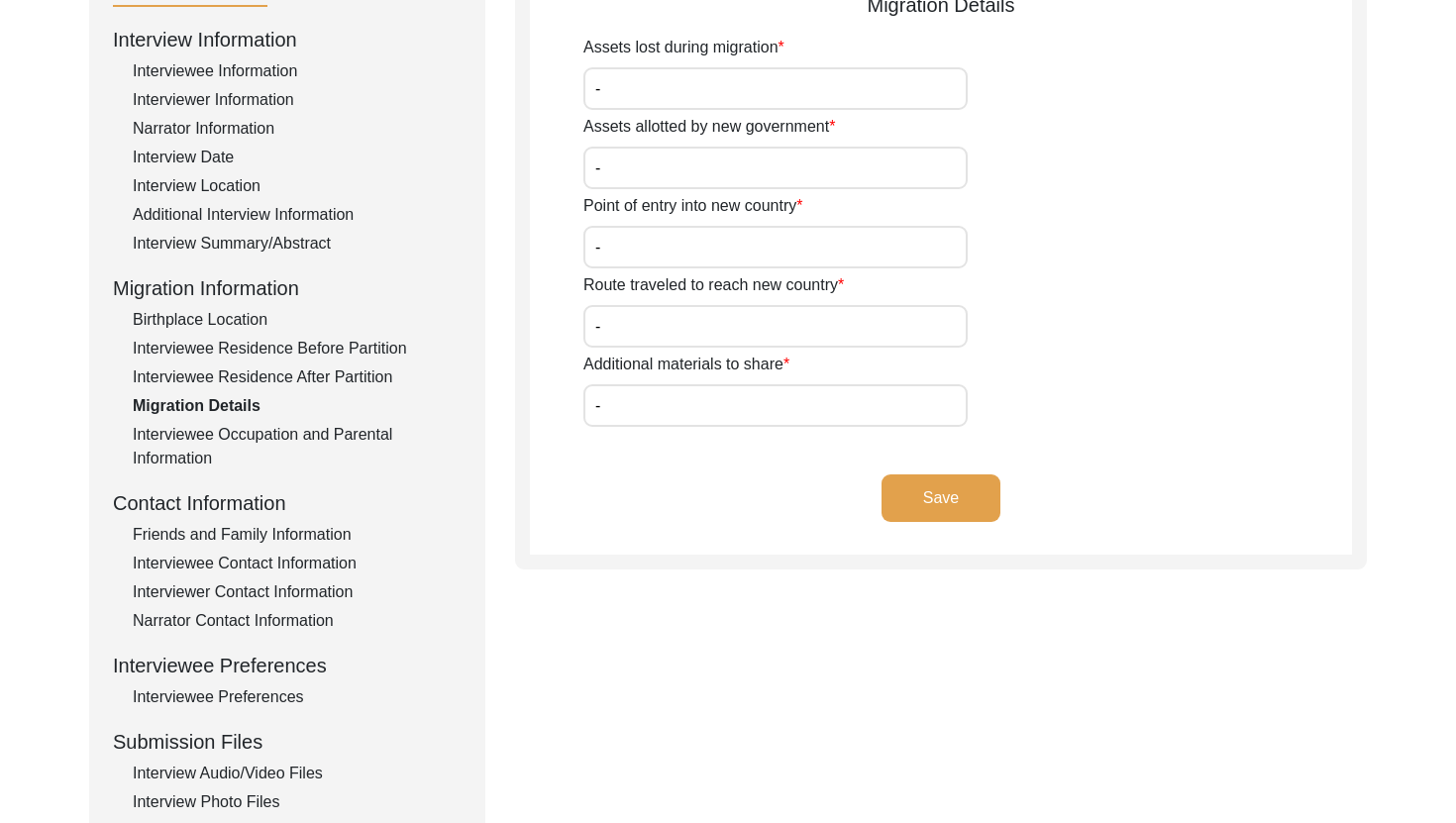 click on "Interviewee Residence After Partition" 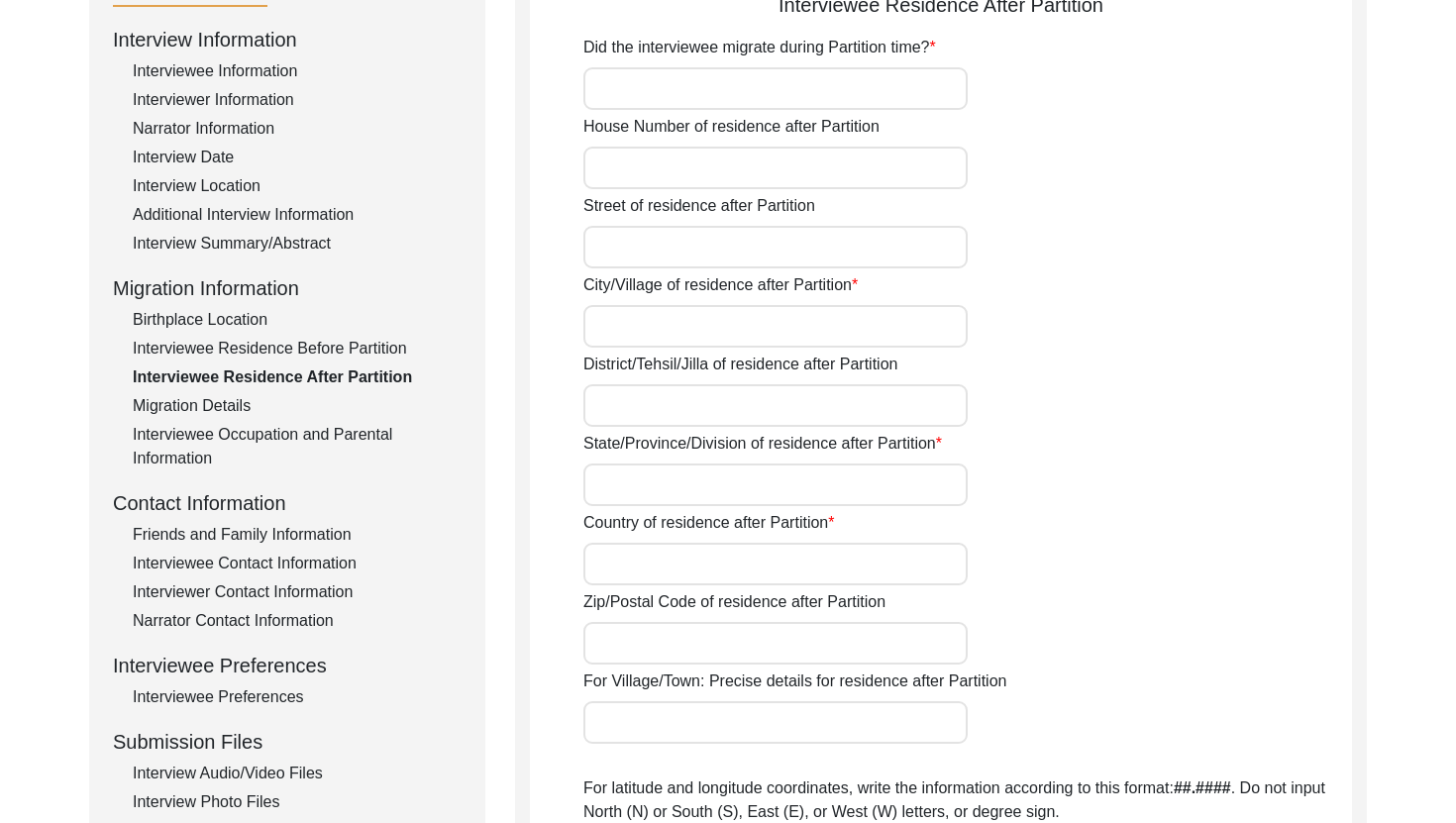 type on "No" 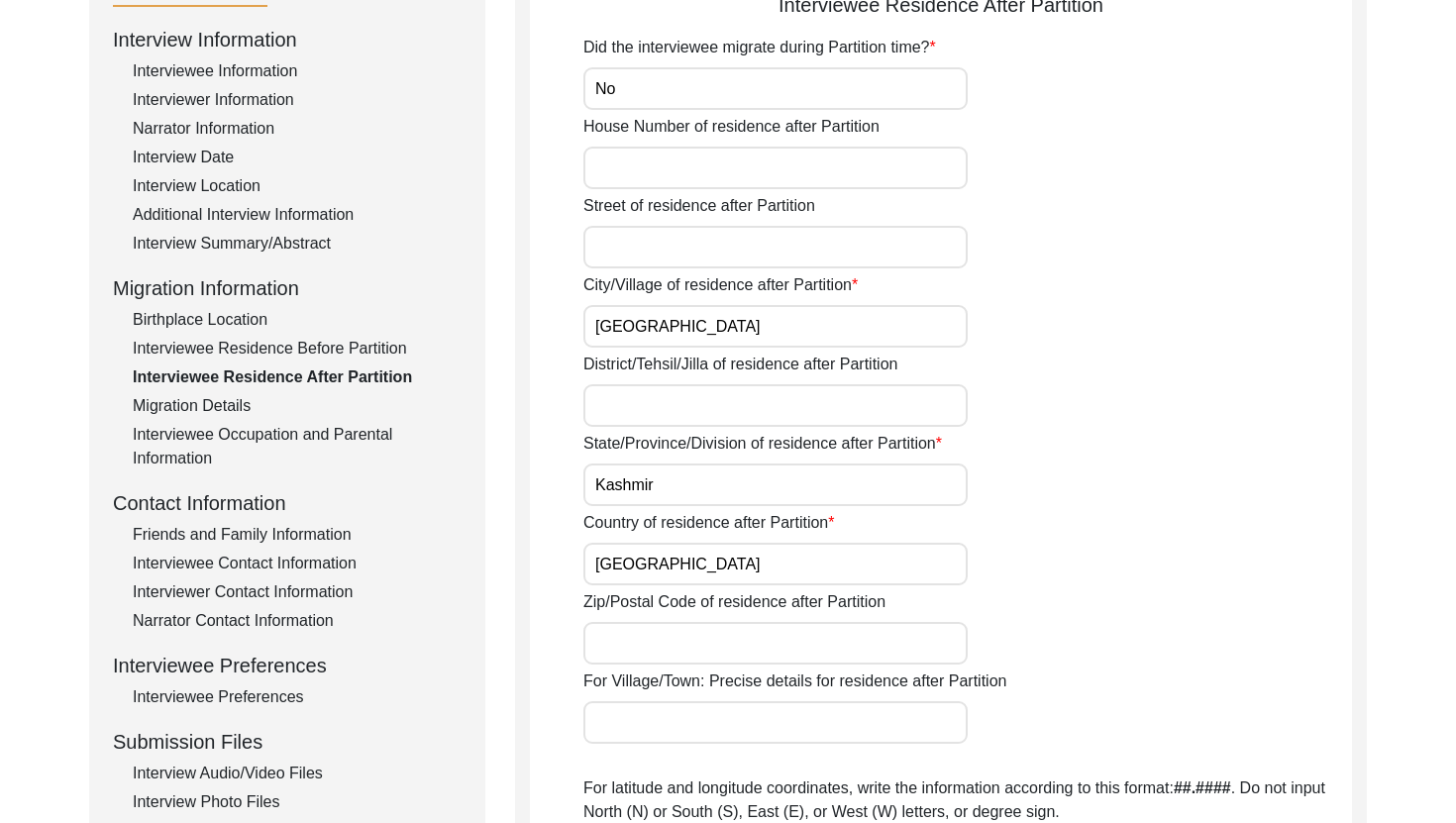 click on "Interviewee Residence Before Partition" 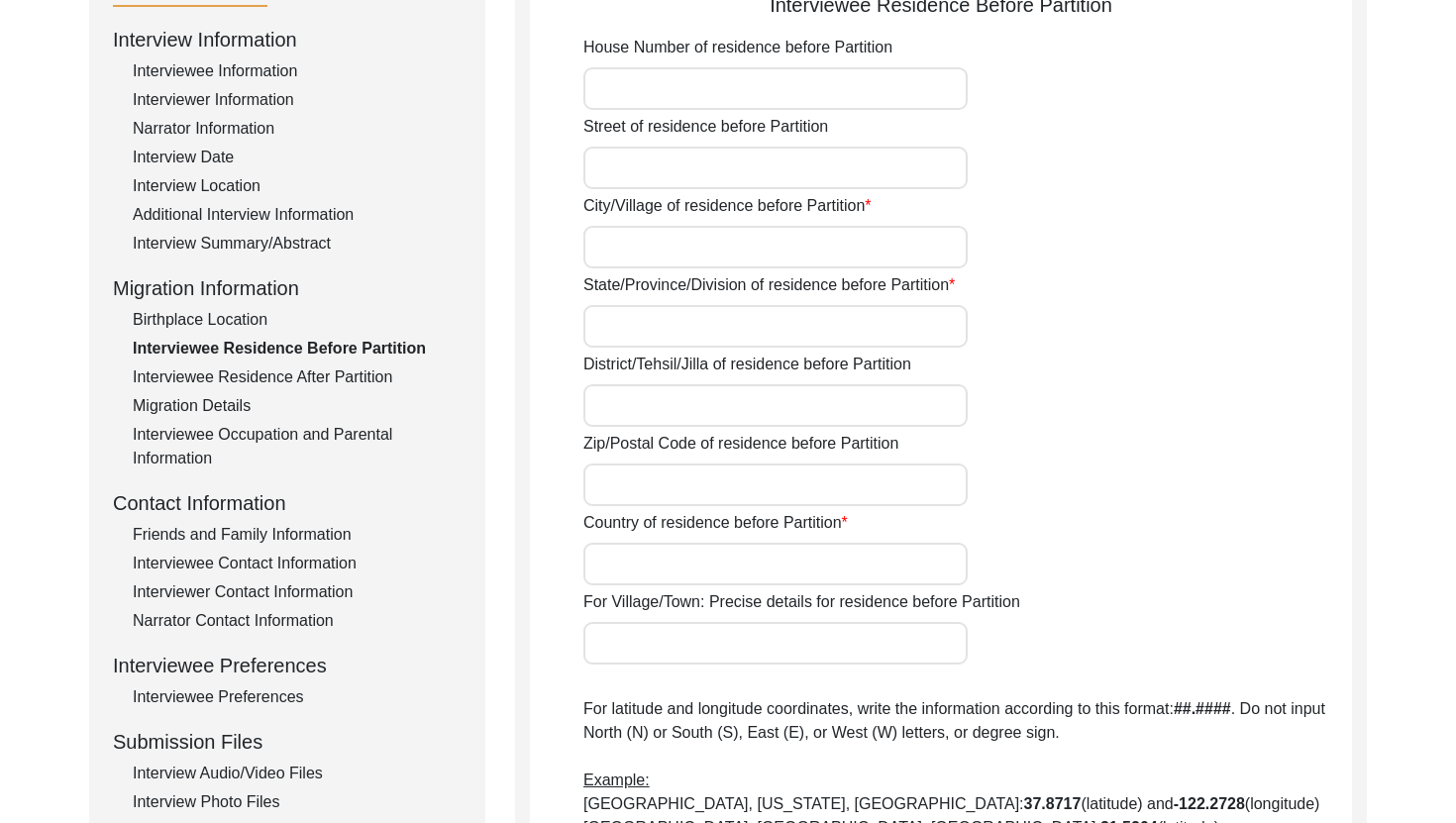 type on "Srinagar" 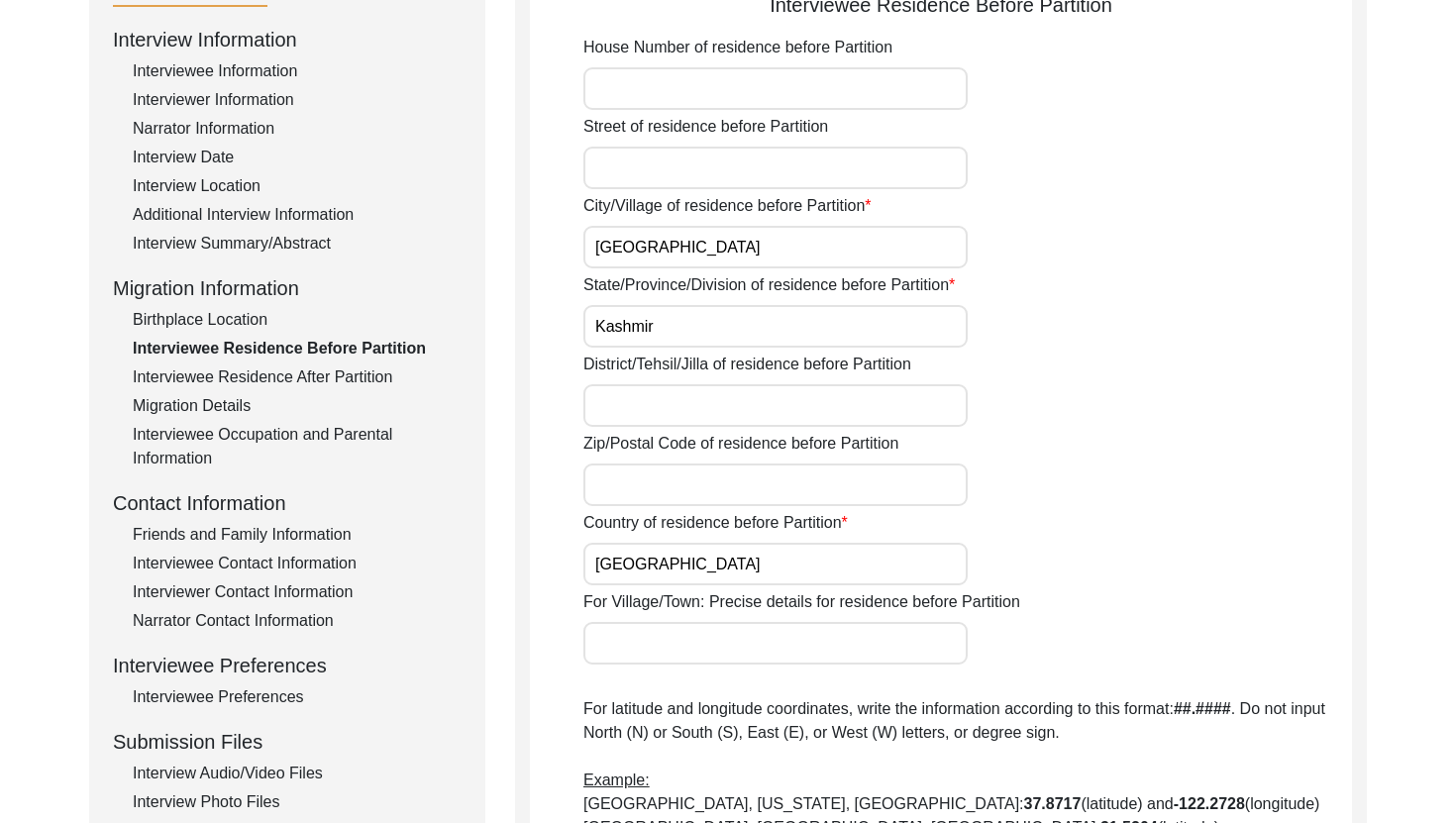 click on "Birthplace Location" 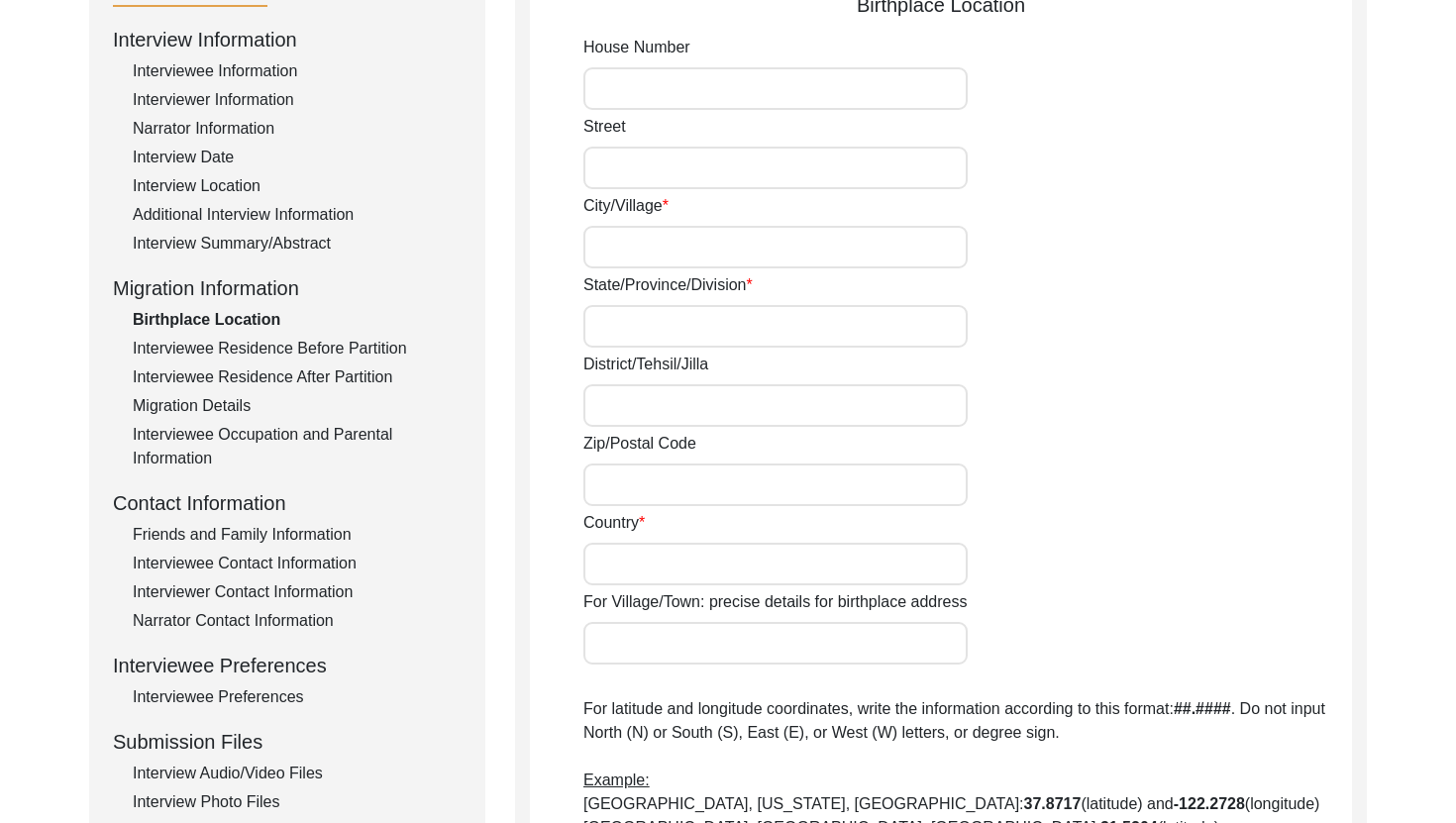 type on "Srinagar" 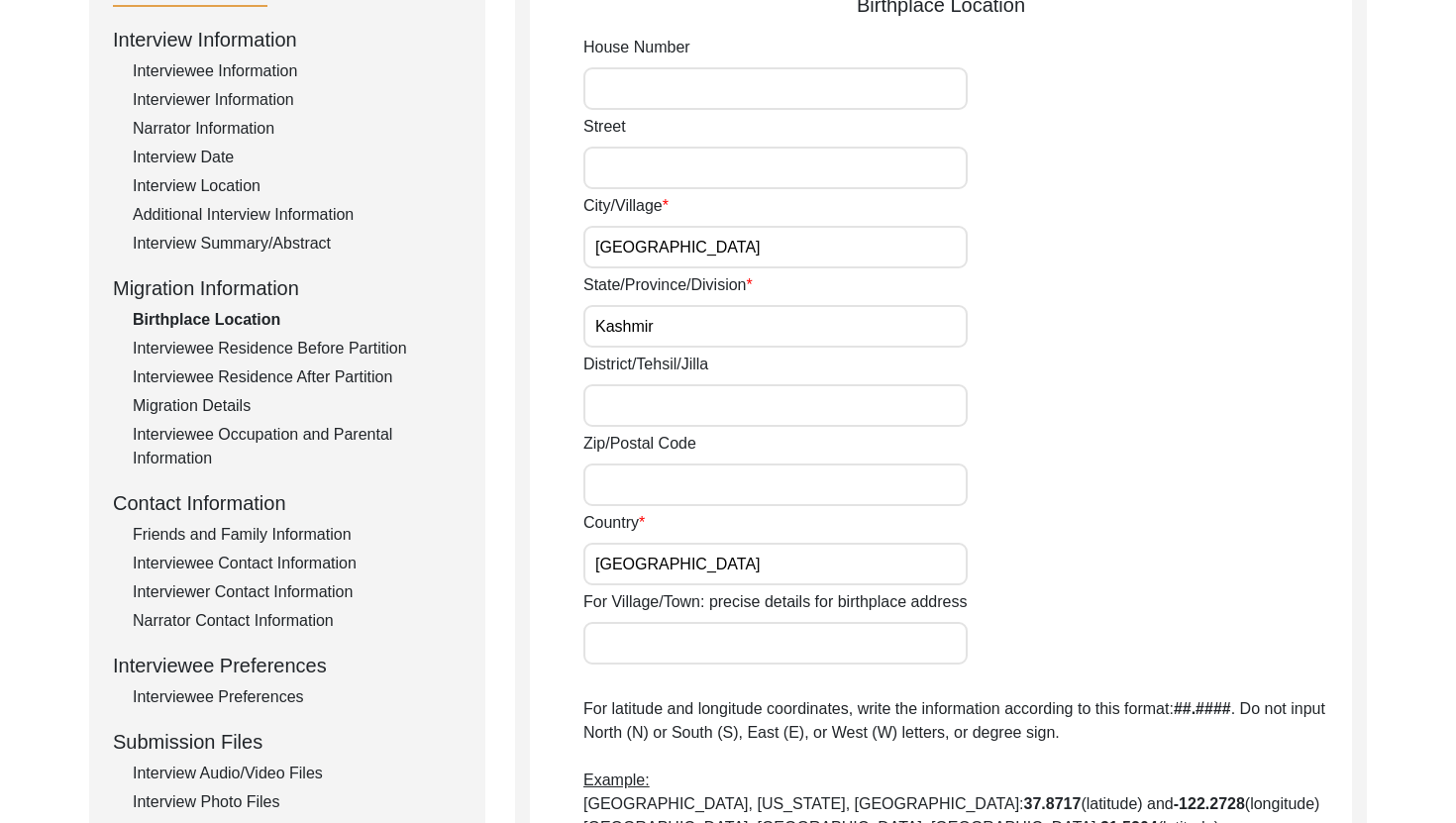 click on "Interview Summary/Abstract" 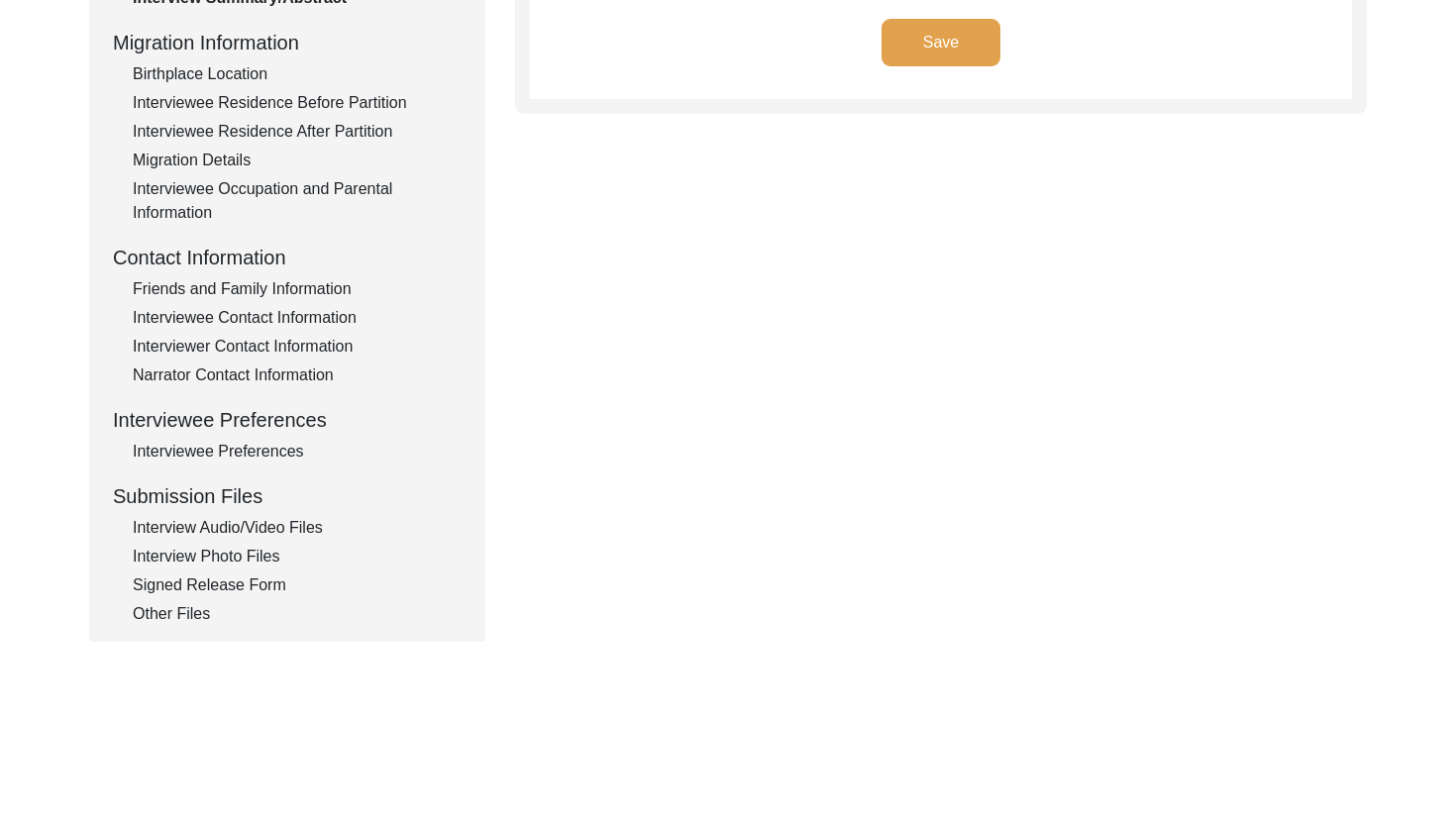 scroll, scrollTop: 540, scrollLeft: 0, axis: vertical 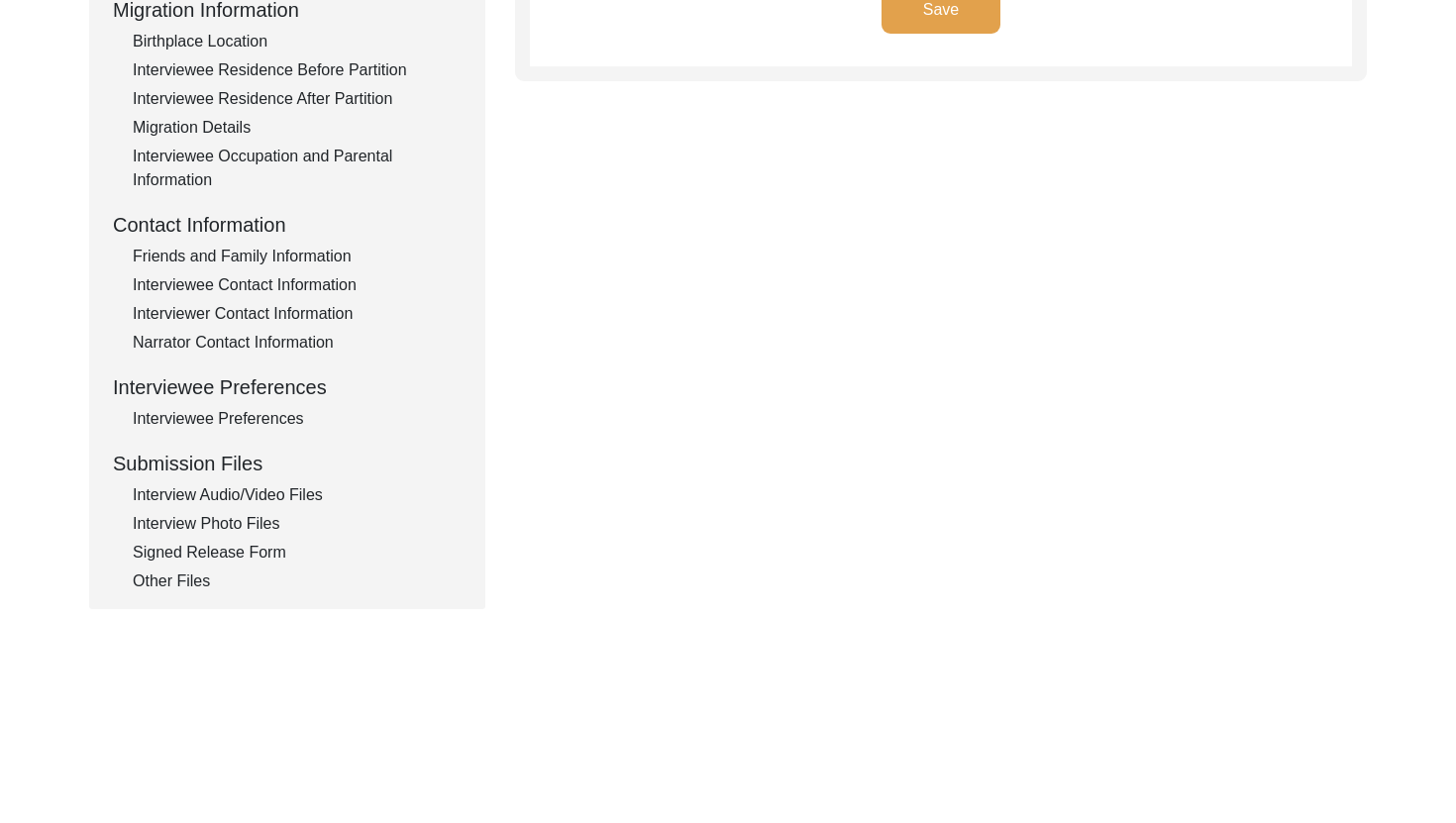 click on "Interview Audio/Video Files" 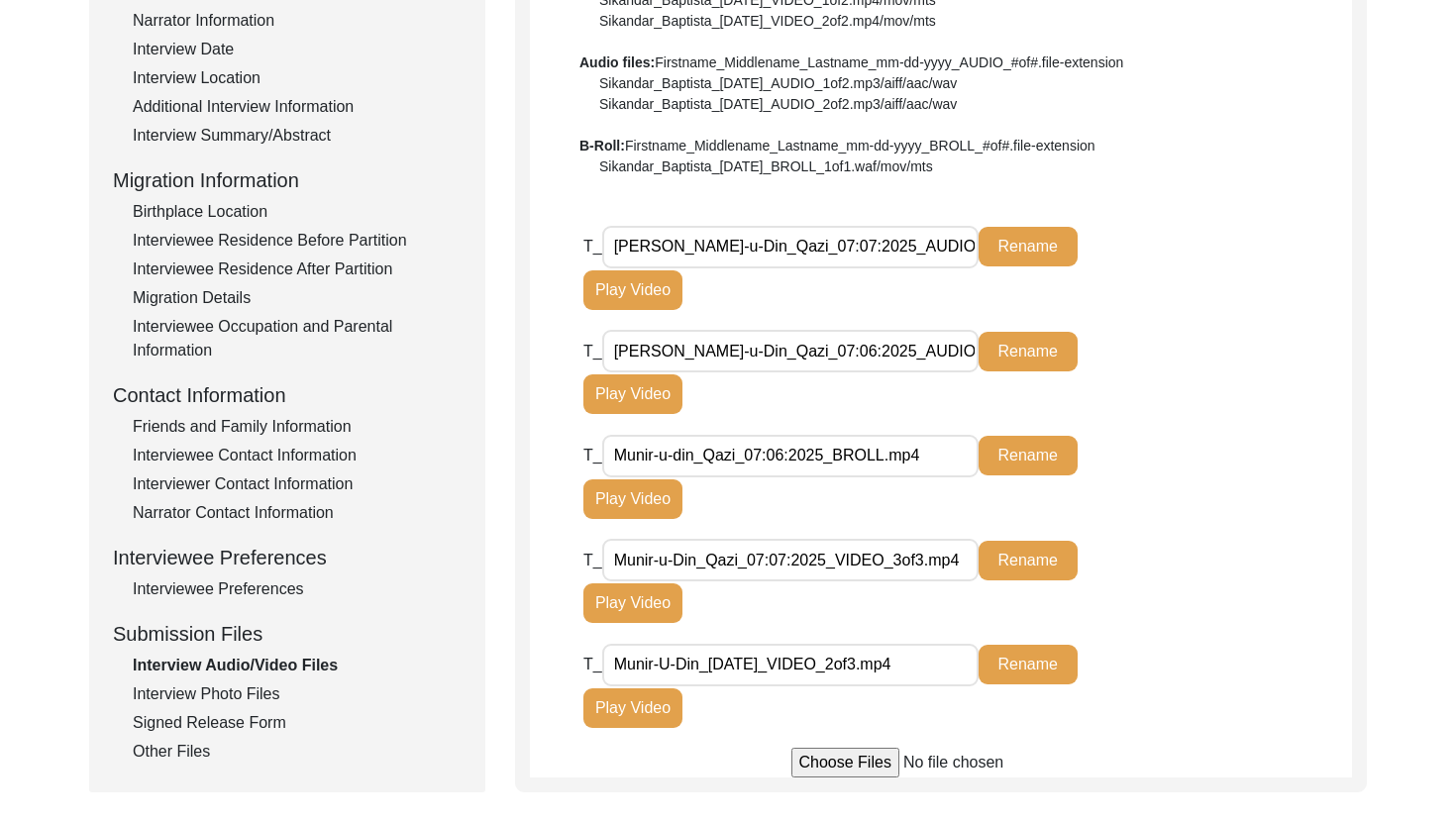 scroll, scrollTop: 371, scrollLeft: 0, axis: vertical 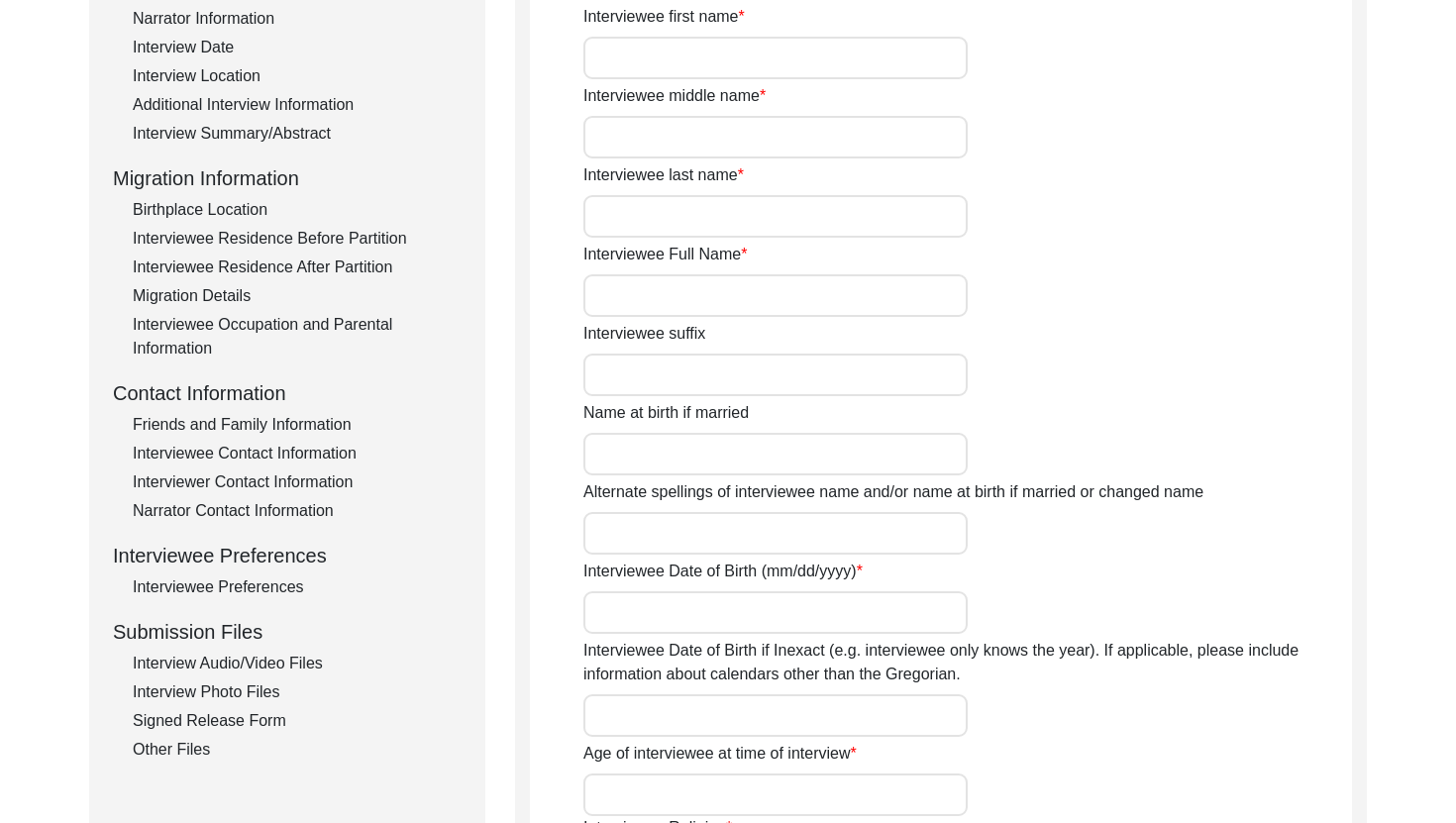 type on "Munir" 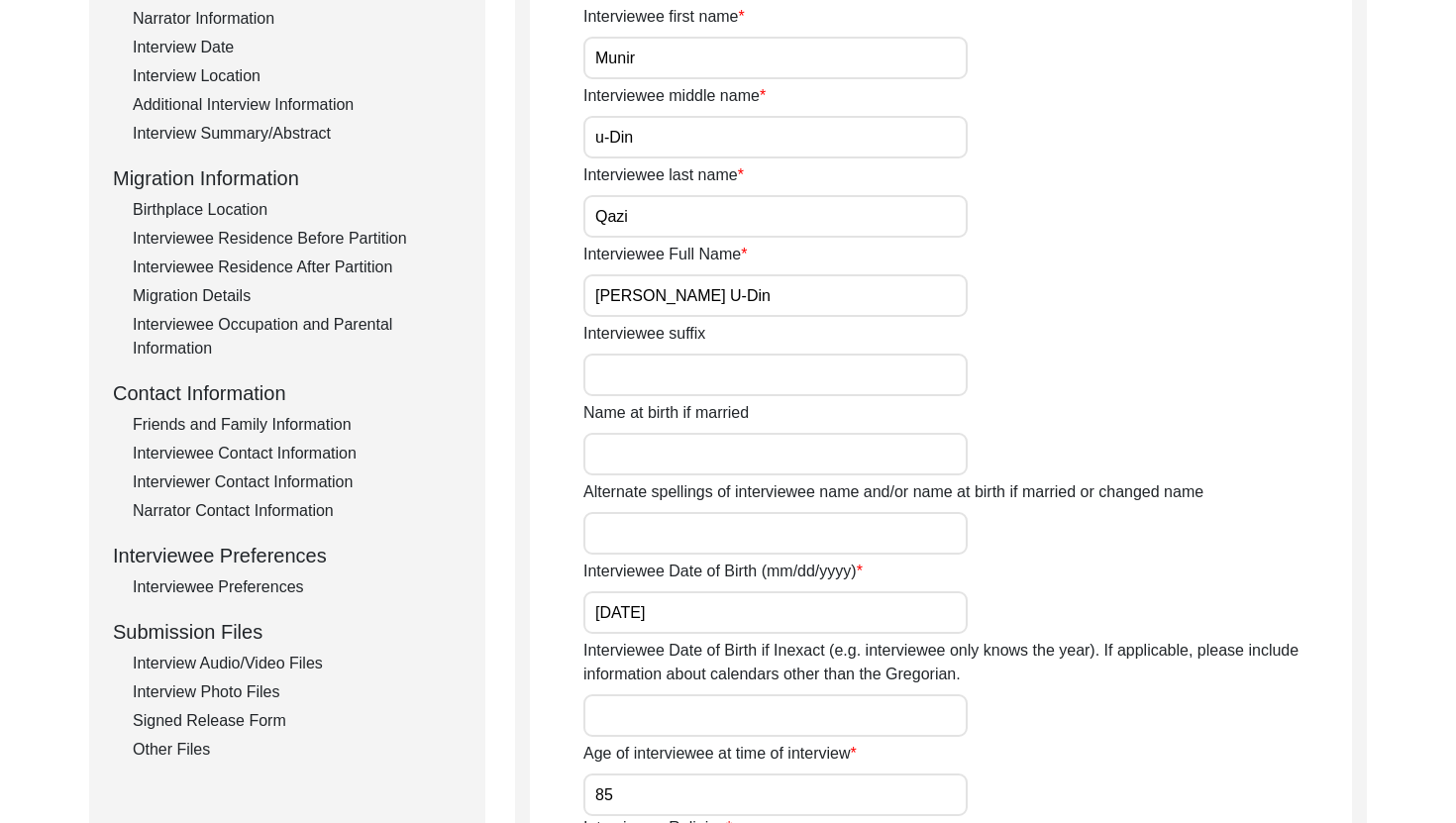click on "Interview Audio/Video Files" 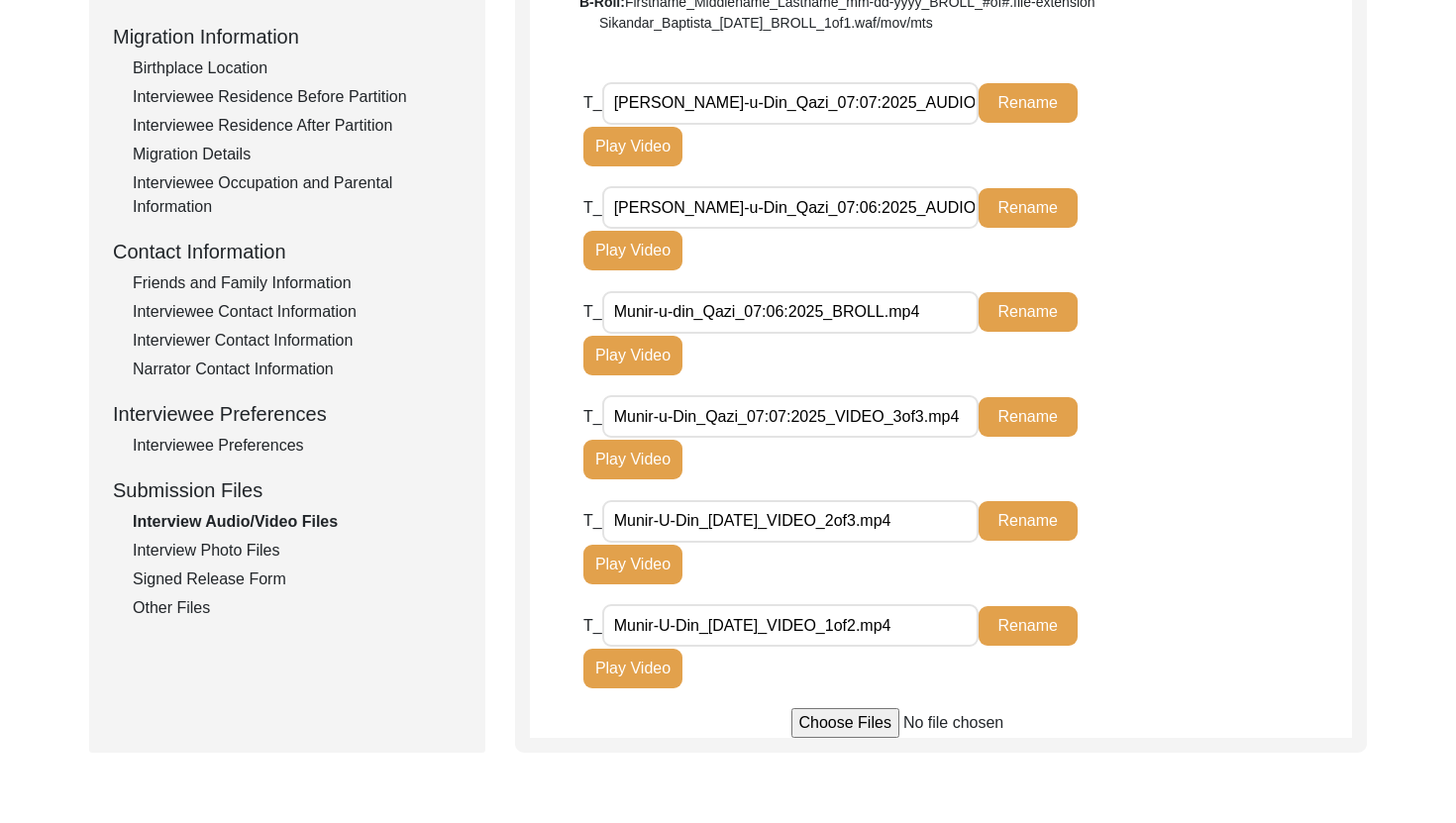 scroll, scrollTop: 535, scrollLeft: 0, axis: vertical 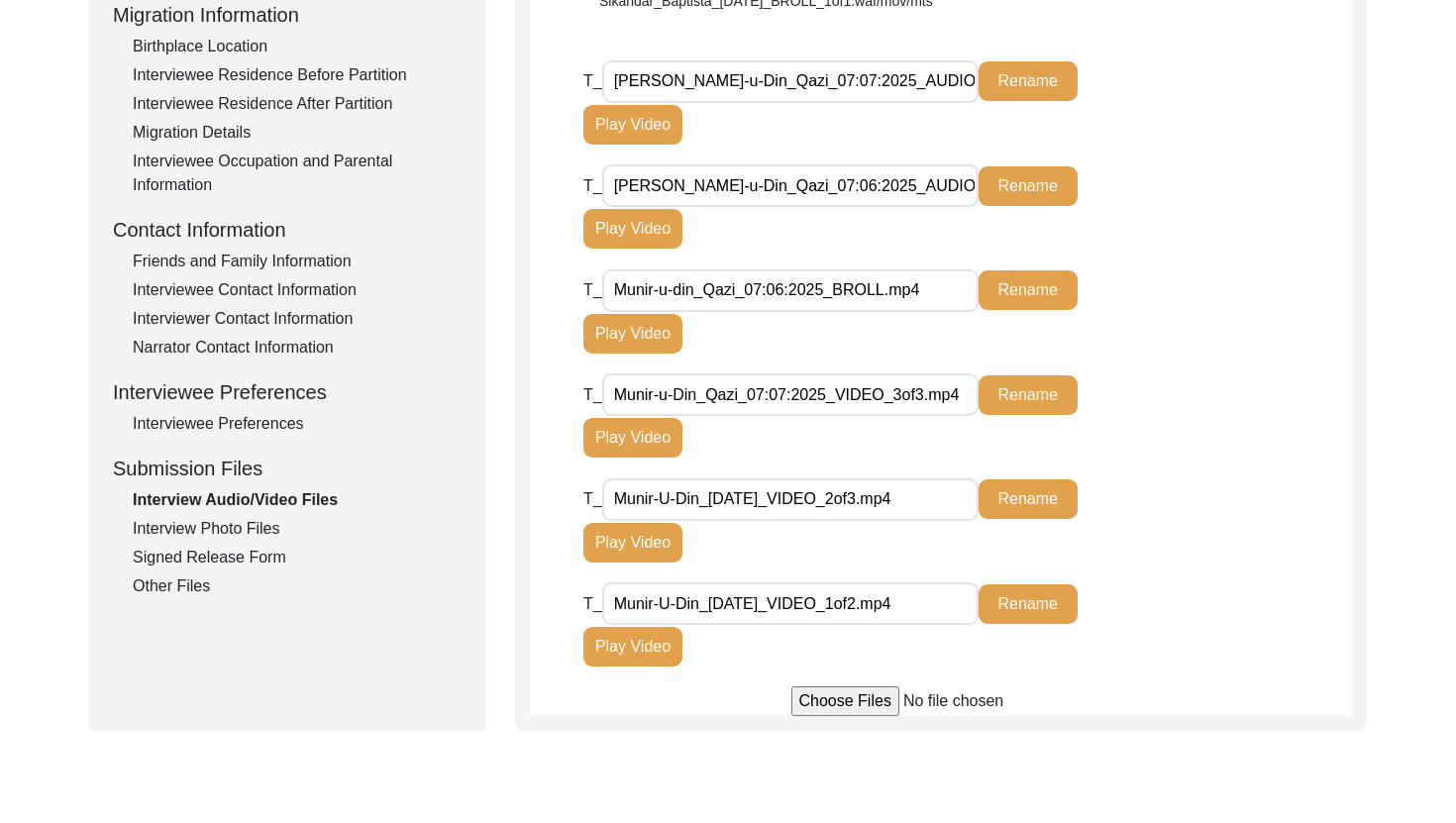 click on "Munir-U-Din_07.07.25_VIDEO_1of2.mp4" at bounding box center (790, 603) 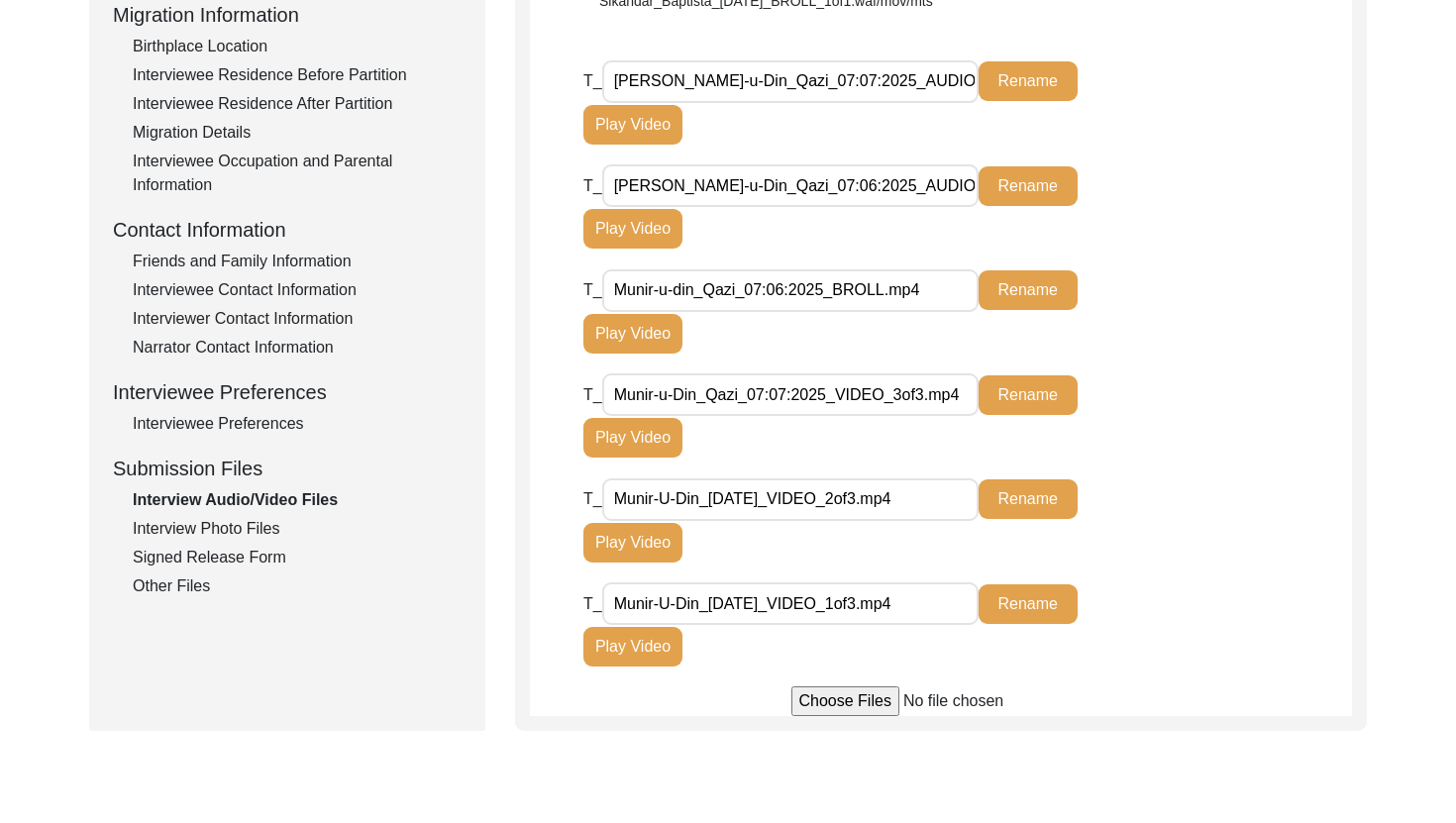 type on "Munir-U-Din_[DATE]_VIDEO_1of3.mp4" 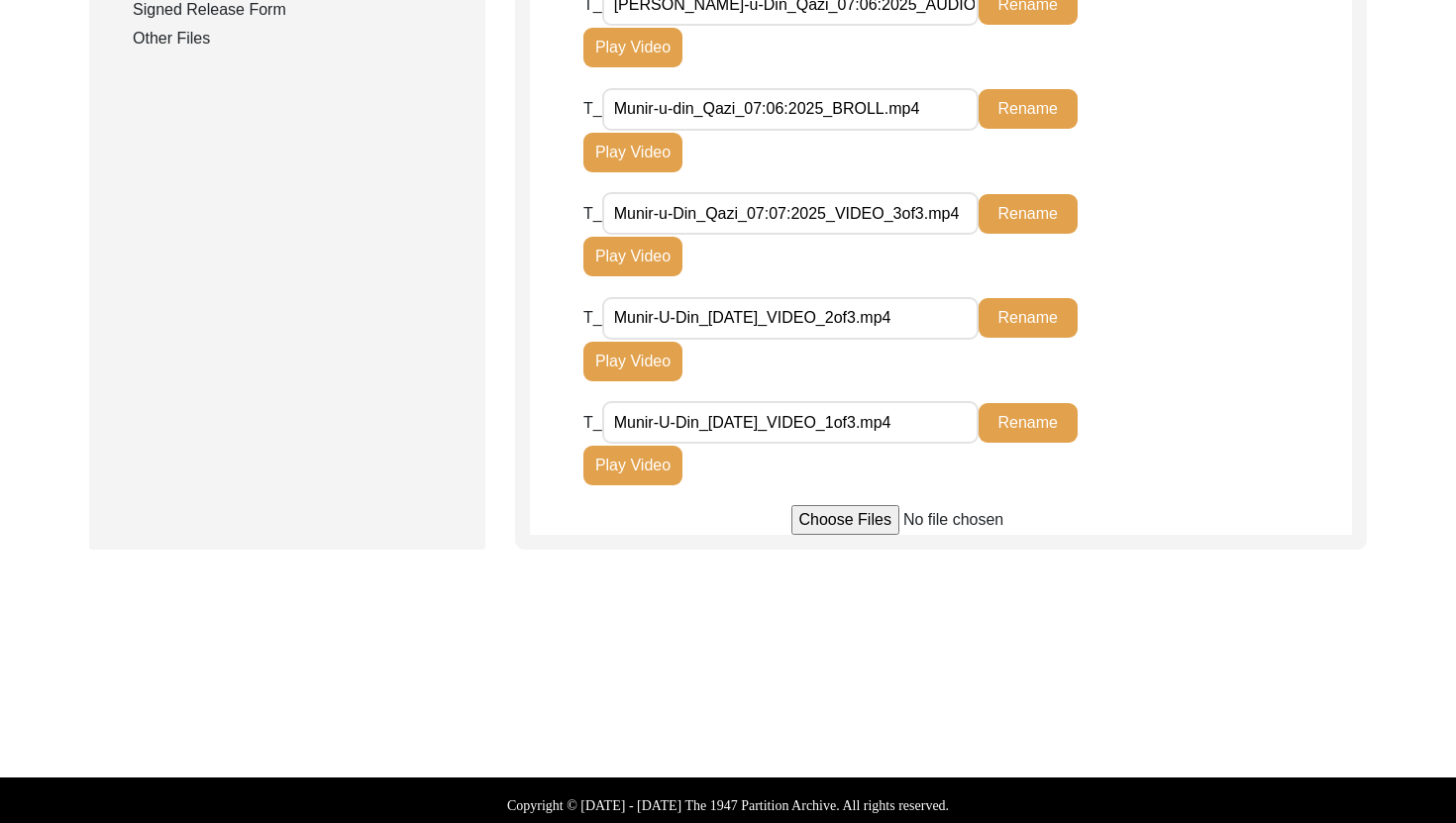 scroll, scrollTop: 1089, scrollLeft: 0, axis: vertical 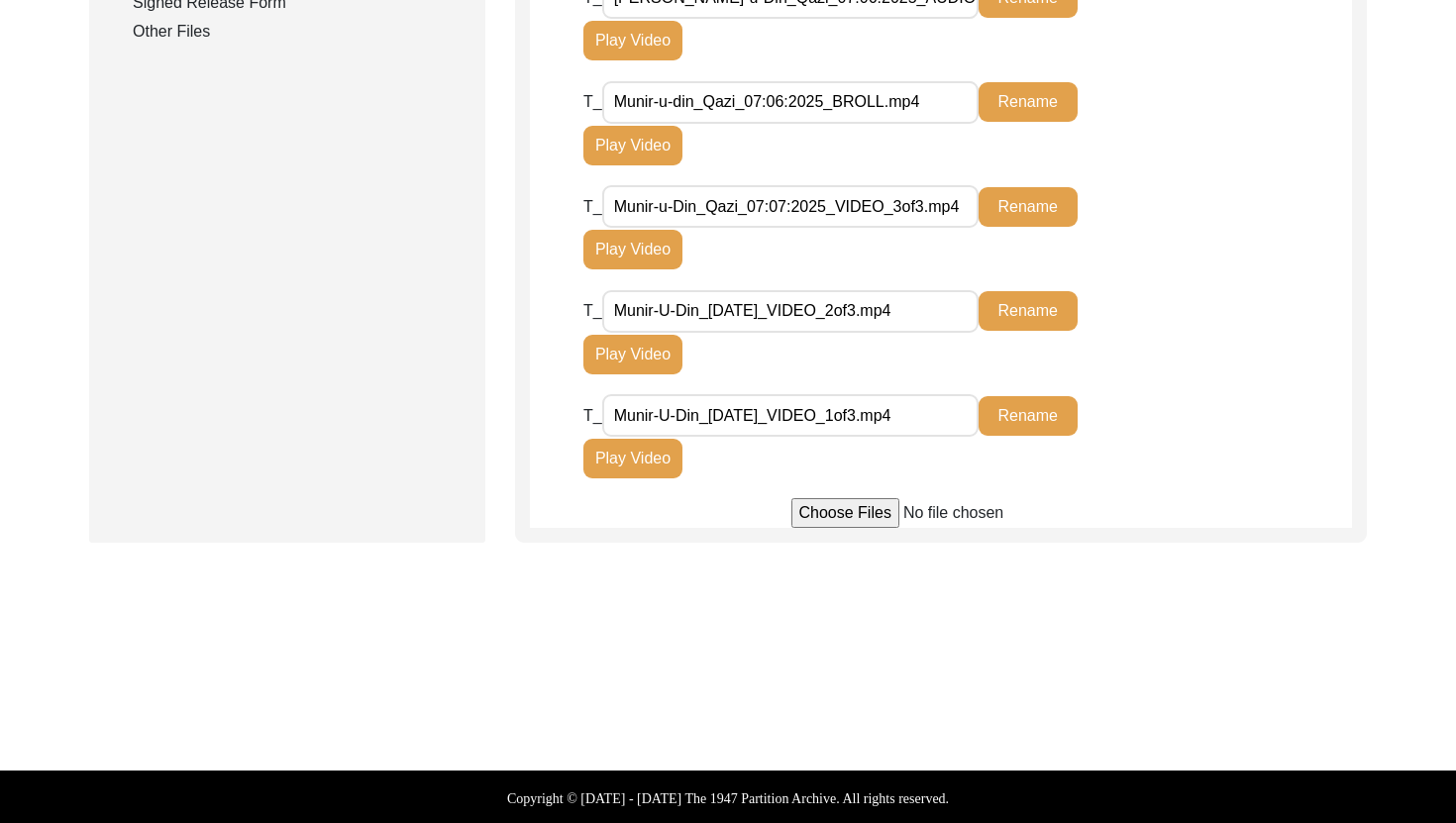click on "Play Video" 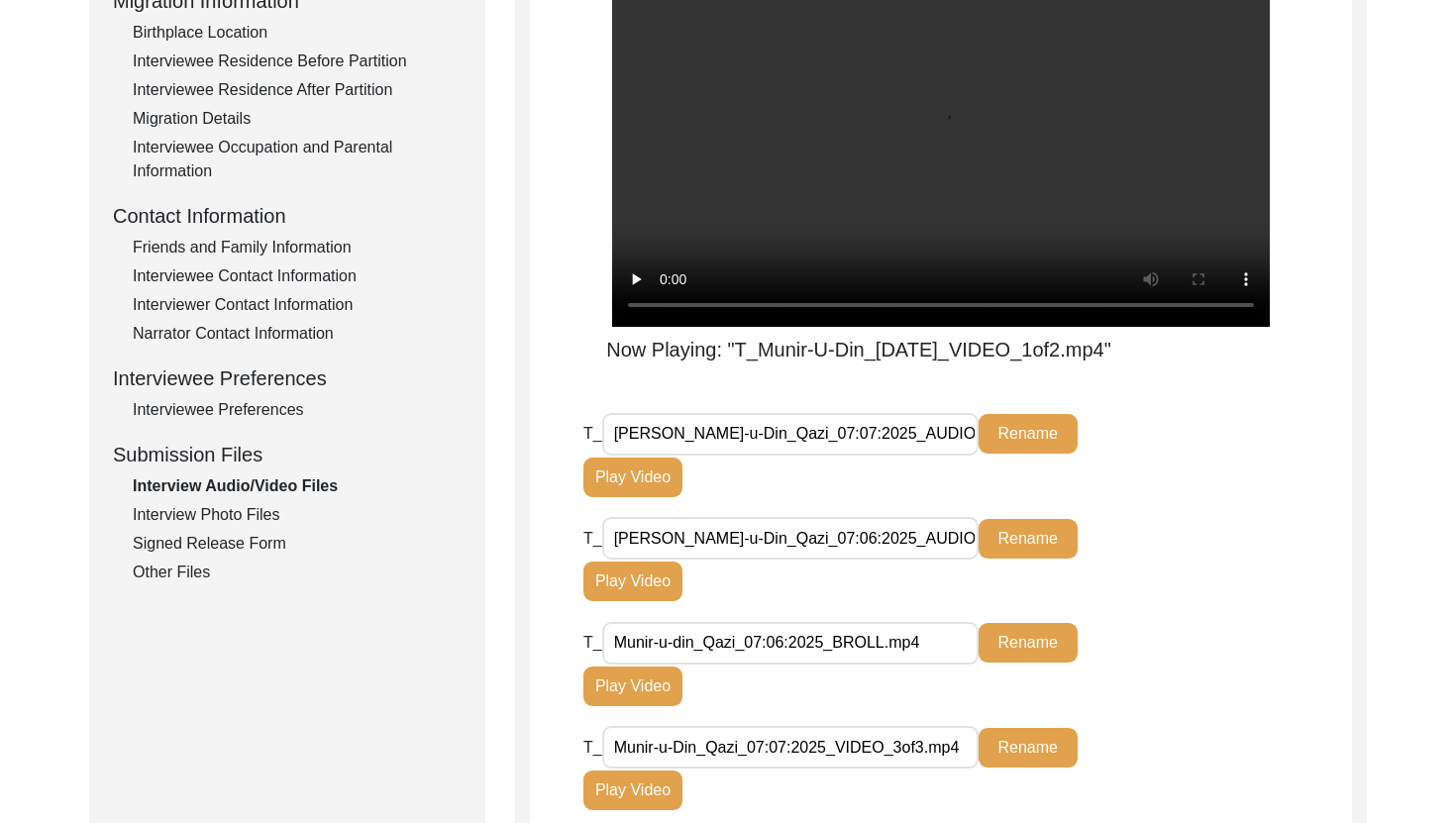 scroll, scrollTop: 267, scrollLeft: 0, axis: vertical 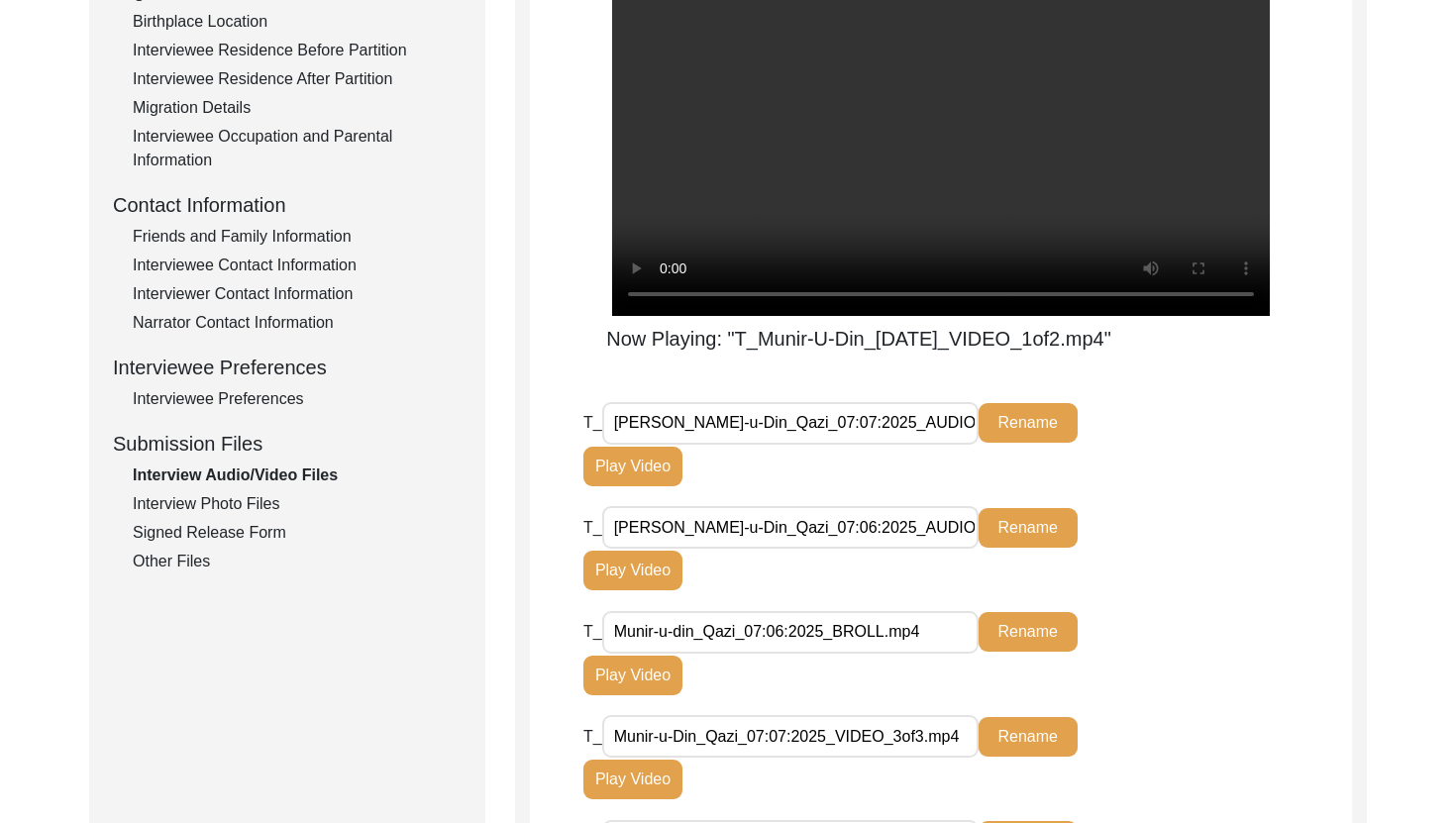 click on "Interview Photo Files" 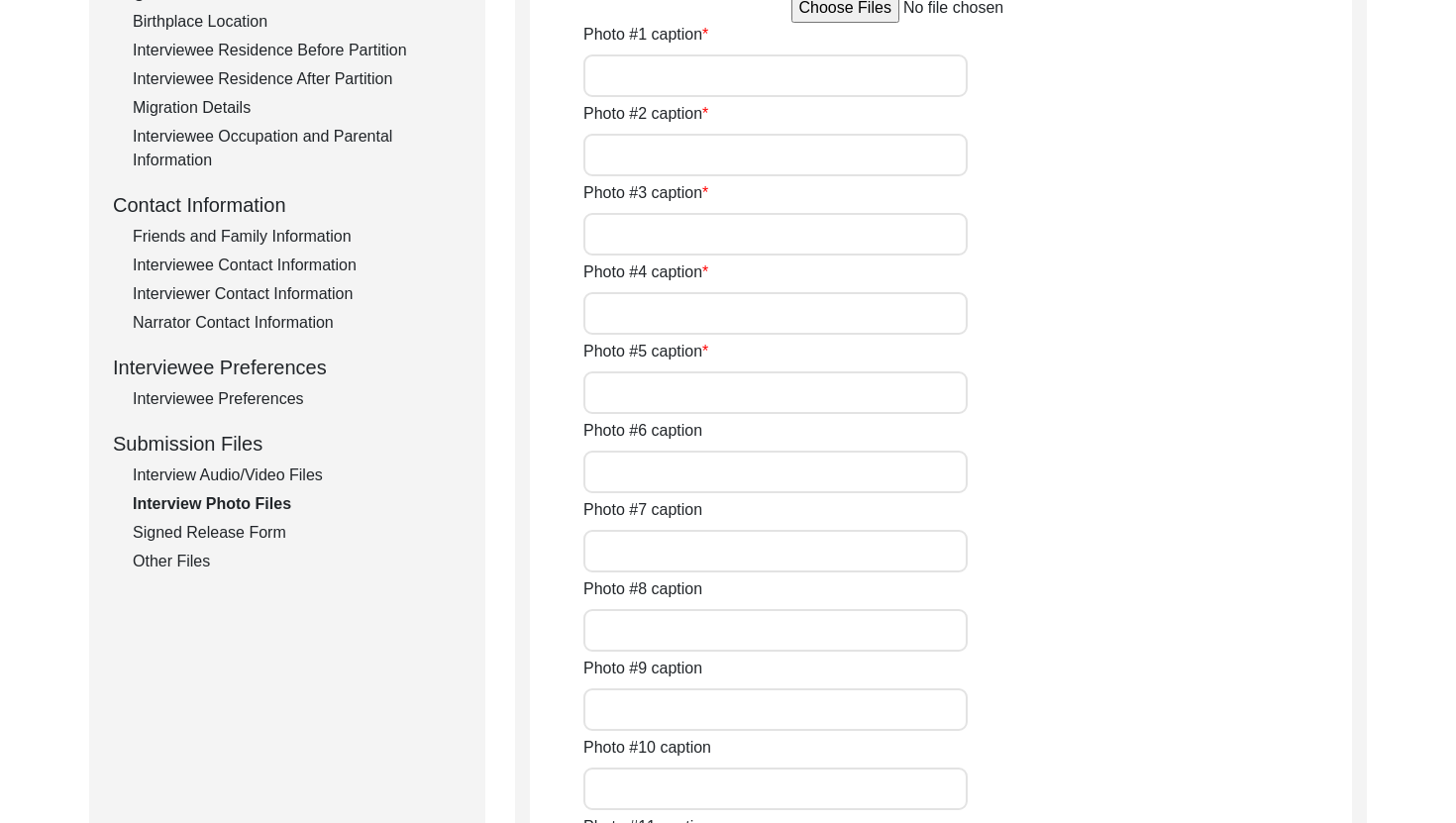 click on "Interview Audio/Video Files" 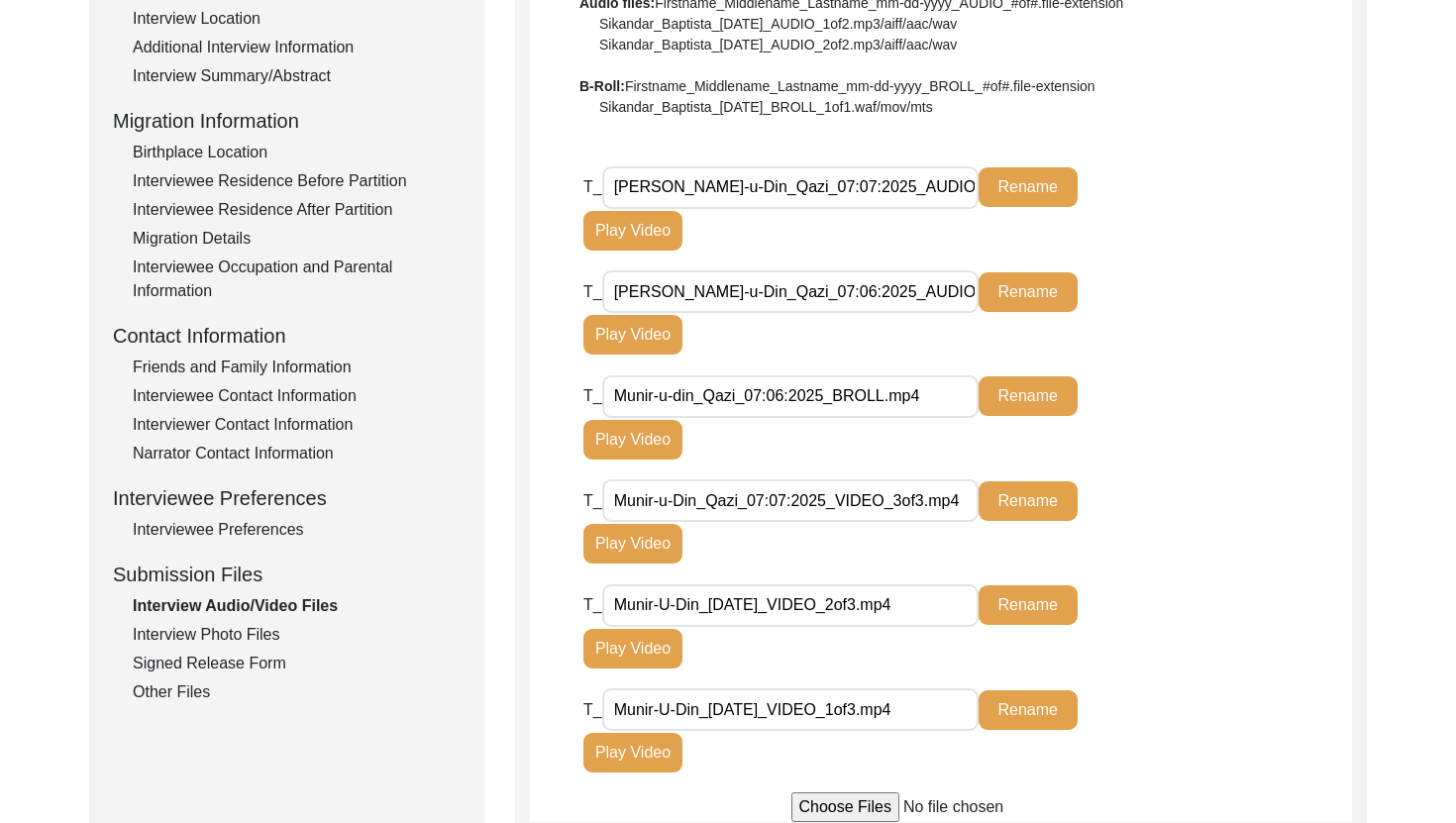 scroll, scrollTop: 476, scrollLeft: 0, axis: vertical 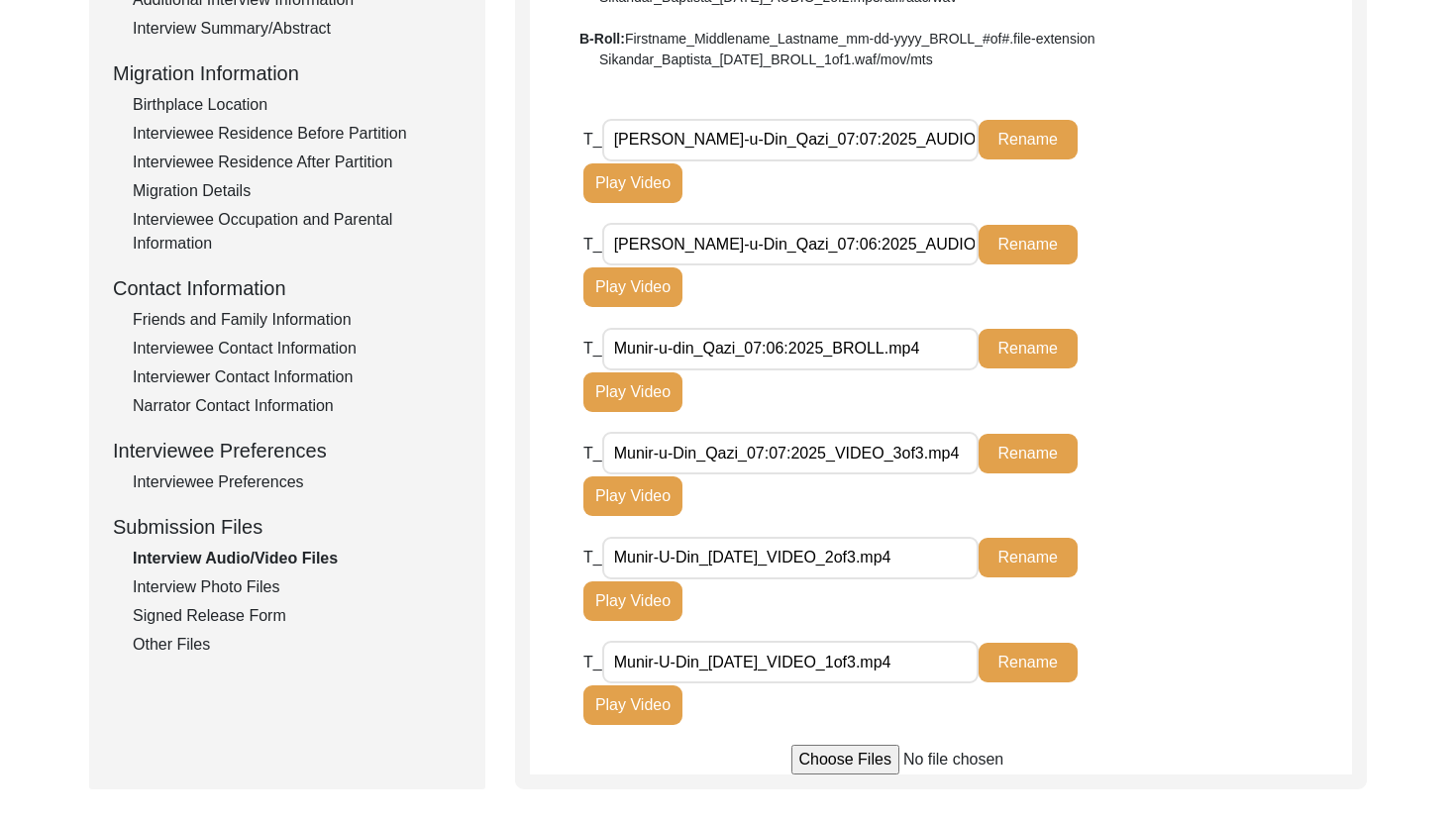 click on "Play Video" 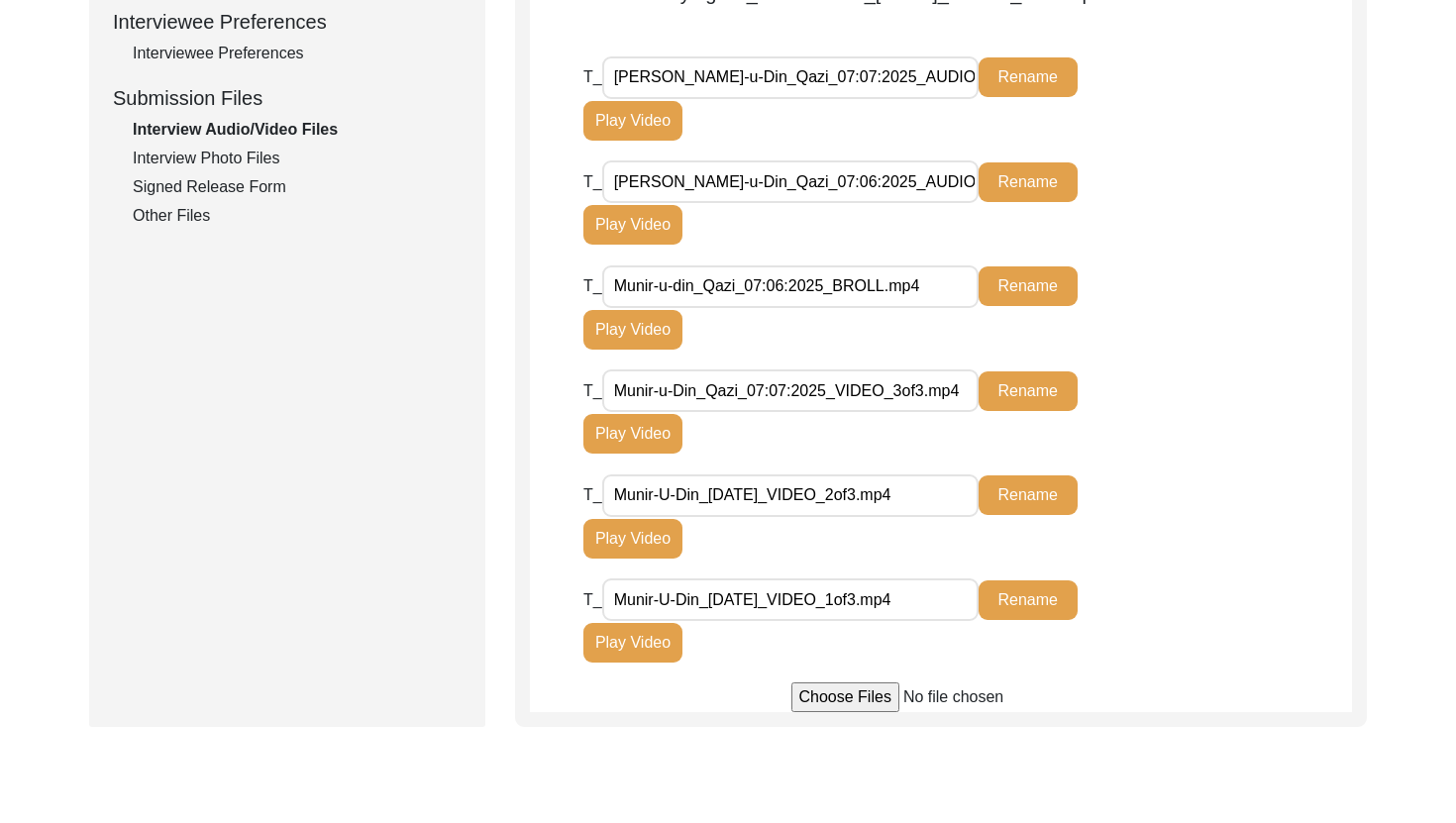 scroll, scrollTop: 909, scrollLeft: 0, axis: vertical 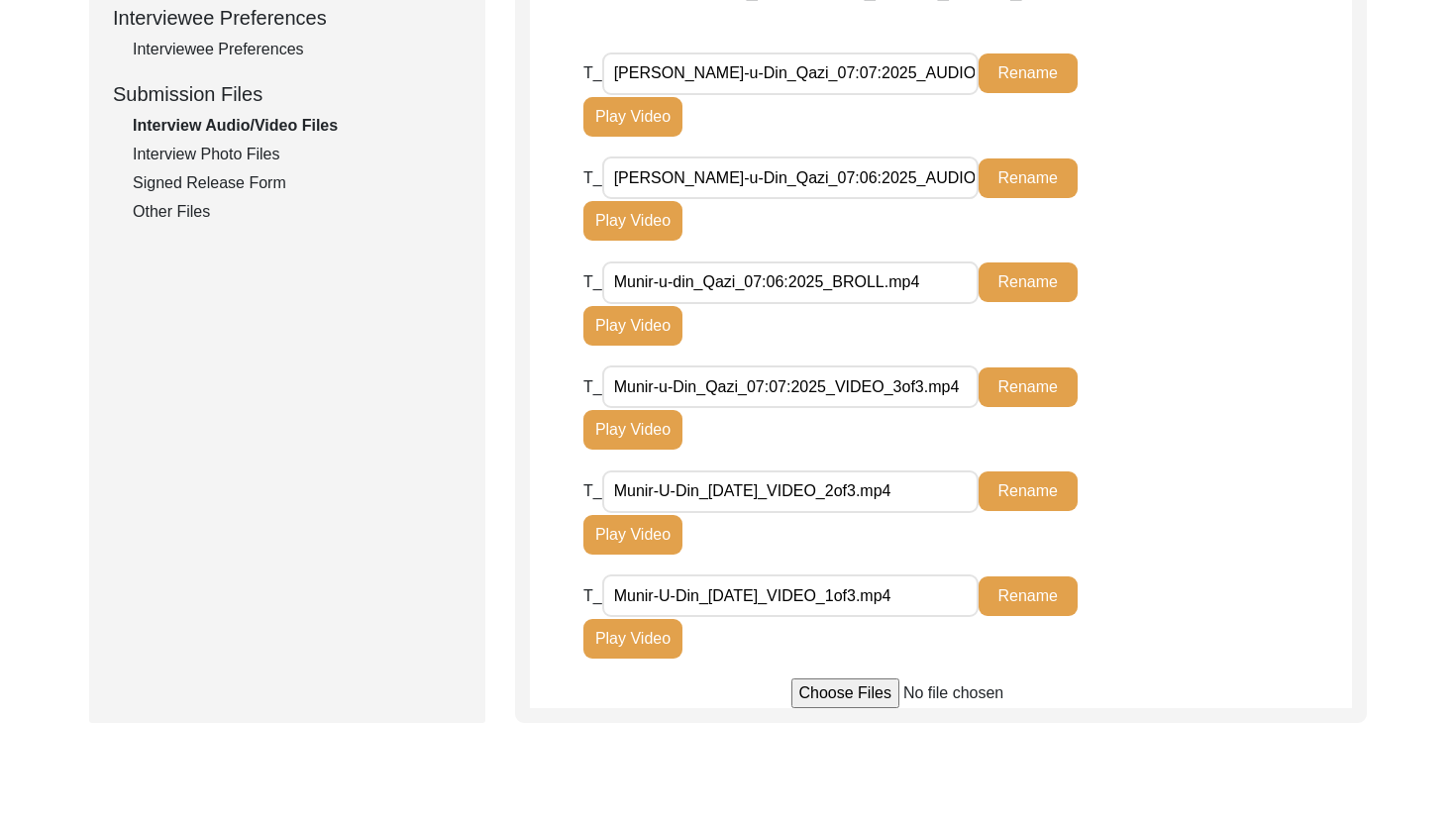 click on "Play Video" 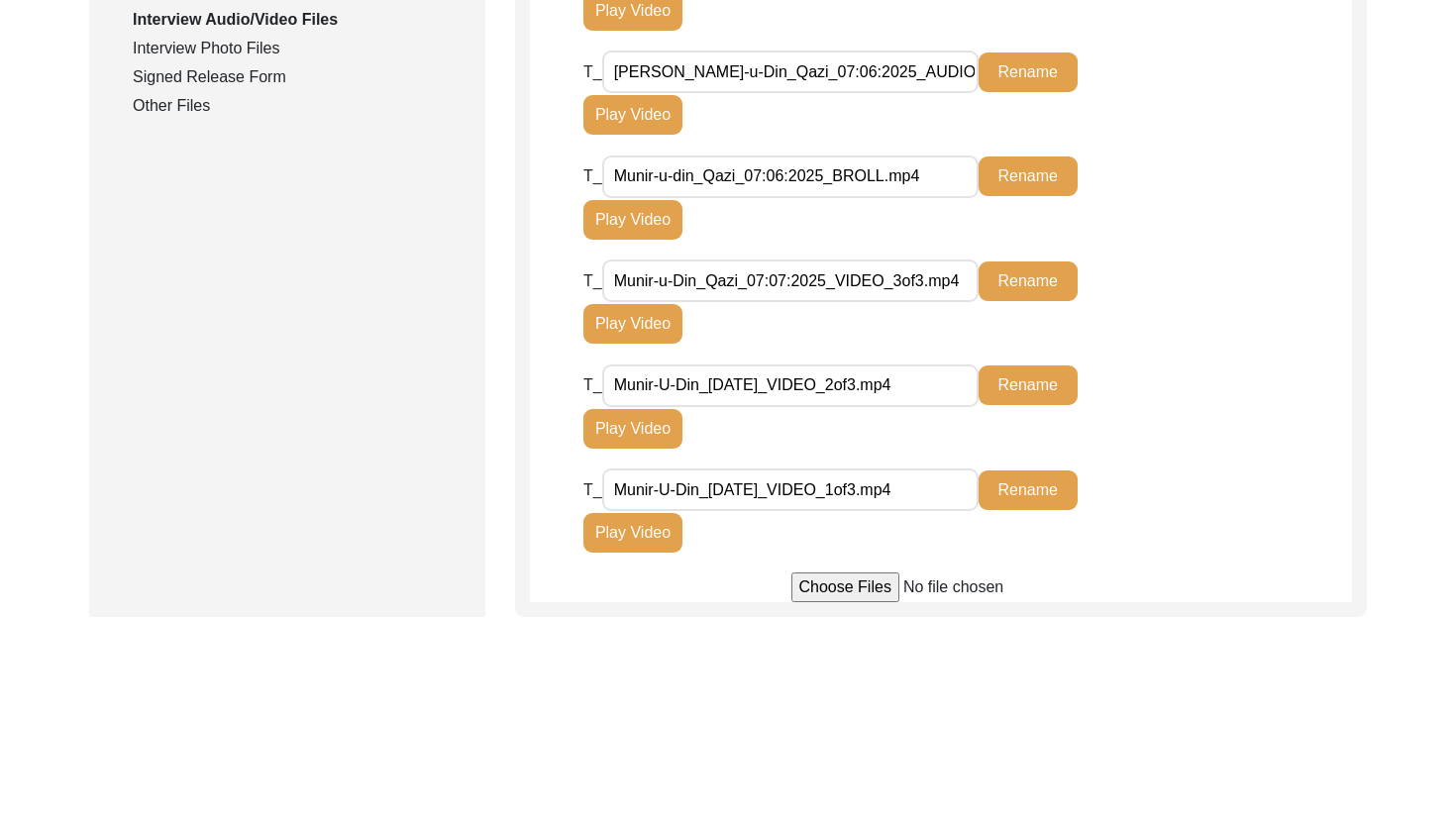 scroll, scrollTop: 1057, scrollLeft: 0, axis: vertical 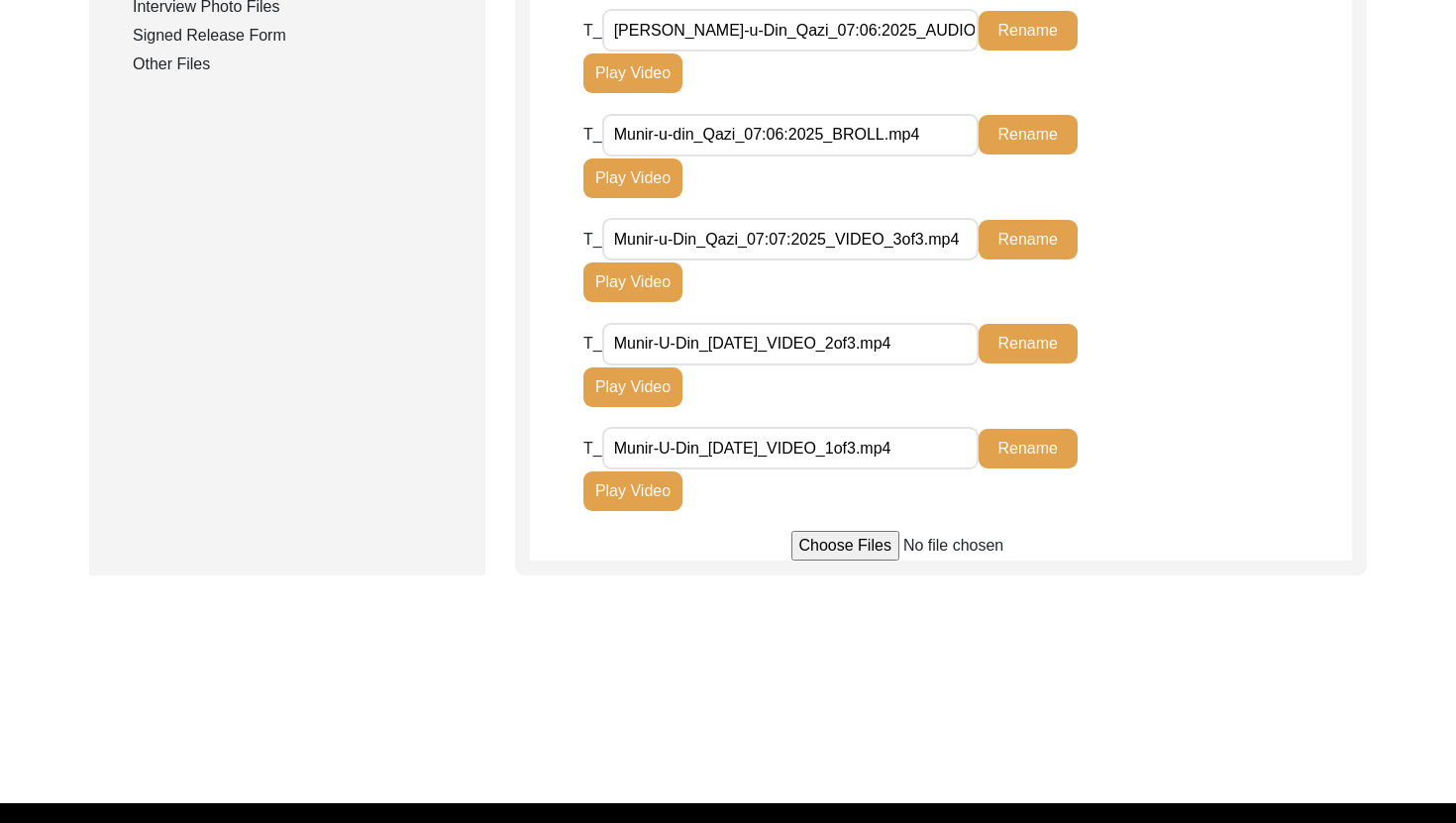 click on "Play Video" 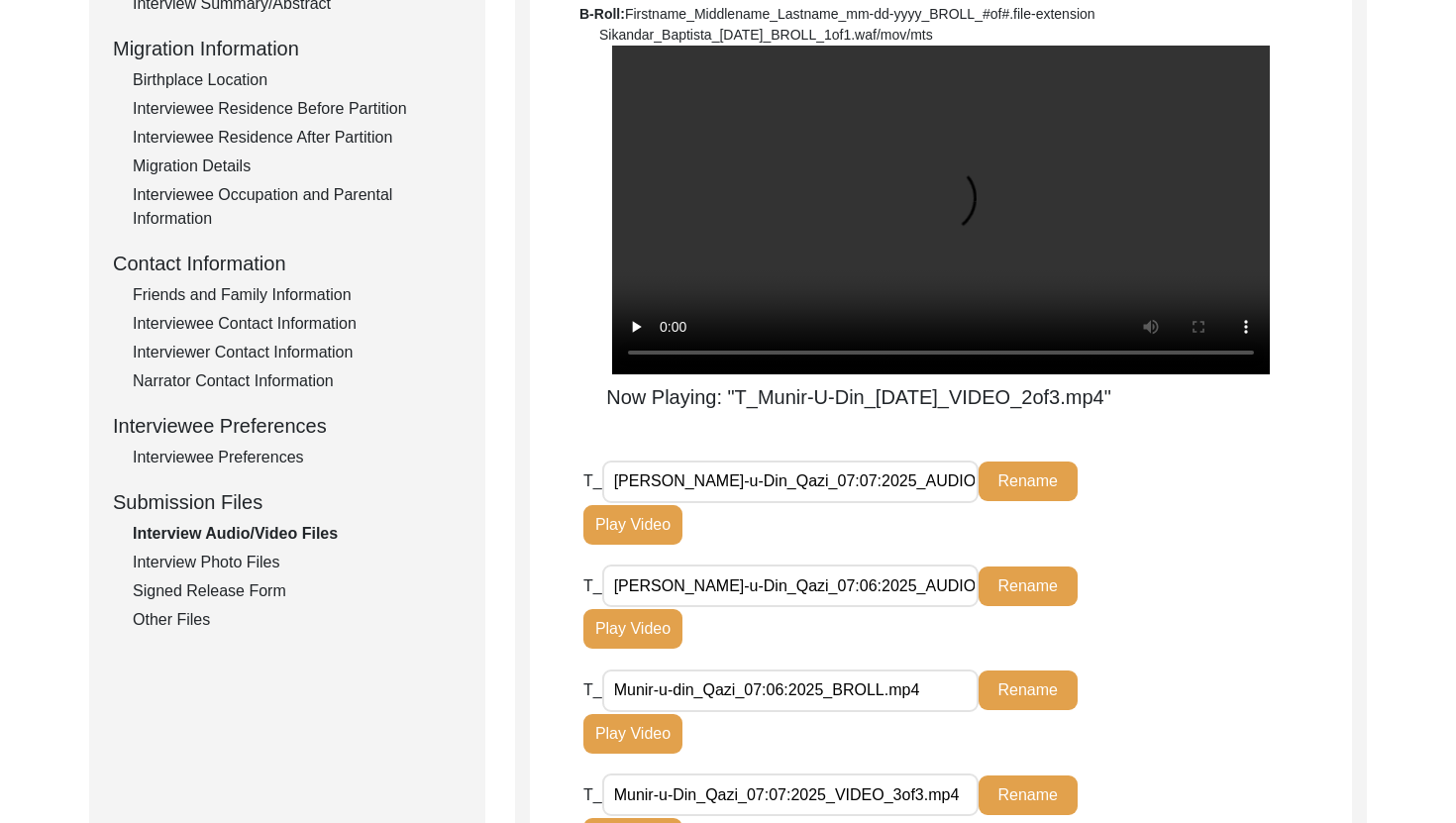 scroll, scrollTop: 582, scrollLeft: 0, axis: vertical 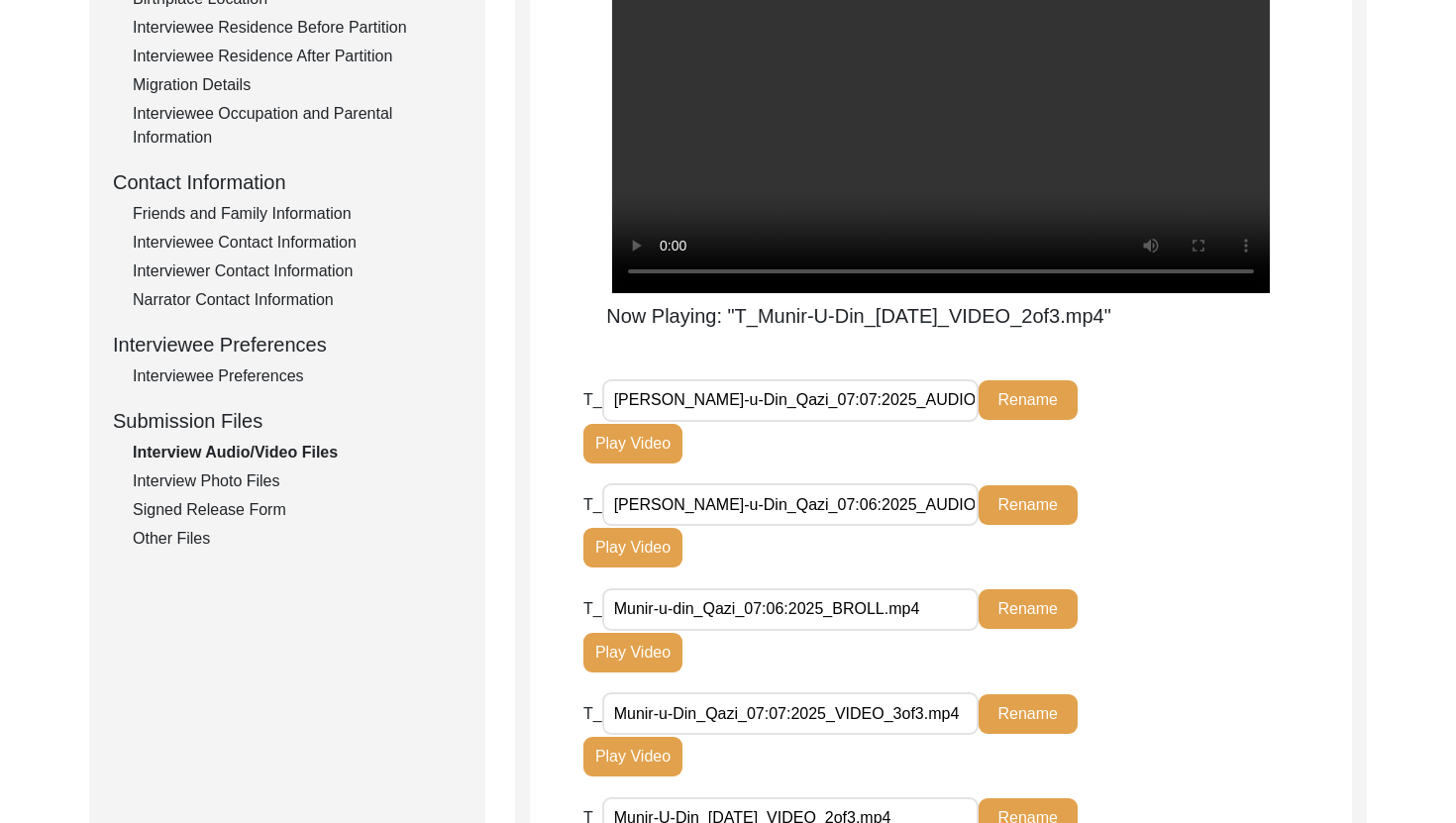 click on "Play Video" 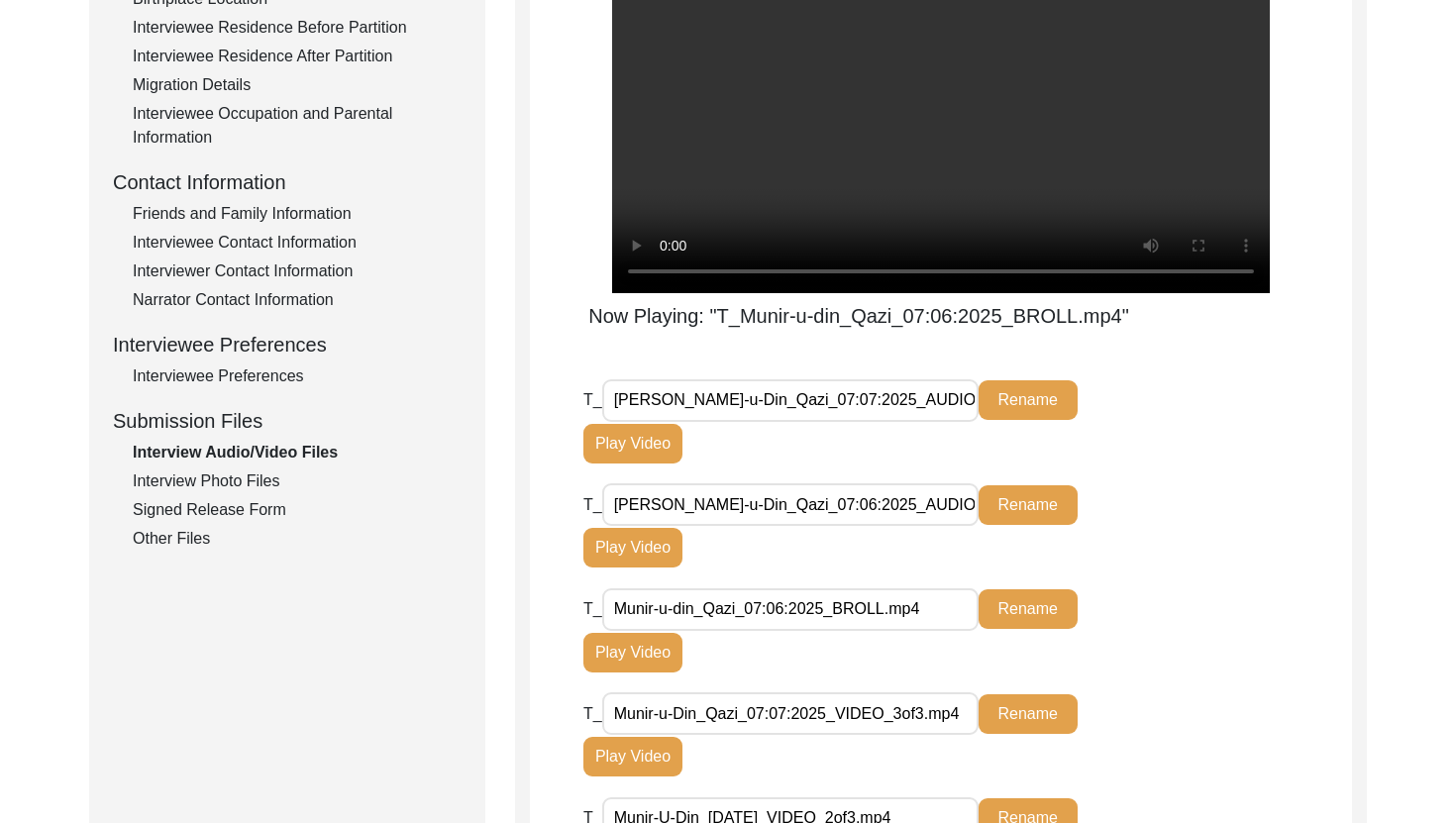 click on "Play Video" 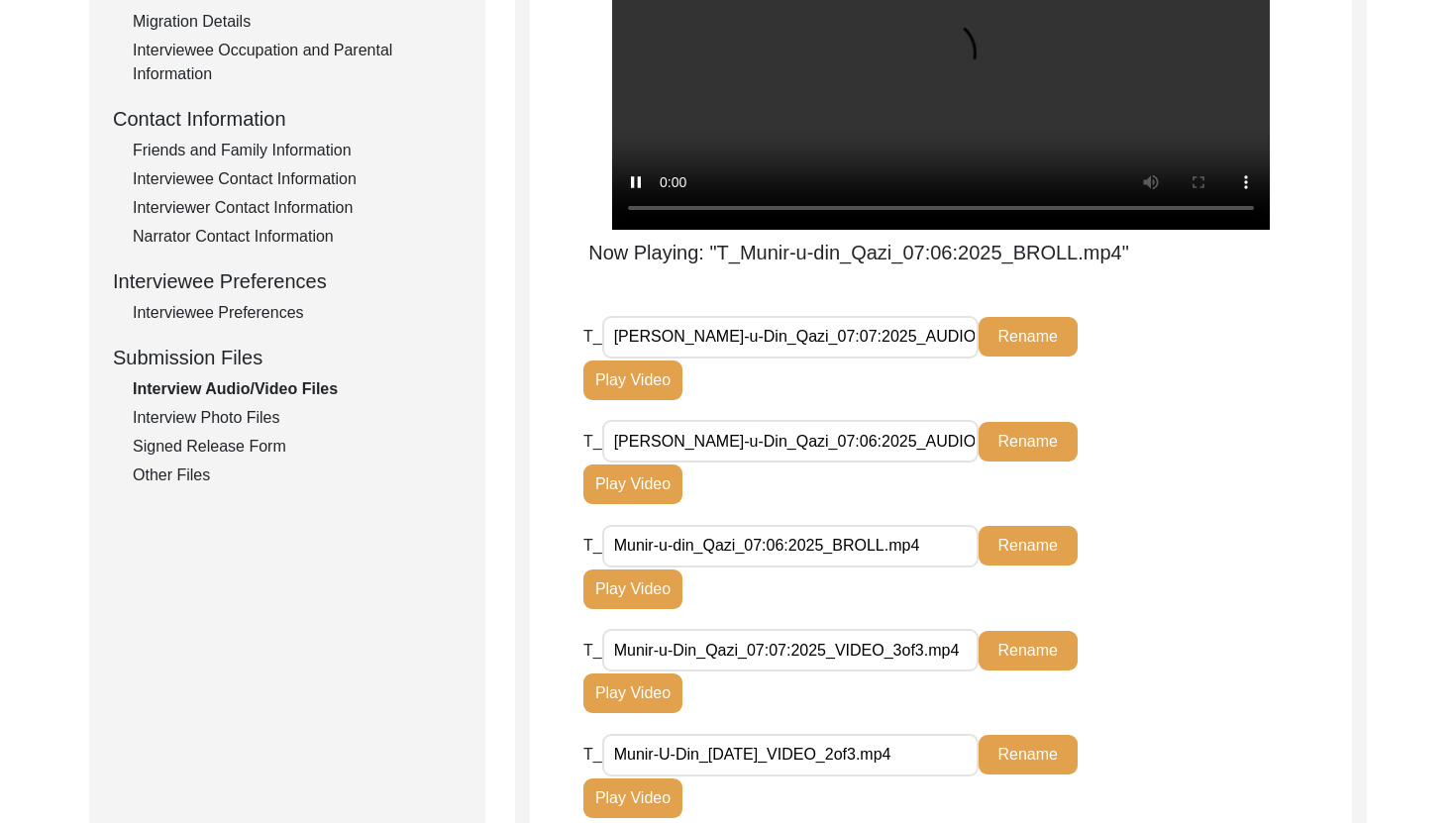 scroll, scrollTop: 647, scrollLeft: 0, axis: vertical 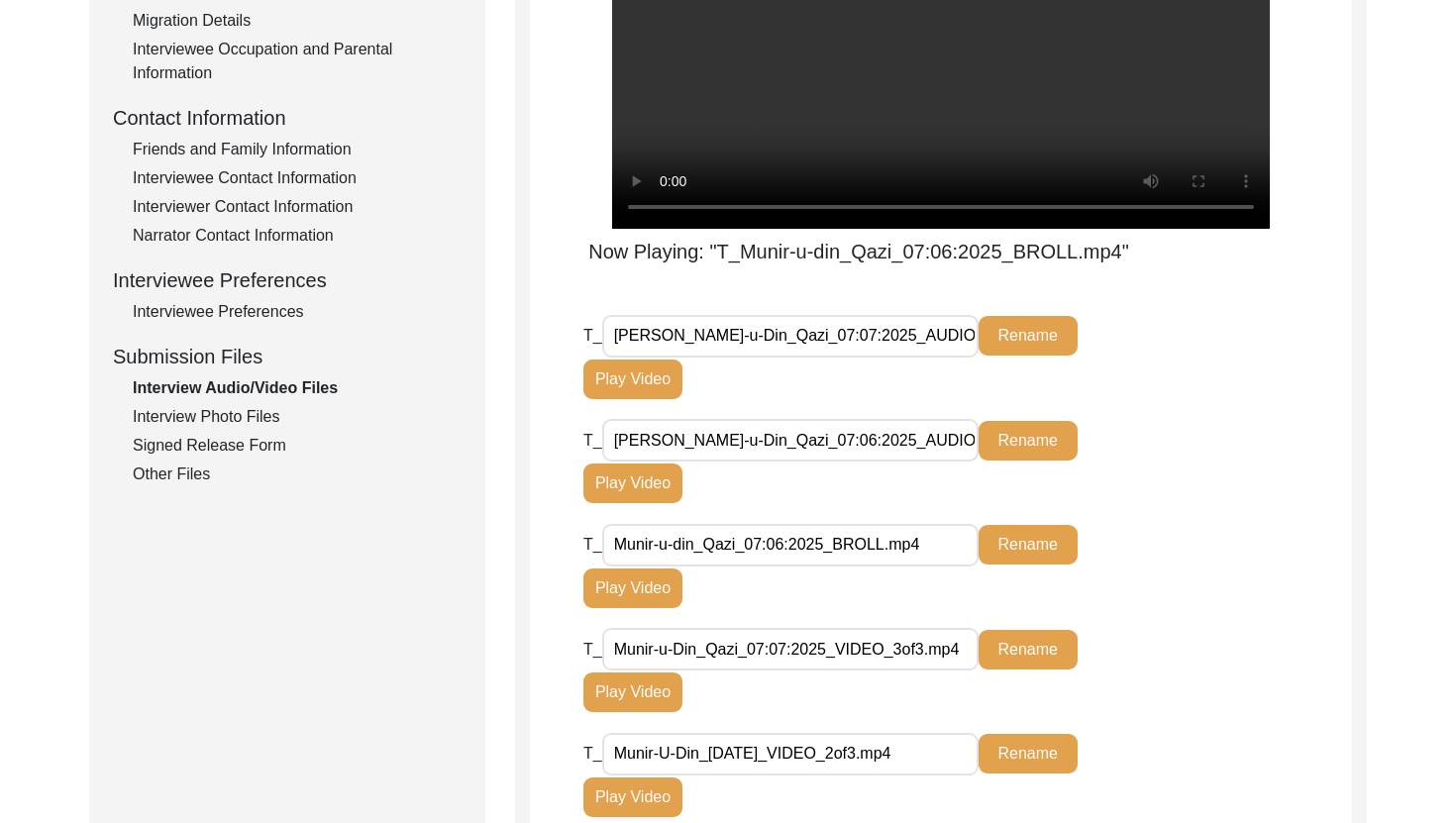 click on "Play Video" 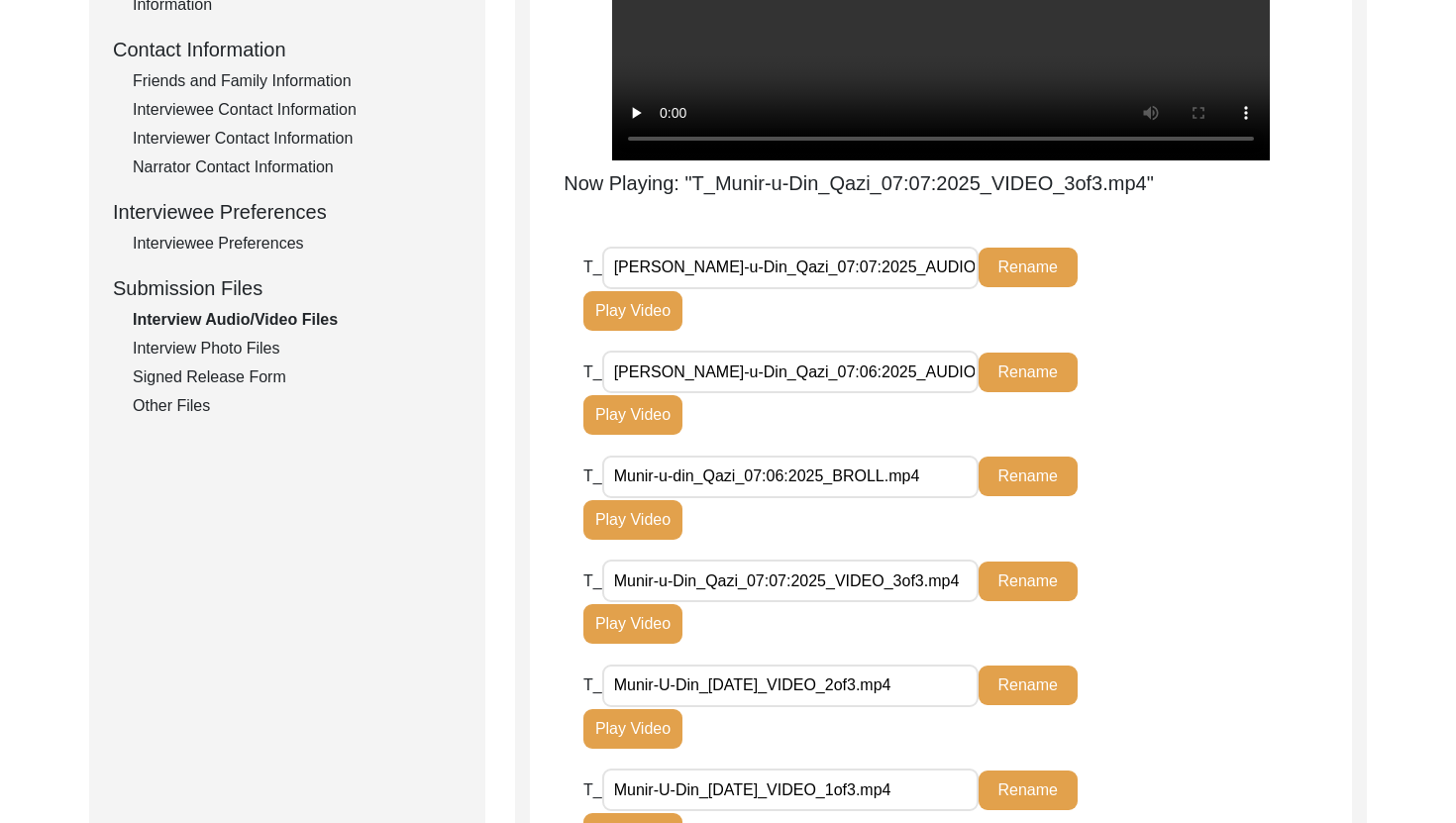 scroll, scrollTop: 718, scrollLeft: 0, axis: vertical 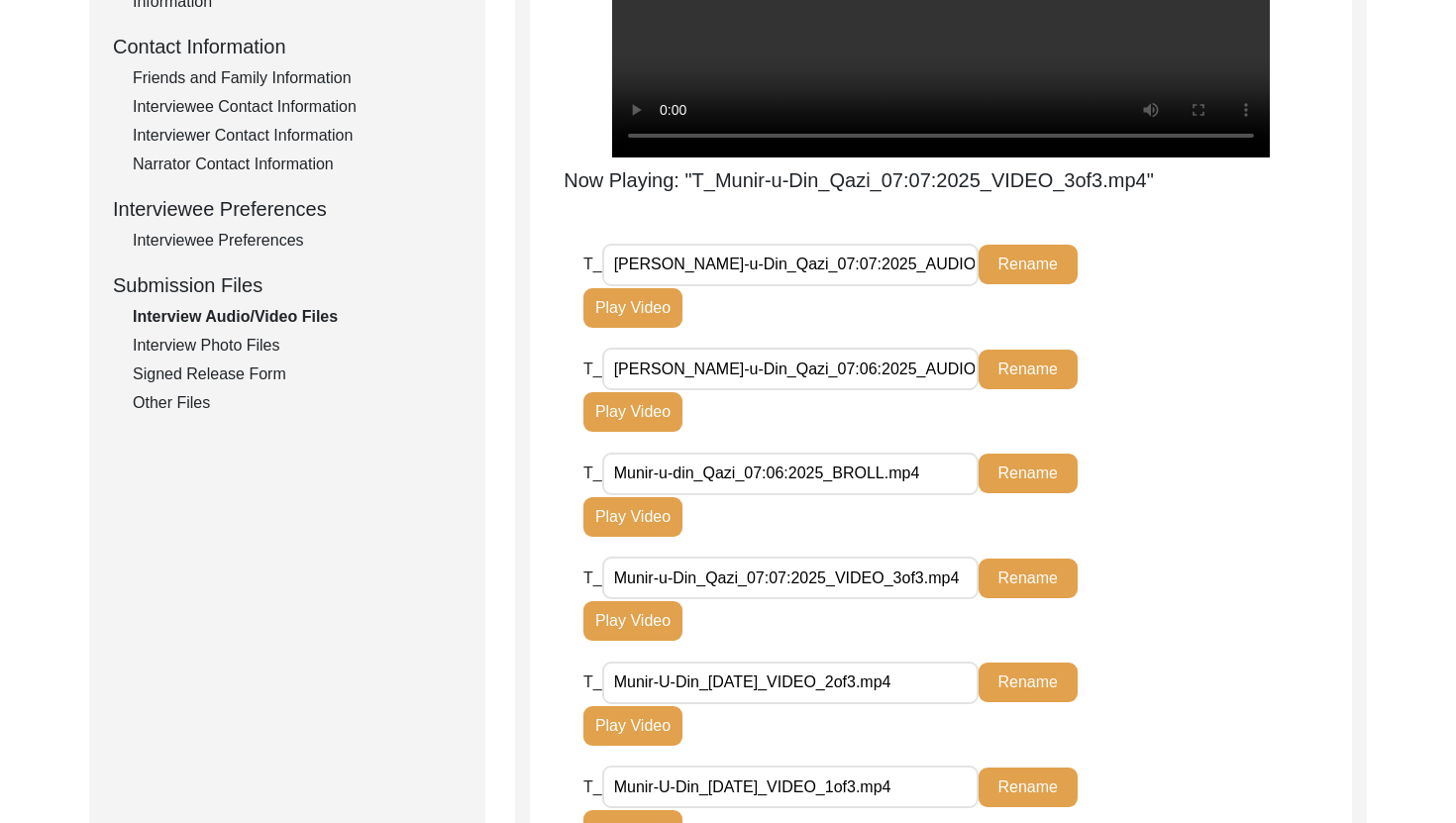 click on "Play Video" 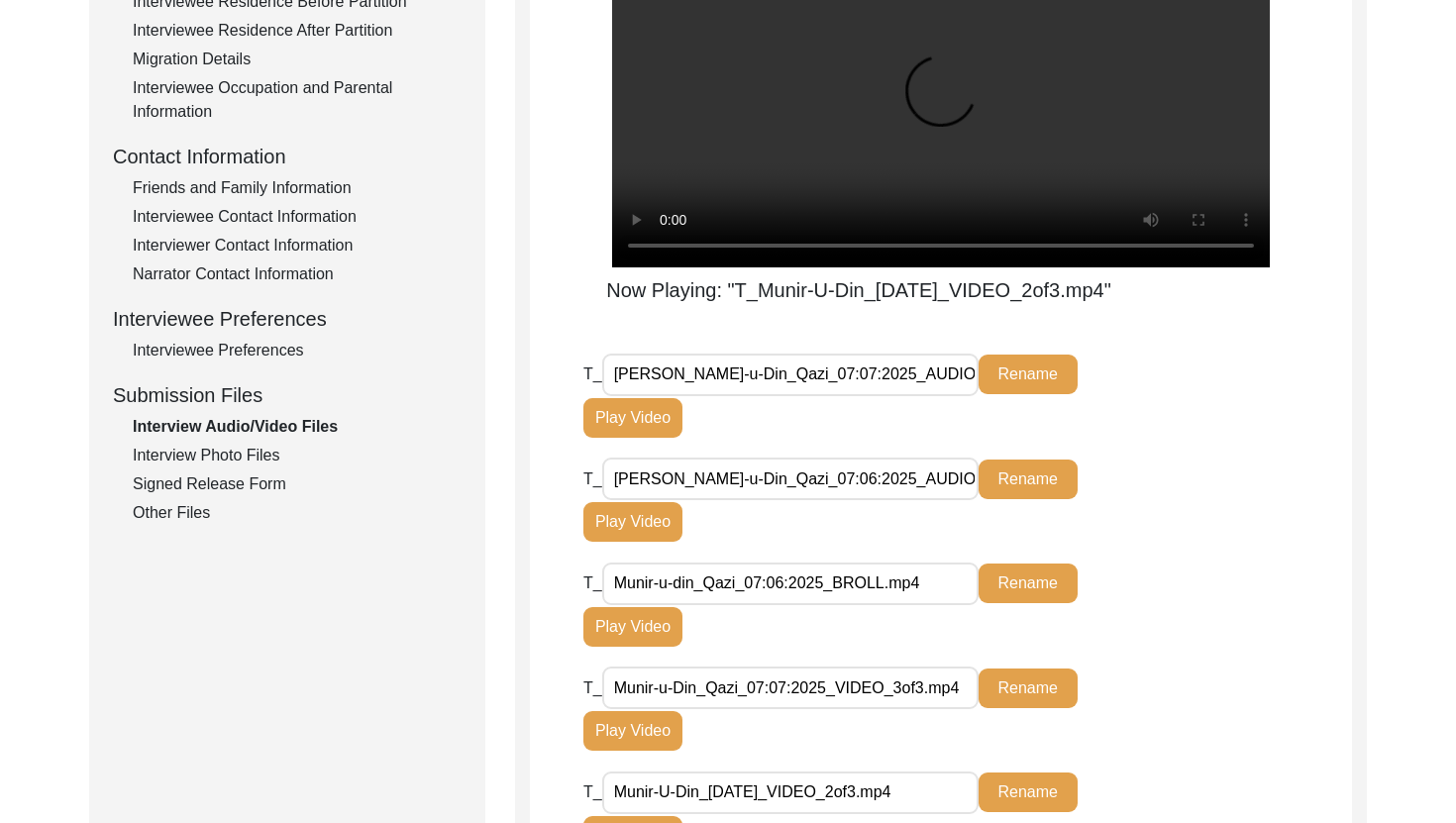 scroll, scrollTop: 598, scrollLeft: 0, axis: vertical 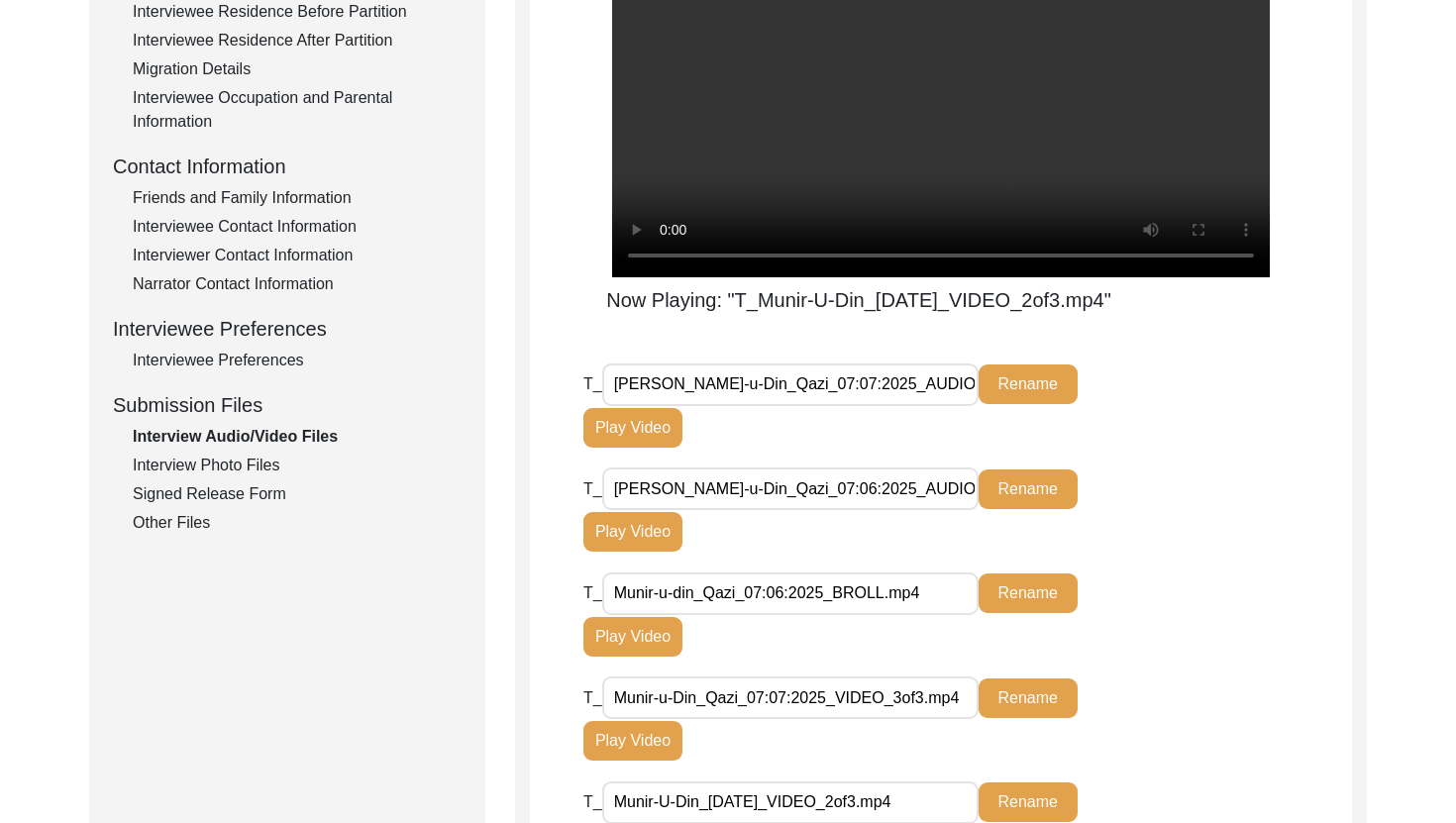 click at bounding box center [941, 113] 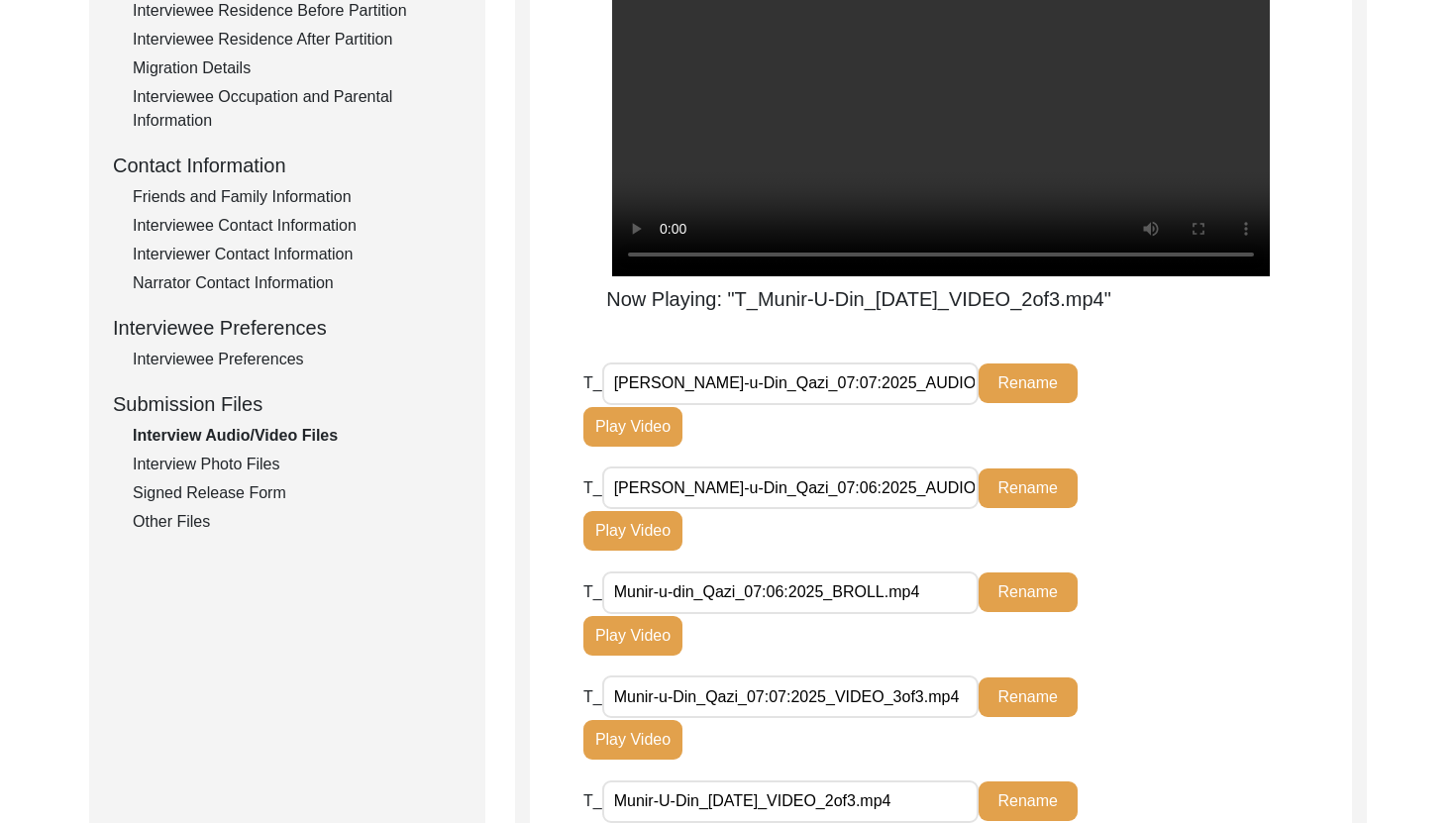 scroll, scrollTop: 842, scrollLeft: 0, axis: vertical 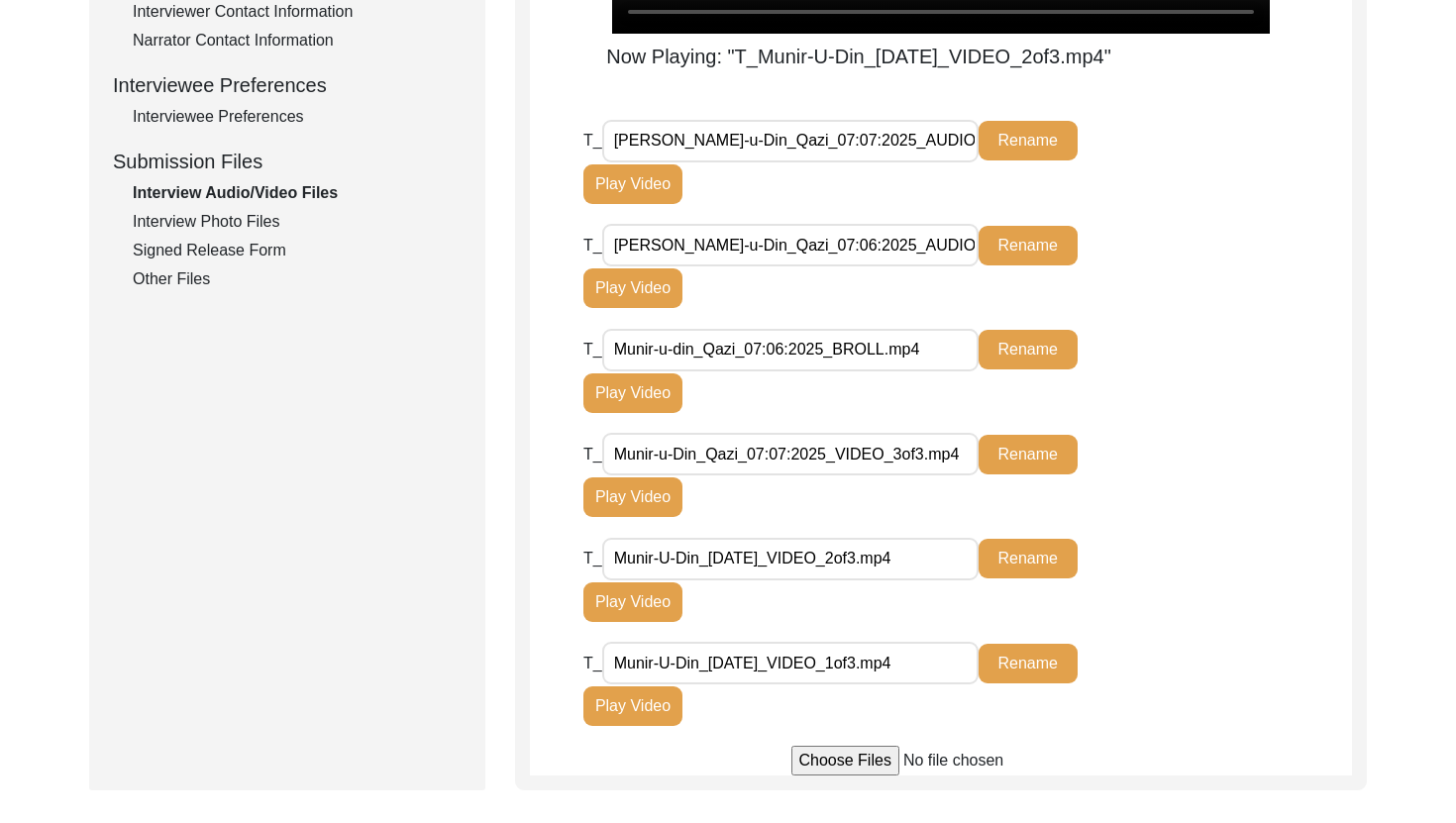 click on "Play Video" 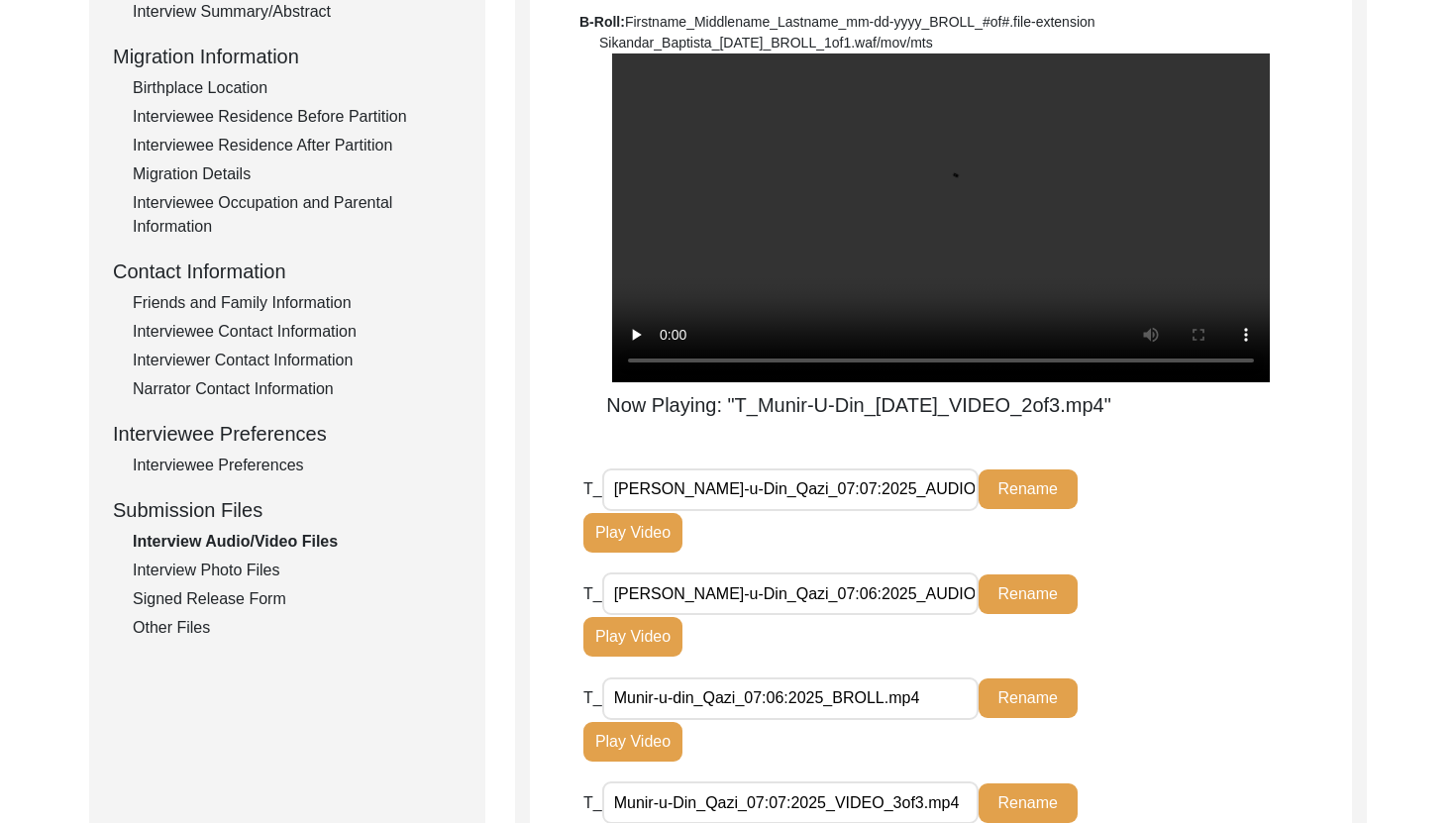 scroll, scrollTop: 486, scrollLeft: 0, axis: vertical 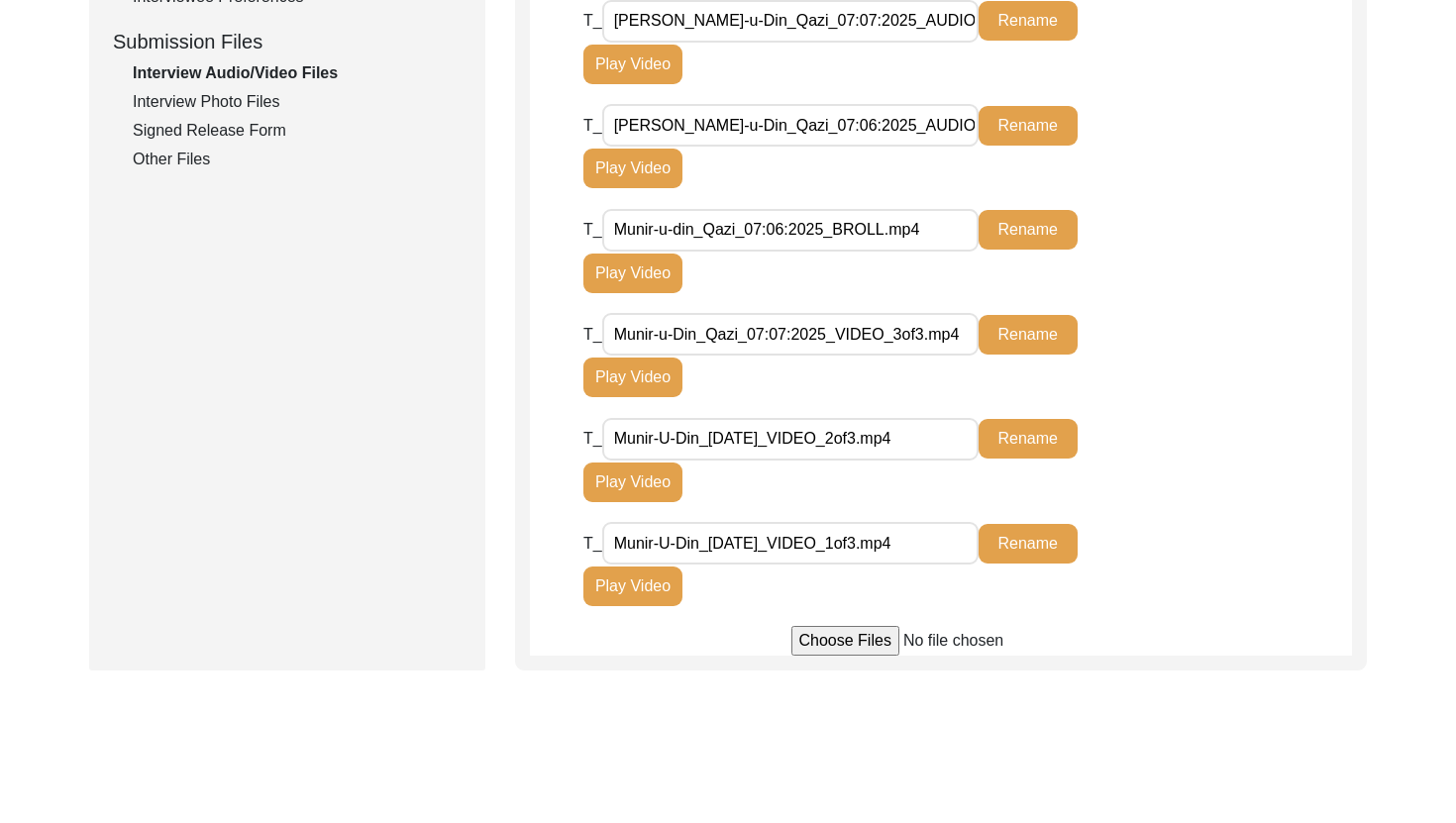click on "Play Video" 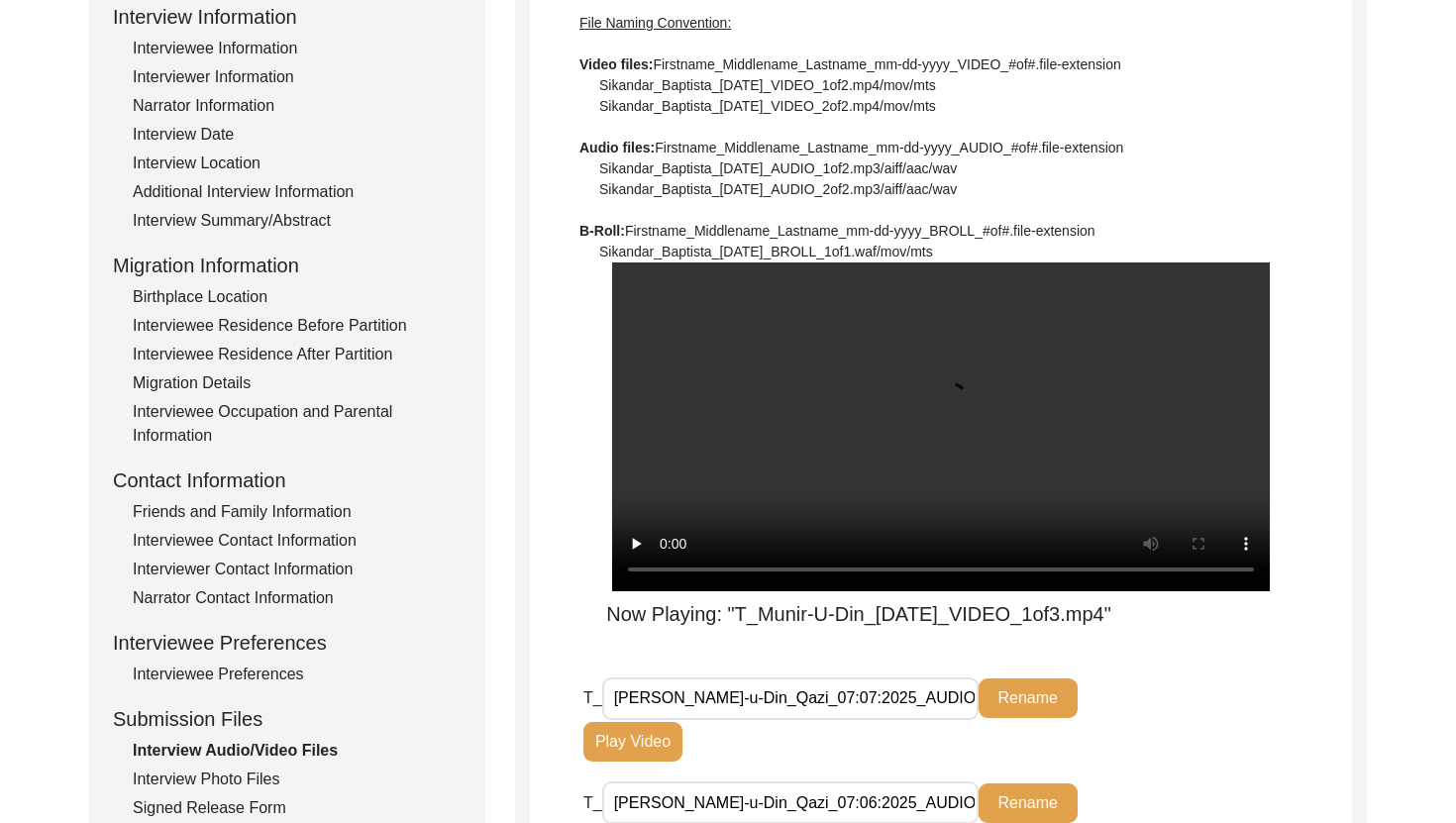 scroll, scrollTop: 281, scrollLeft: 0, axis: vertical 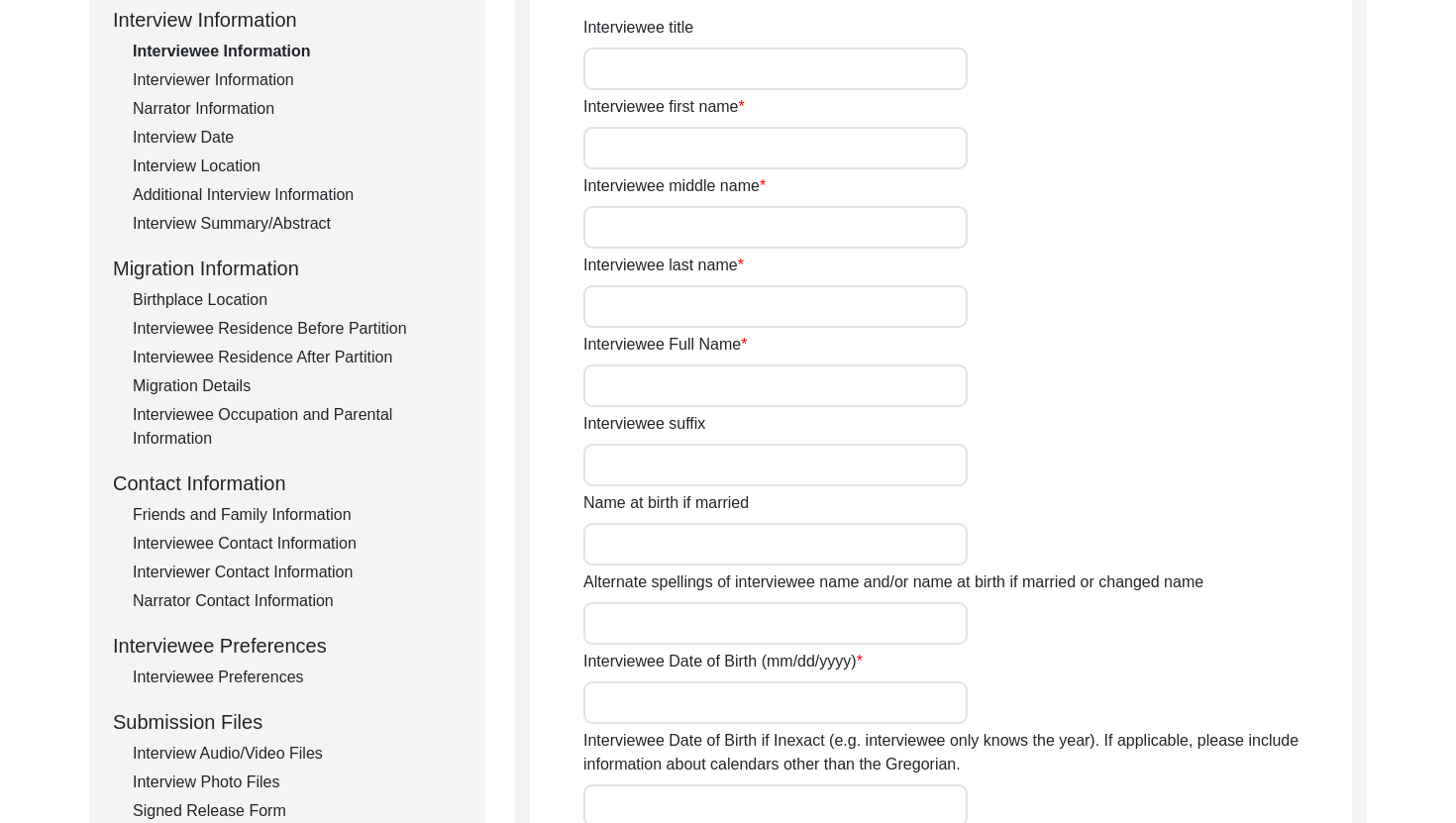 type on "Munir" 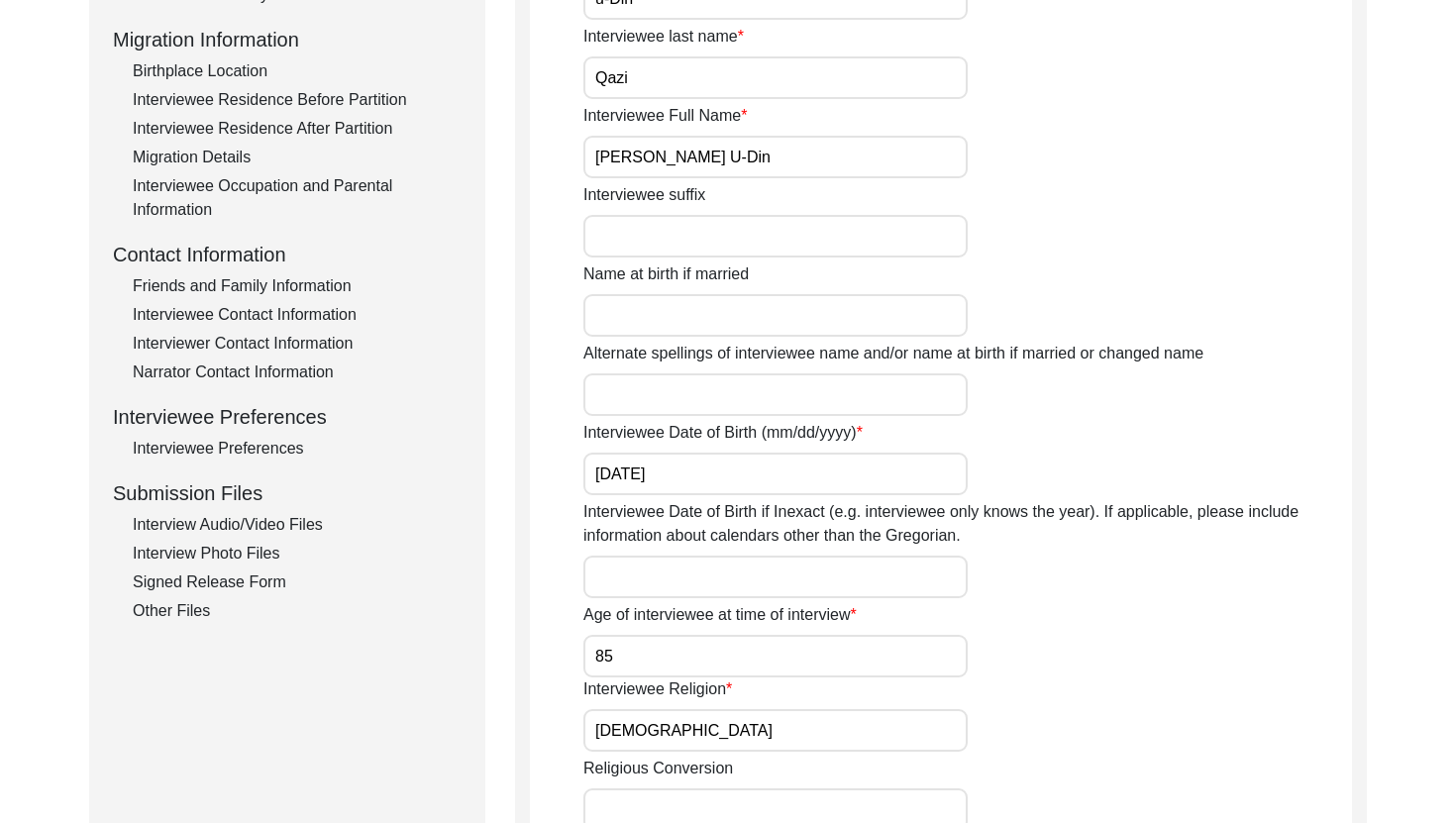 scroll, scrollTop: 524, scrollLeft: 0, axis: vertical 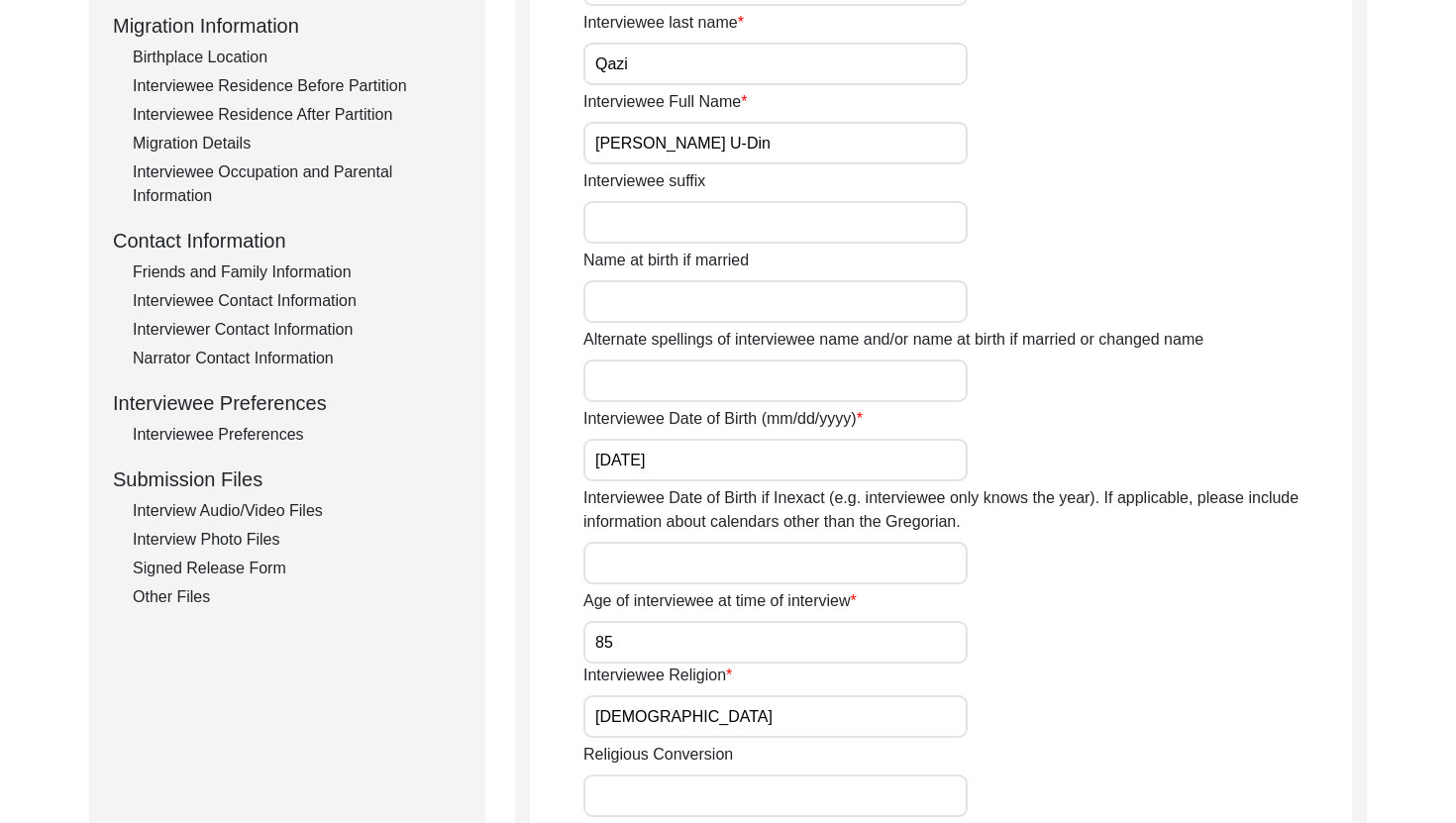 click on "Interview Audio/Video Files" 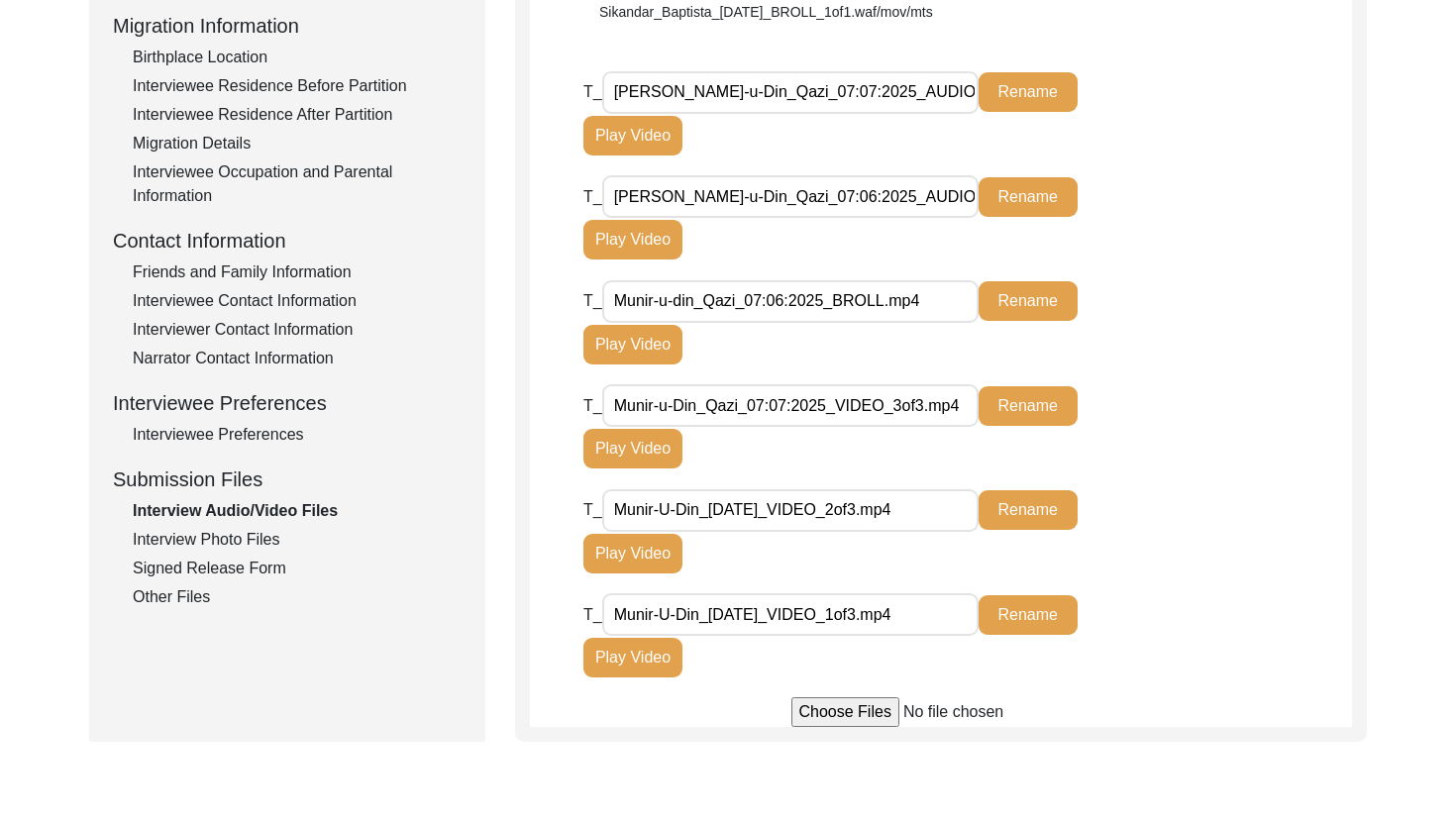 click on "Play Video" 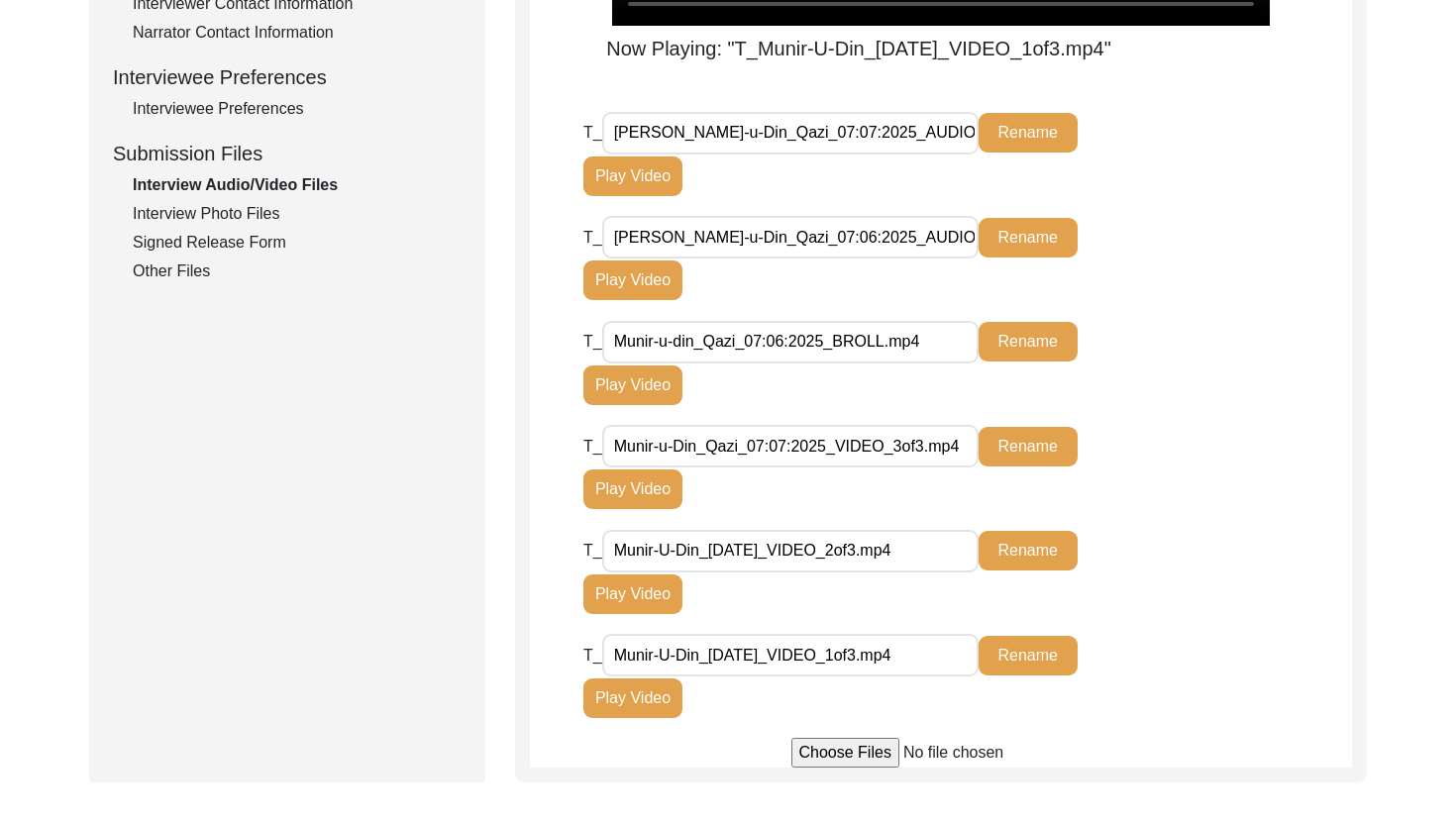 scroll, scrollTop: 1053, scrollLeft: 0, axis: vertical 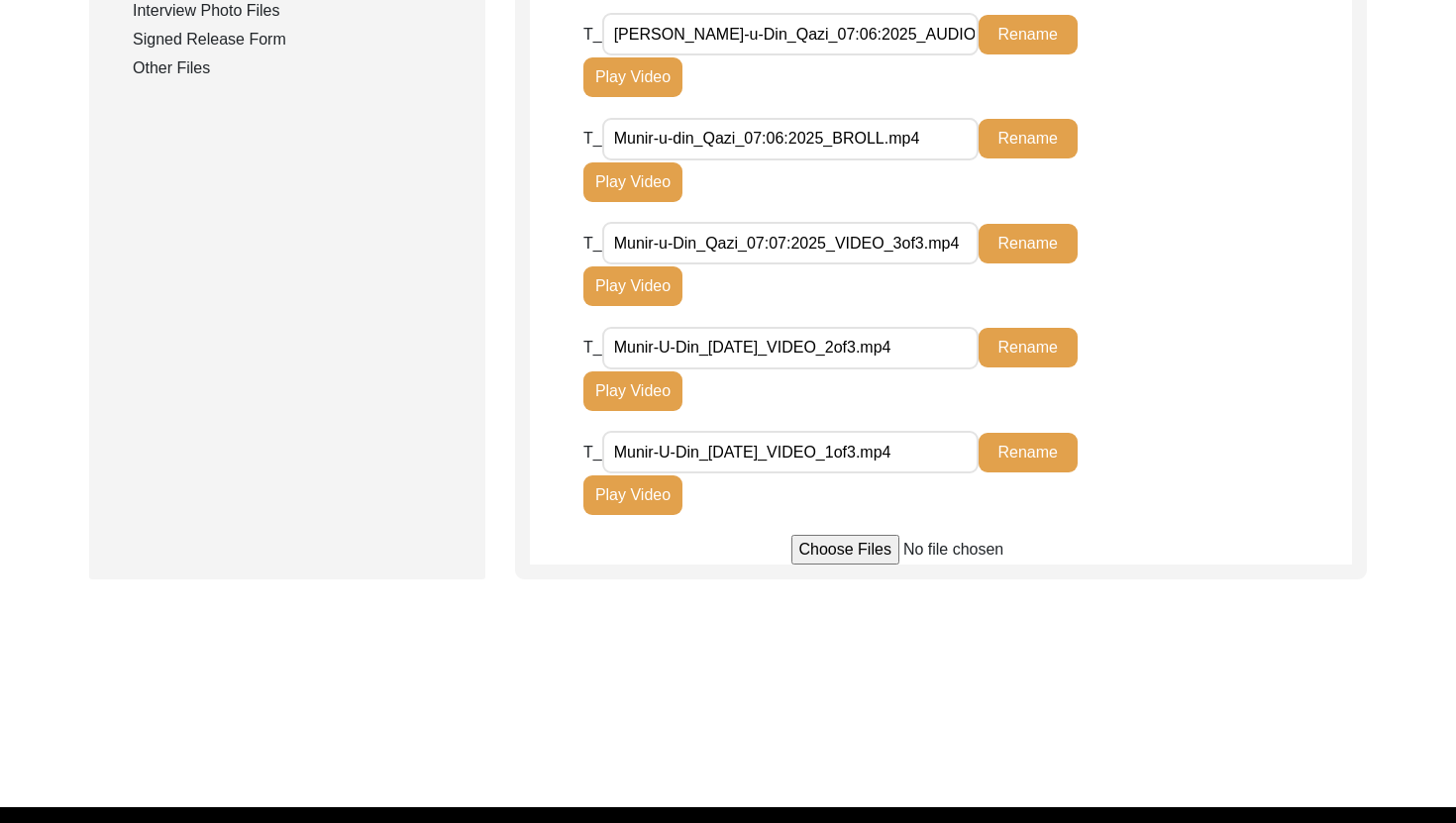 click on "Play Video" 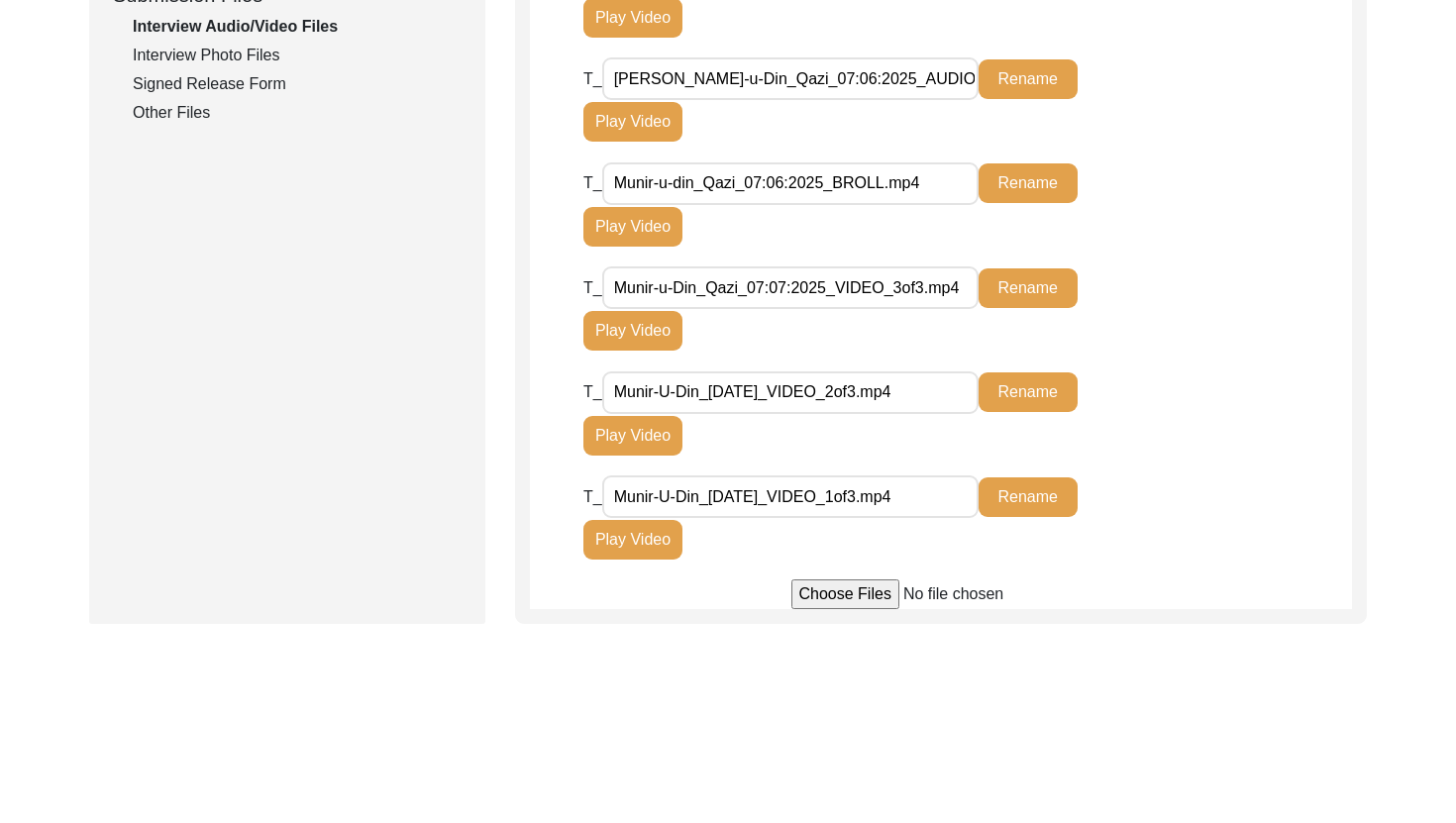 scroll, scrollTop: 1014, scrollLeft: 0, axis: vertical 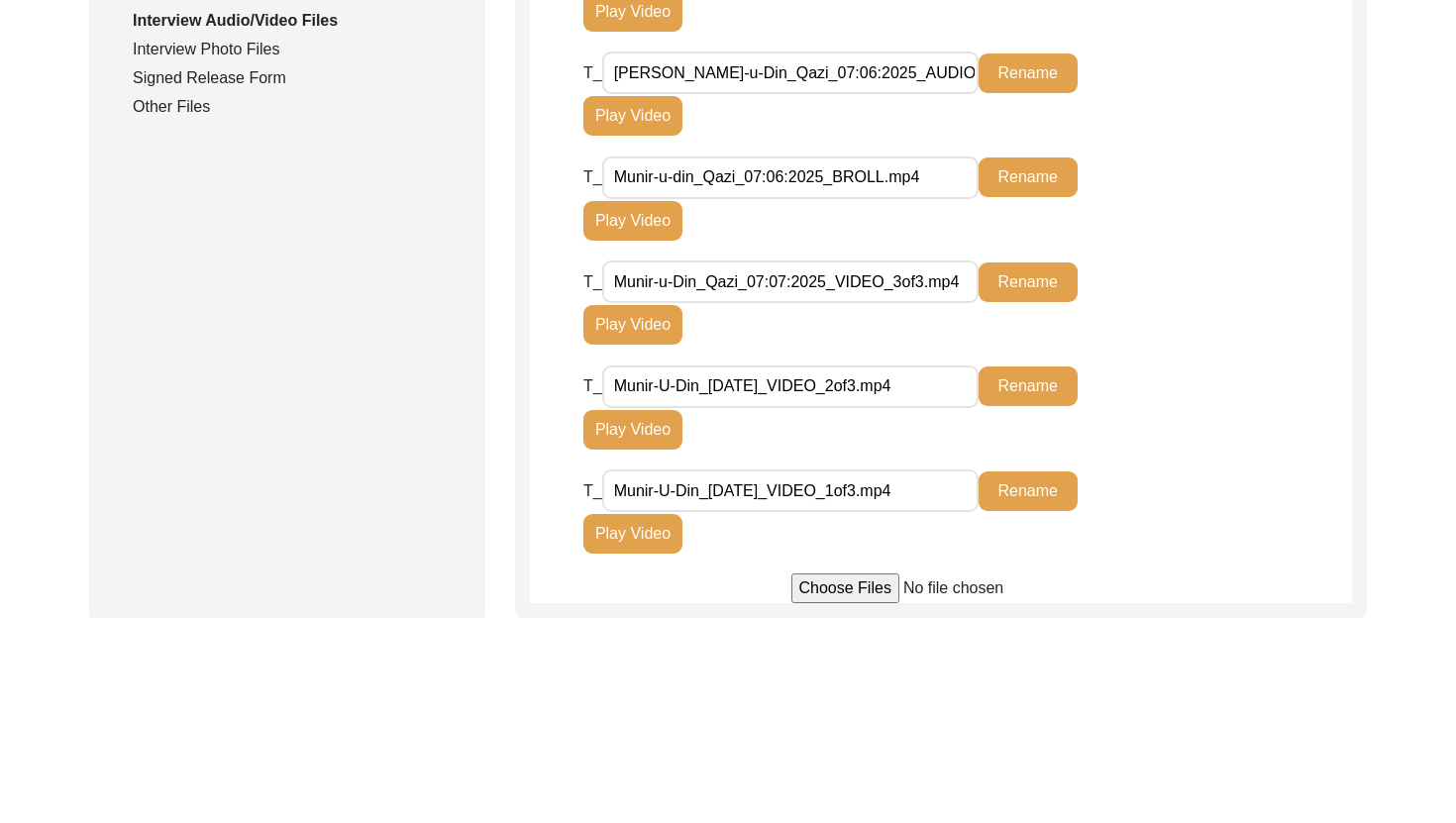 click on "Play Video" 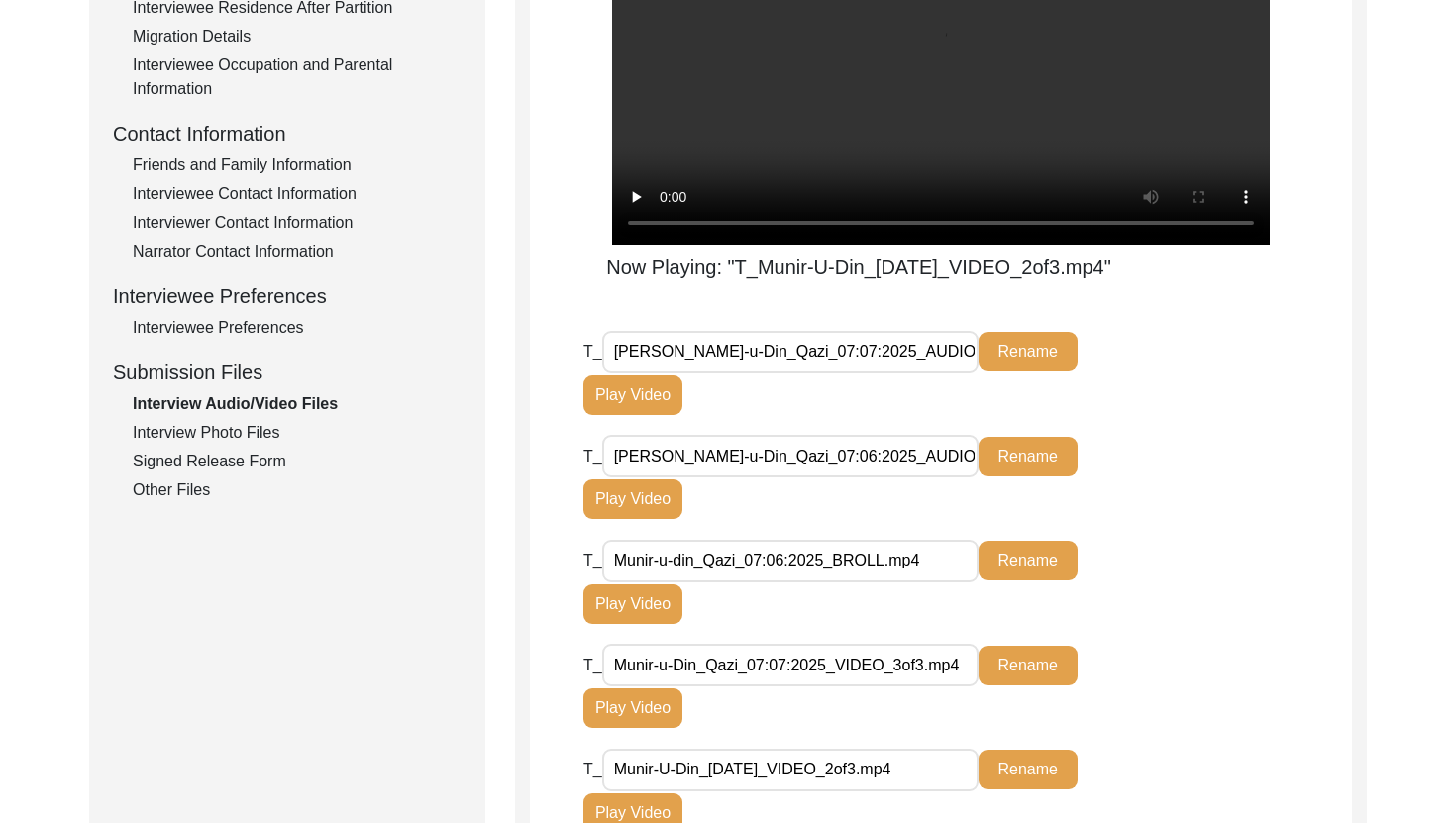 scroll, scrollTop: 545, scrollLeft: 0, axis: vertical 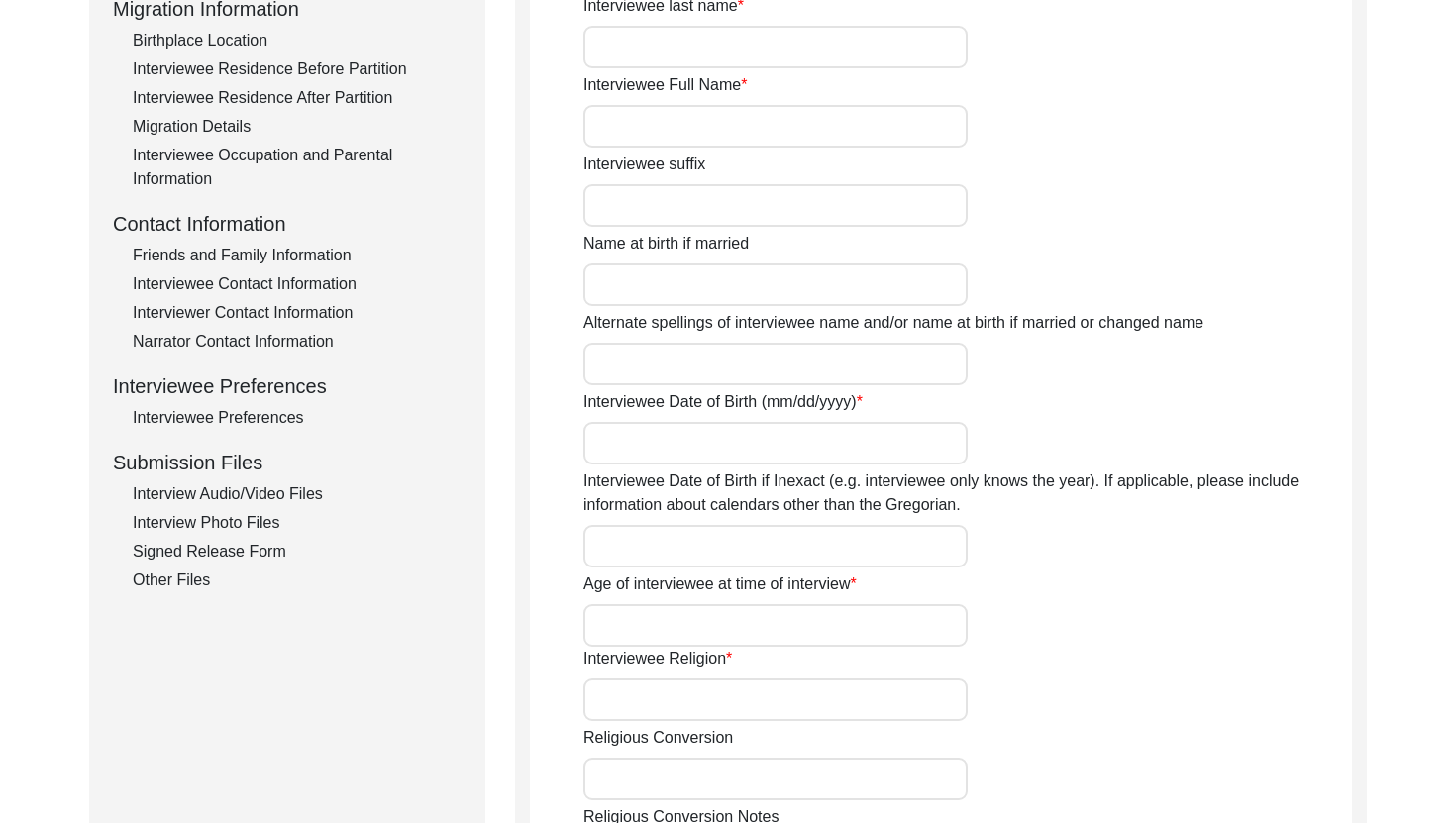 type on "Munir" 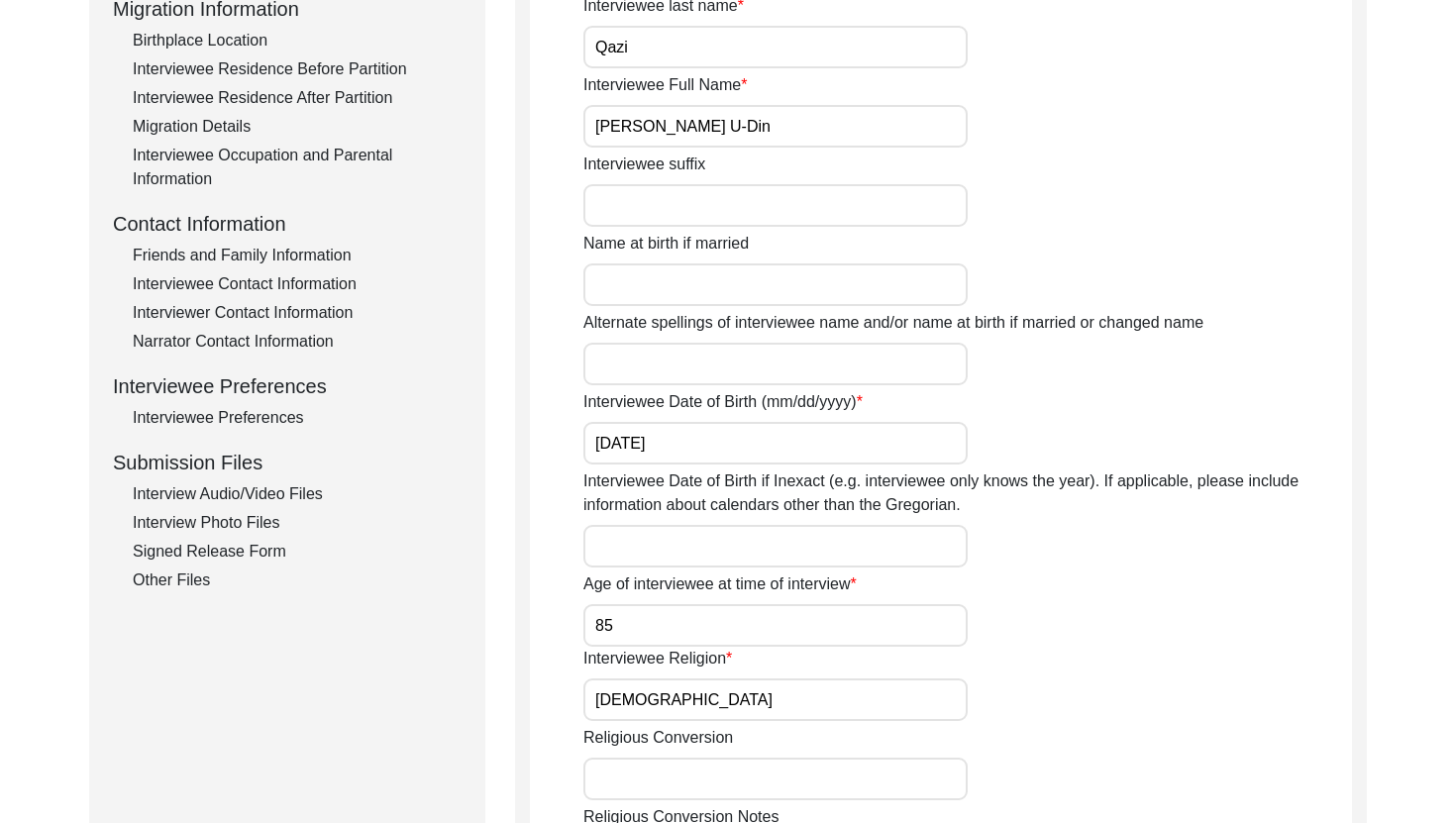 click on "Interview Audio/Video Files" 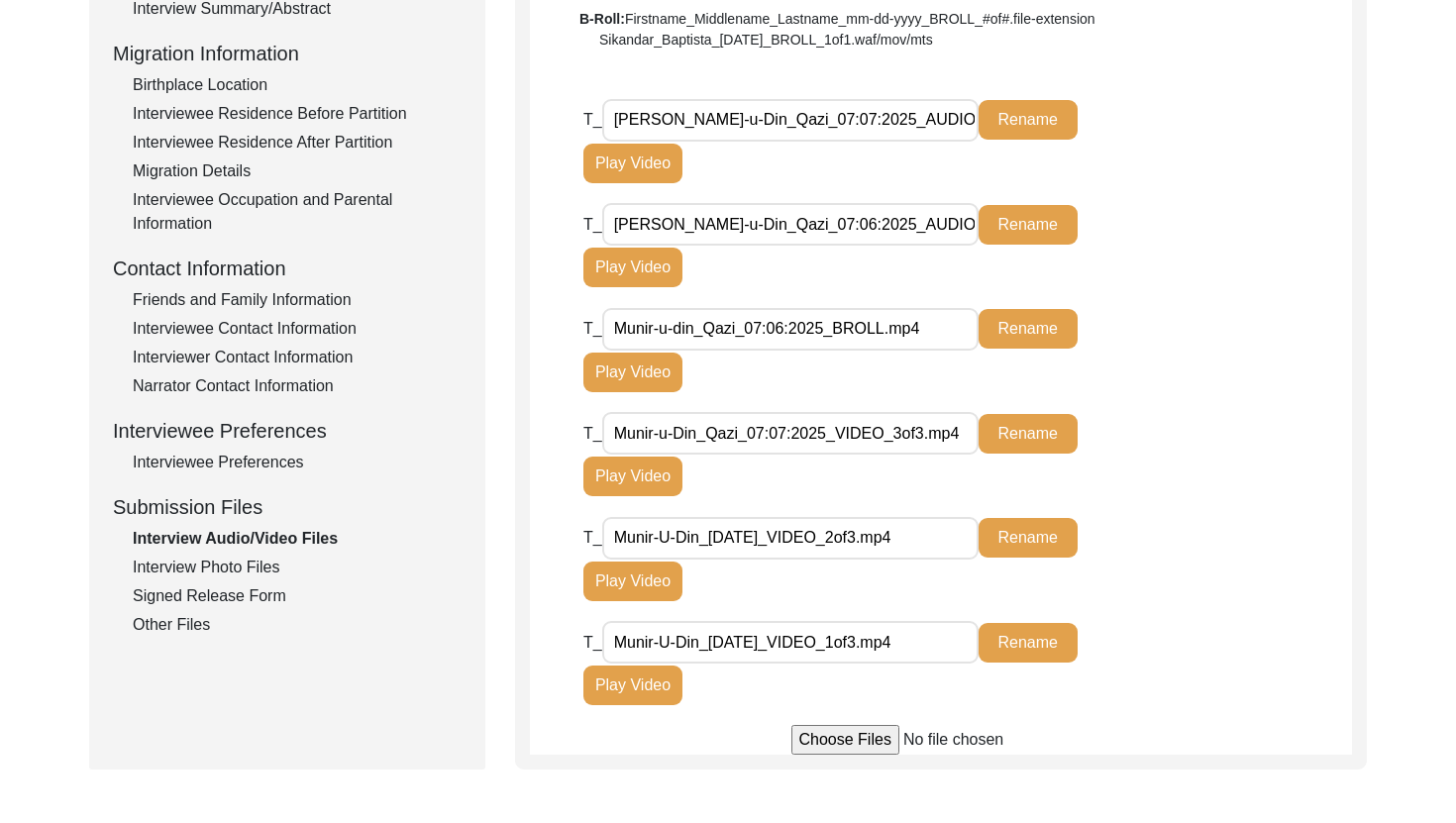 scroll, scrollTop: 474, scrollLeft: 0, axis: vertical 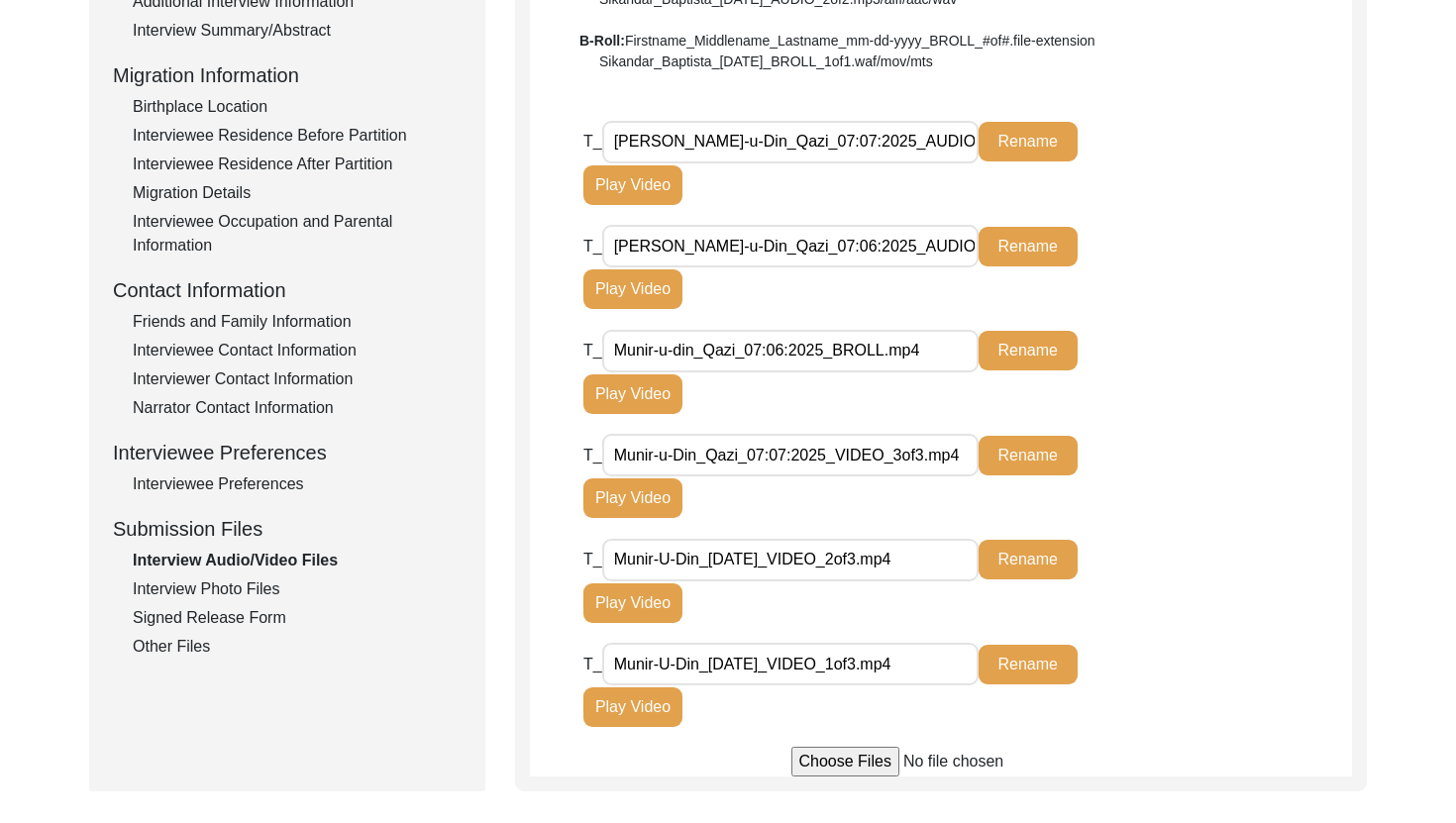 click on "Play Video" 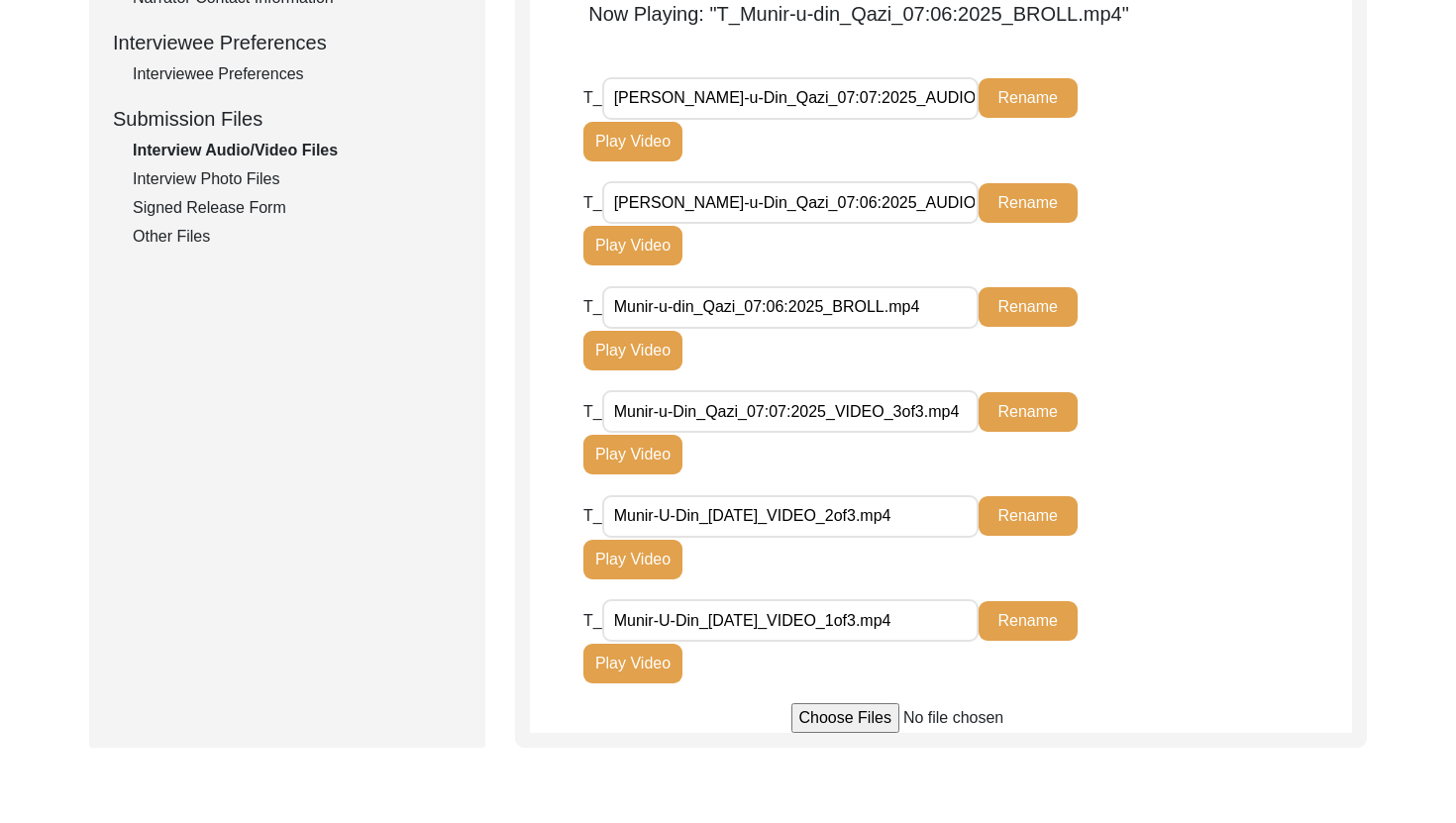 scroll, scrollTop: 886, scrollLeft: 0, axis: vertical 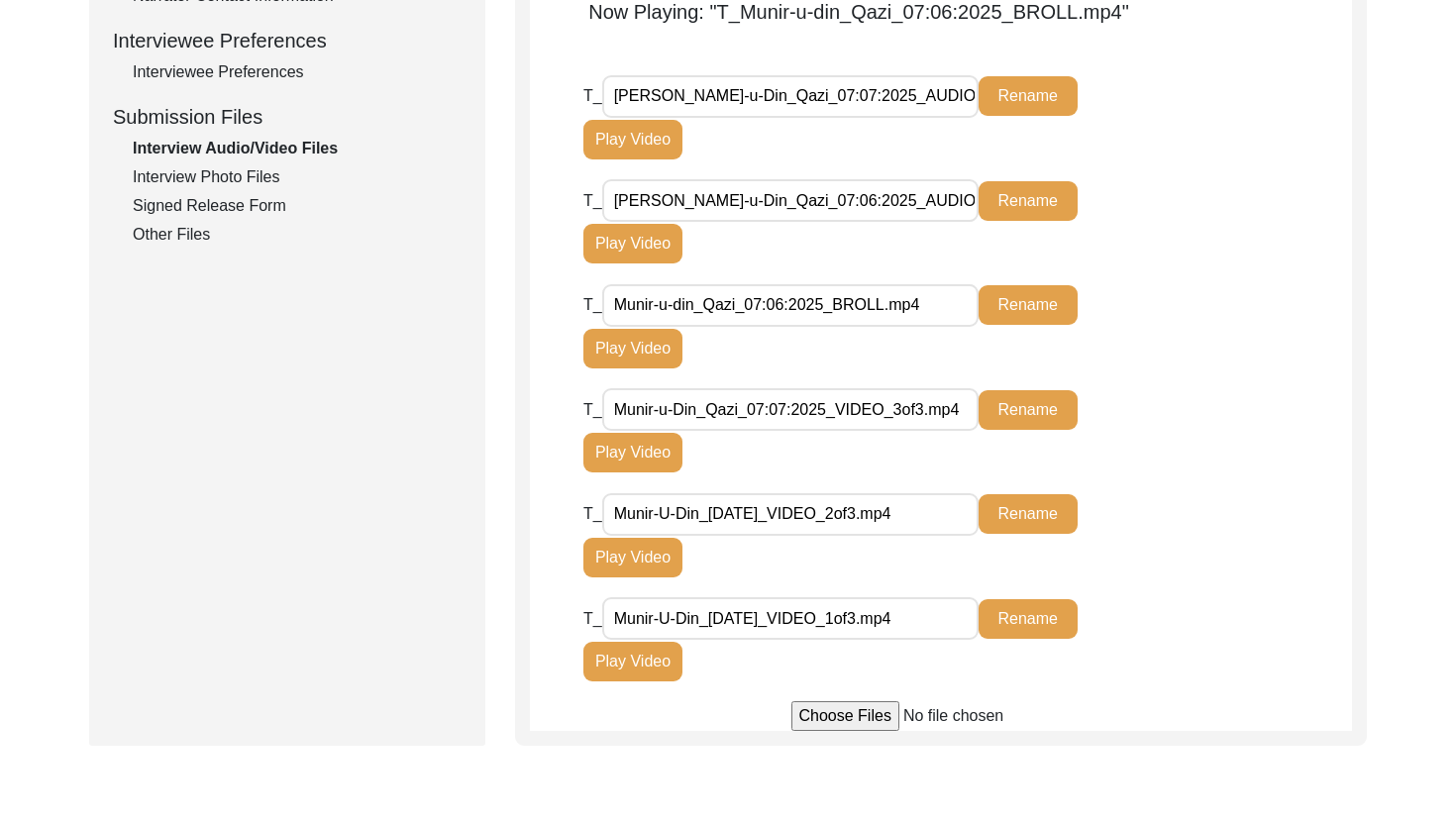 click on "Play Video" 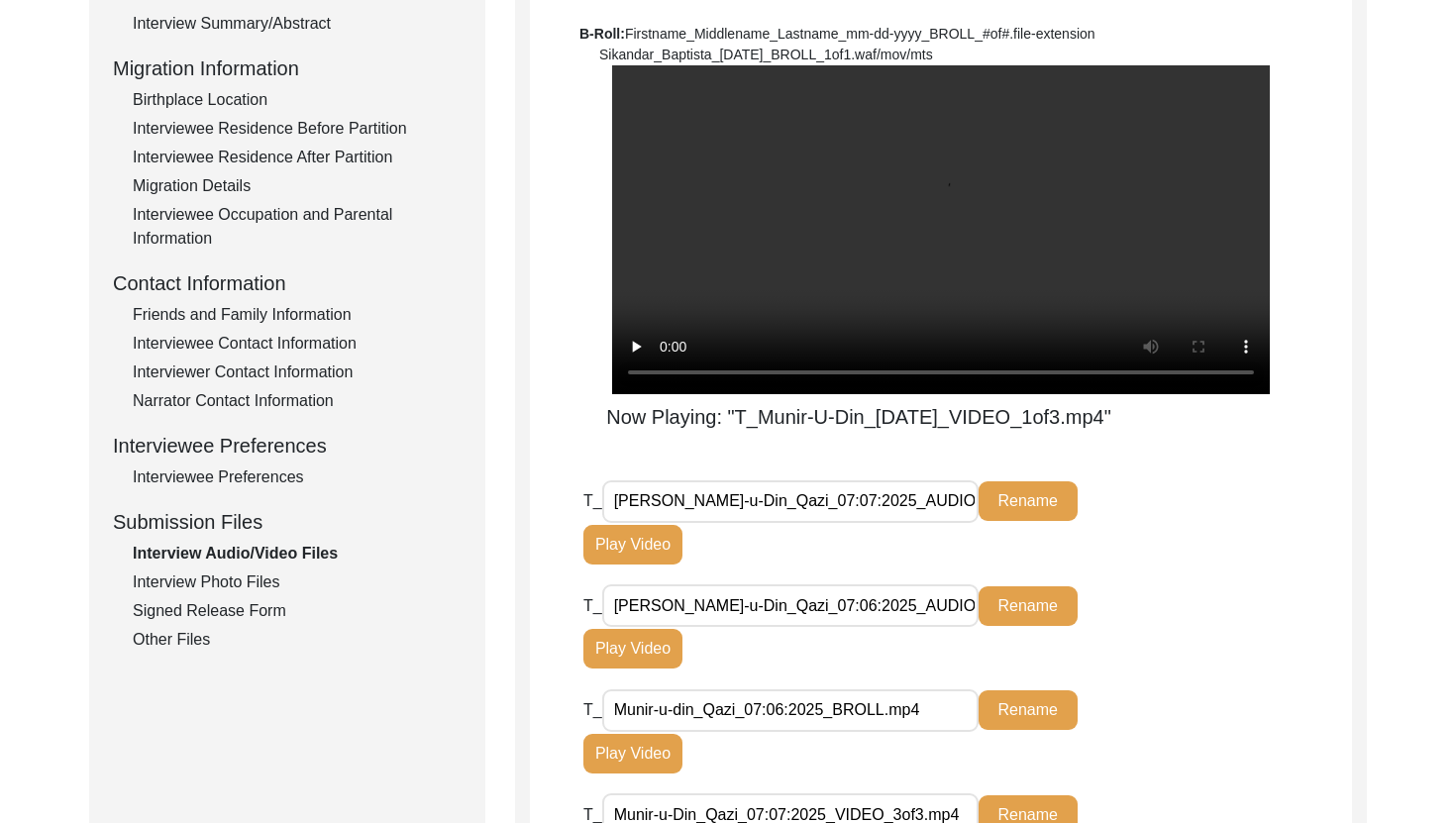 scroll, scrollTop: 464, scrollLeft: 0, axis: vertical 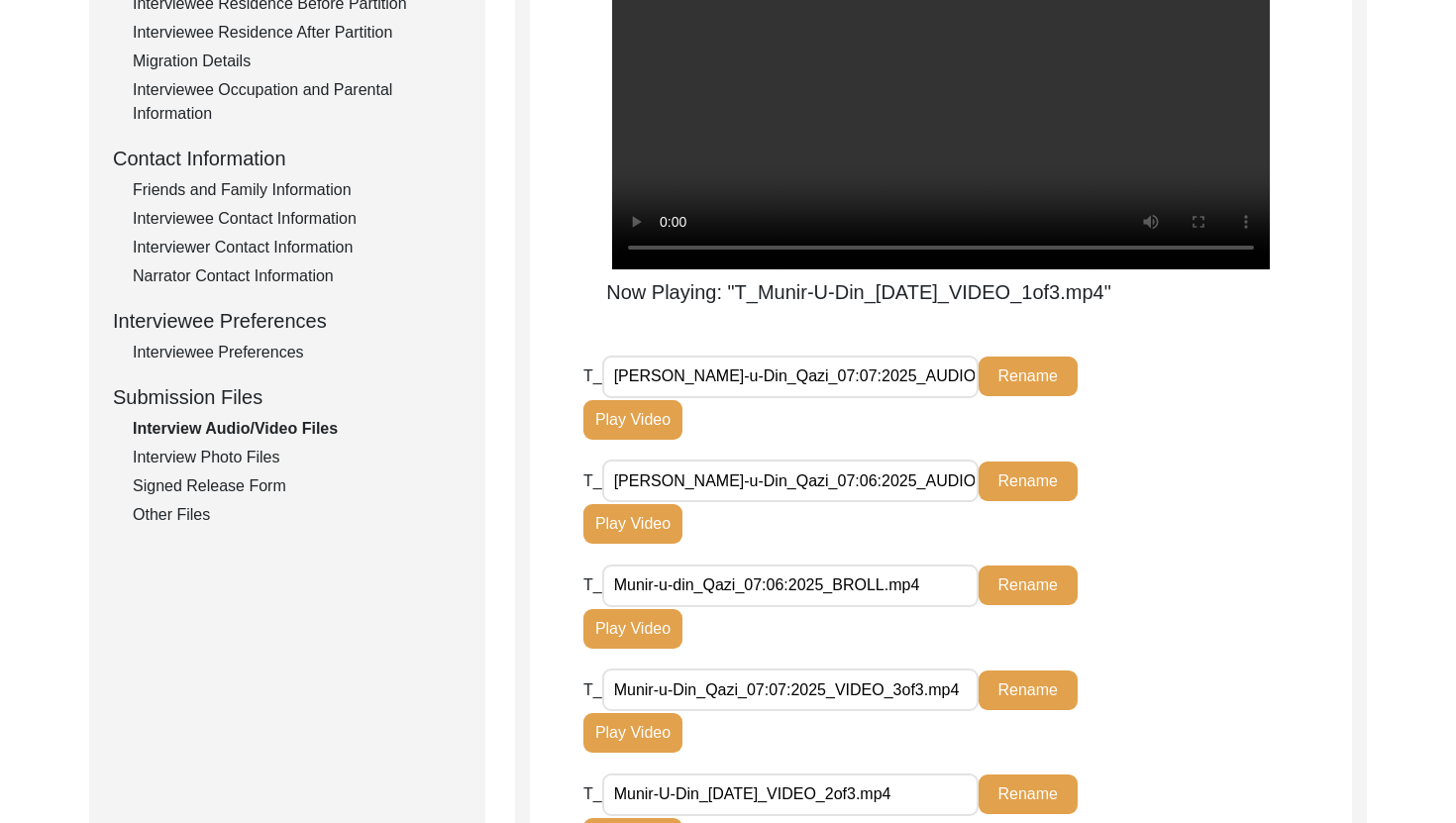 click on "Now Playing: "T_Munir-U-Din_[DATE]_VIDEO_1of3.mp4"" at bounding box center [859, 292] 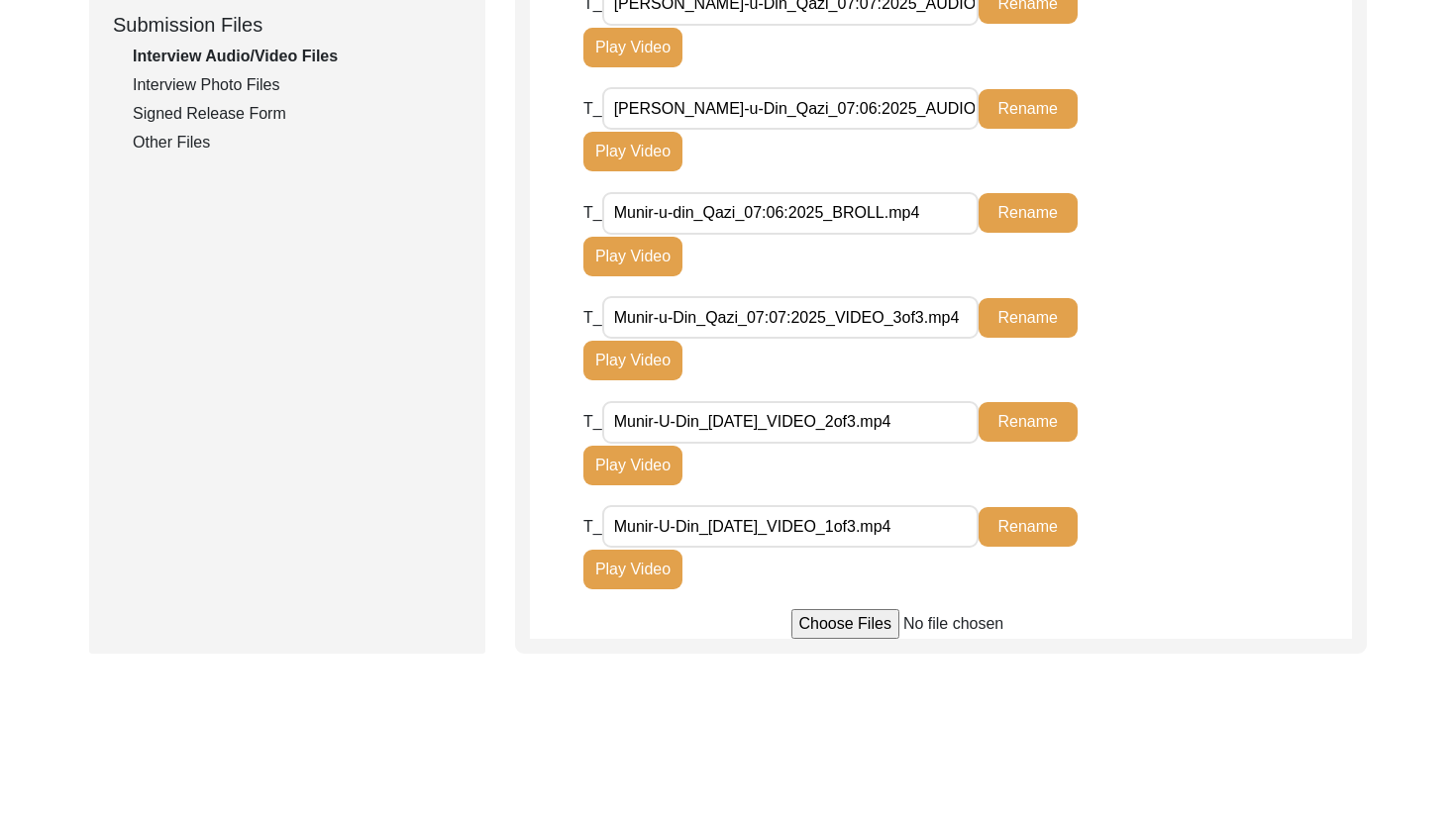 scroll, scrollTop: 985, scrollLeft: 0, axis: vertical 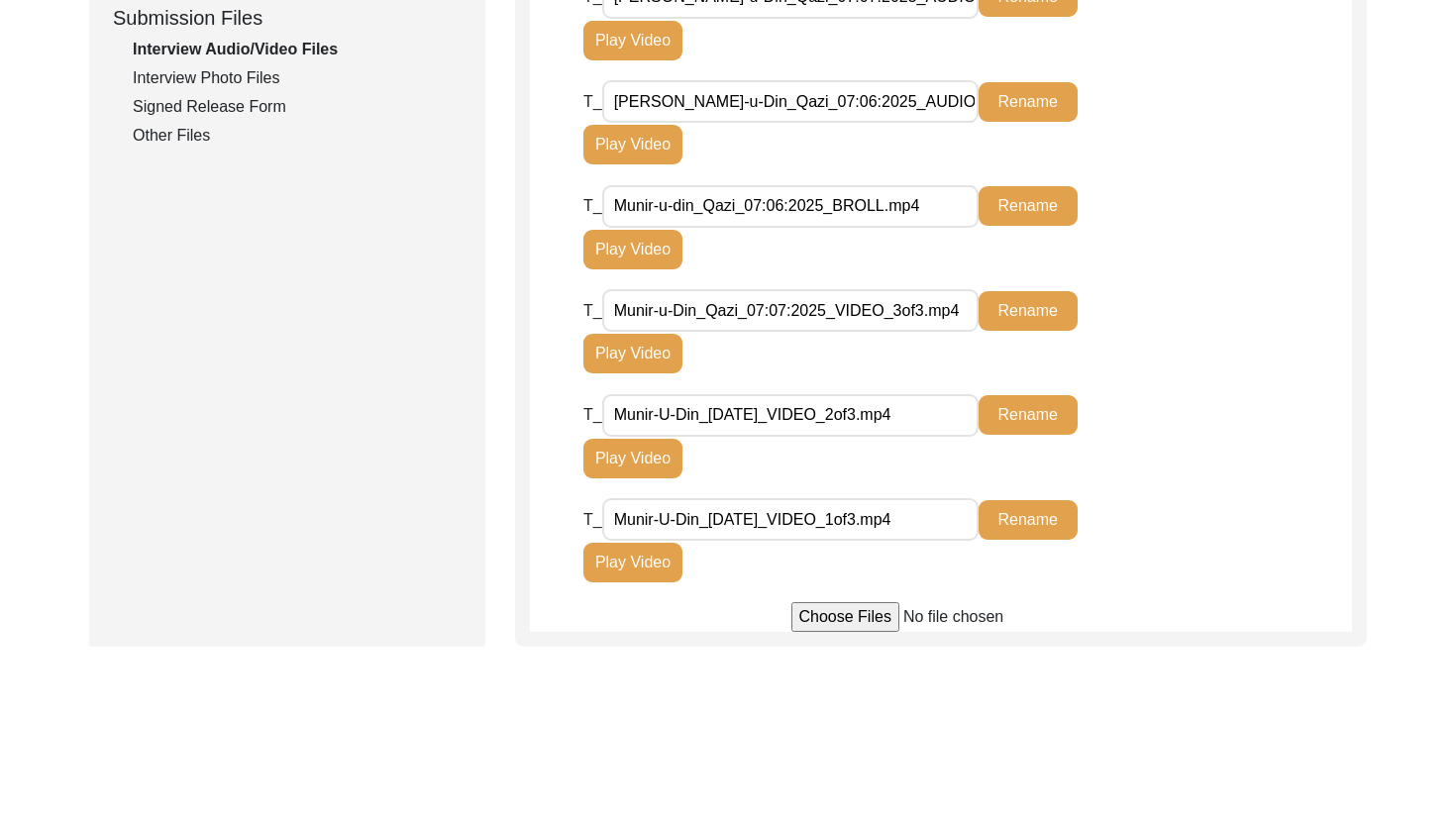 click on "T_ Munir-u-Din_Qazi_07:07:2025_VIDEO_3of3.mp4 Rename Play Video" 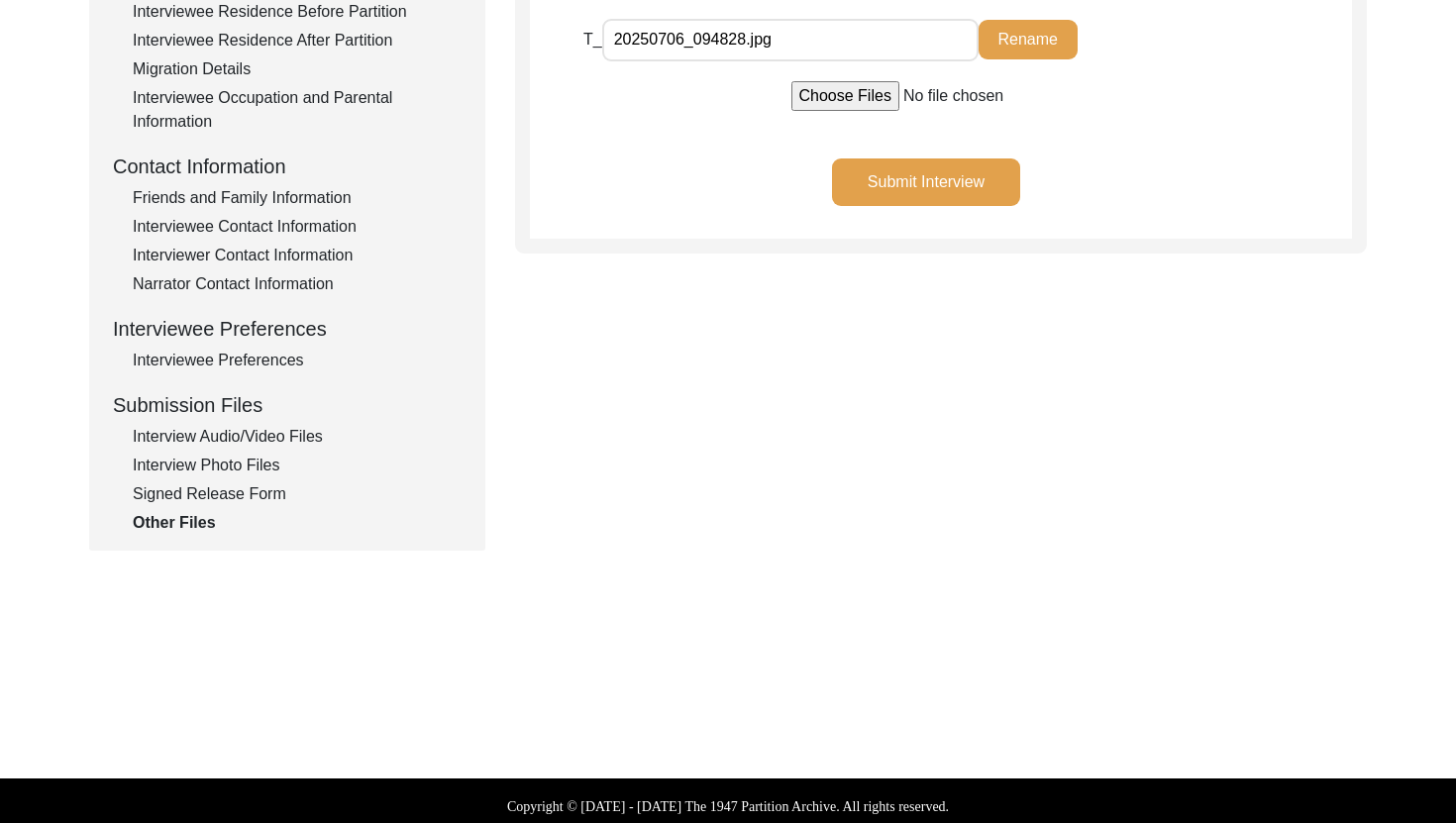 scroll, scrollTop: 609, scrollLeft: 0, axis: vertical 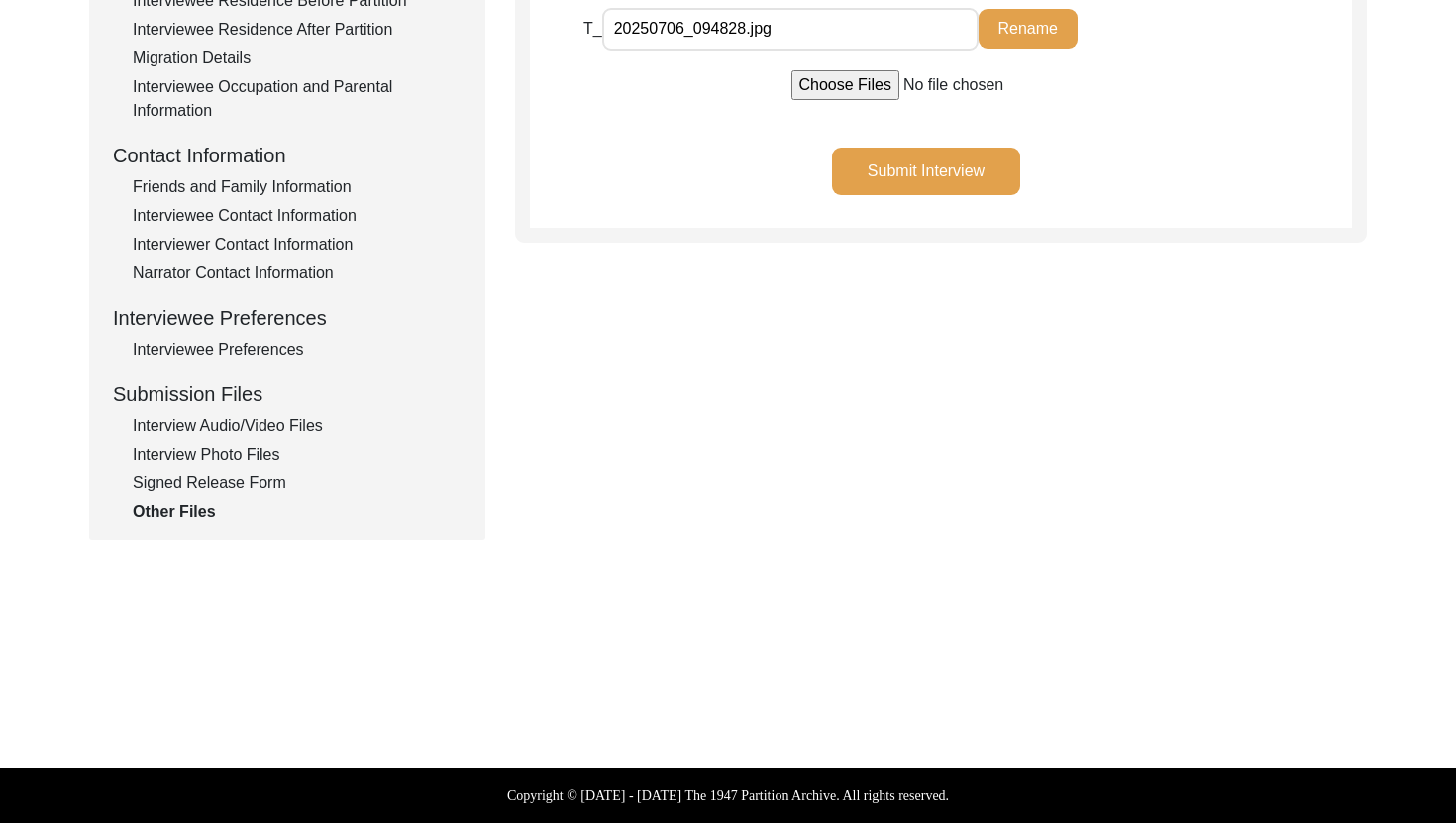 click on "Signed Release Form" 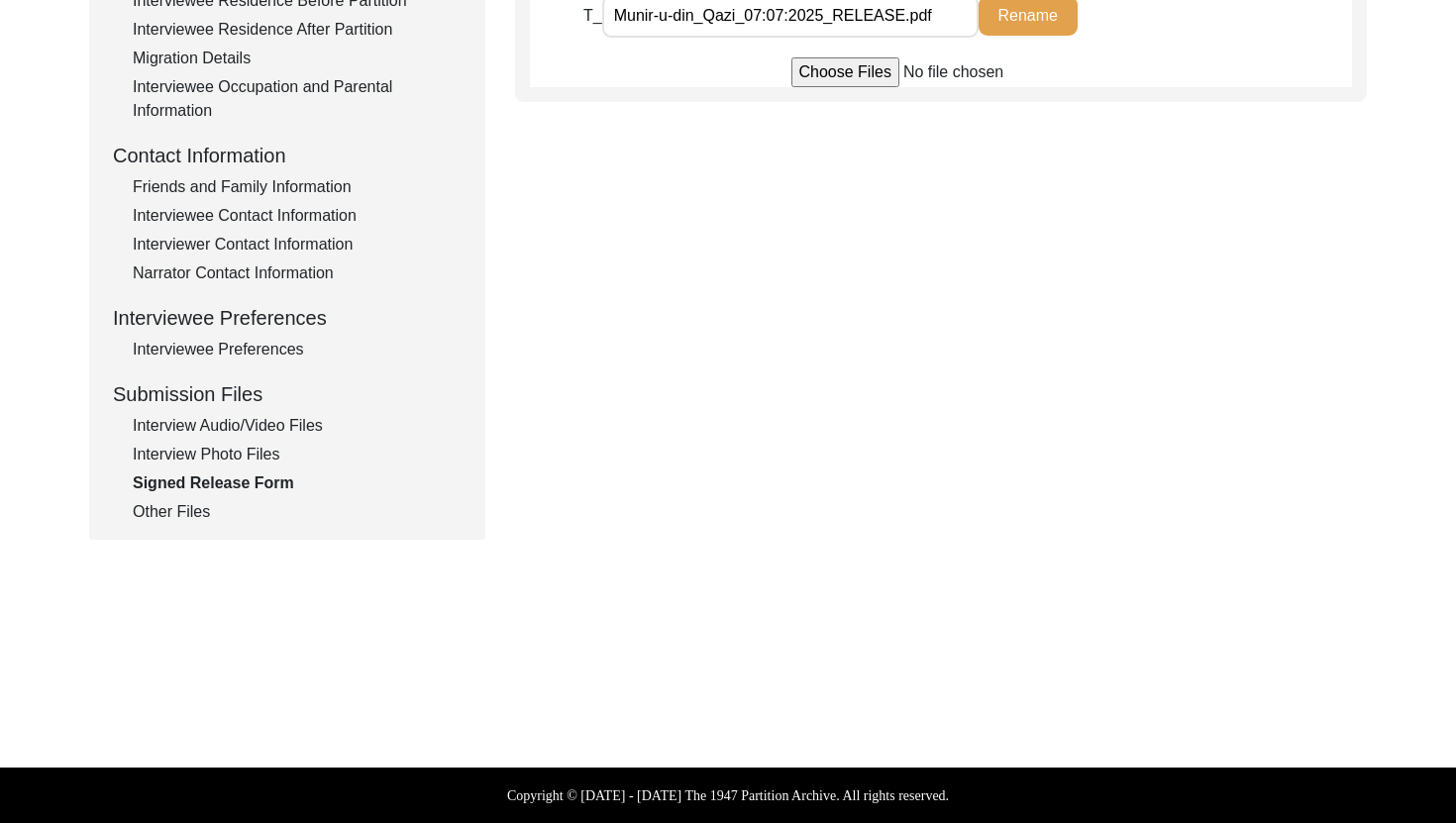click on "Interview Photo Files" 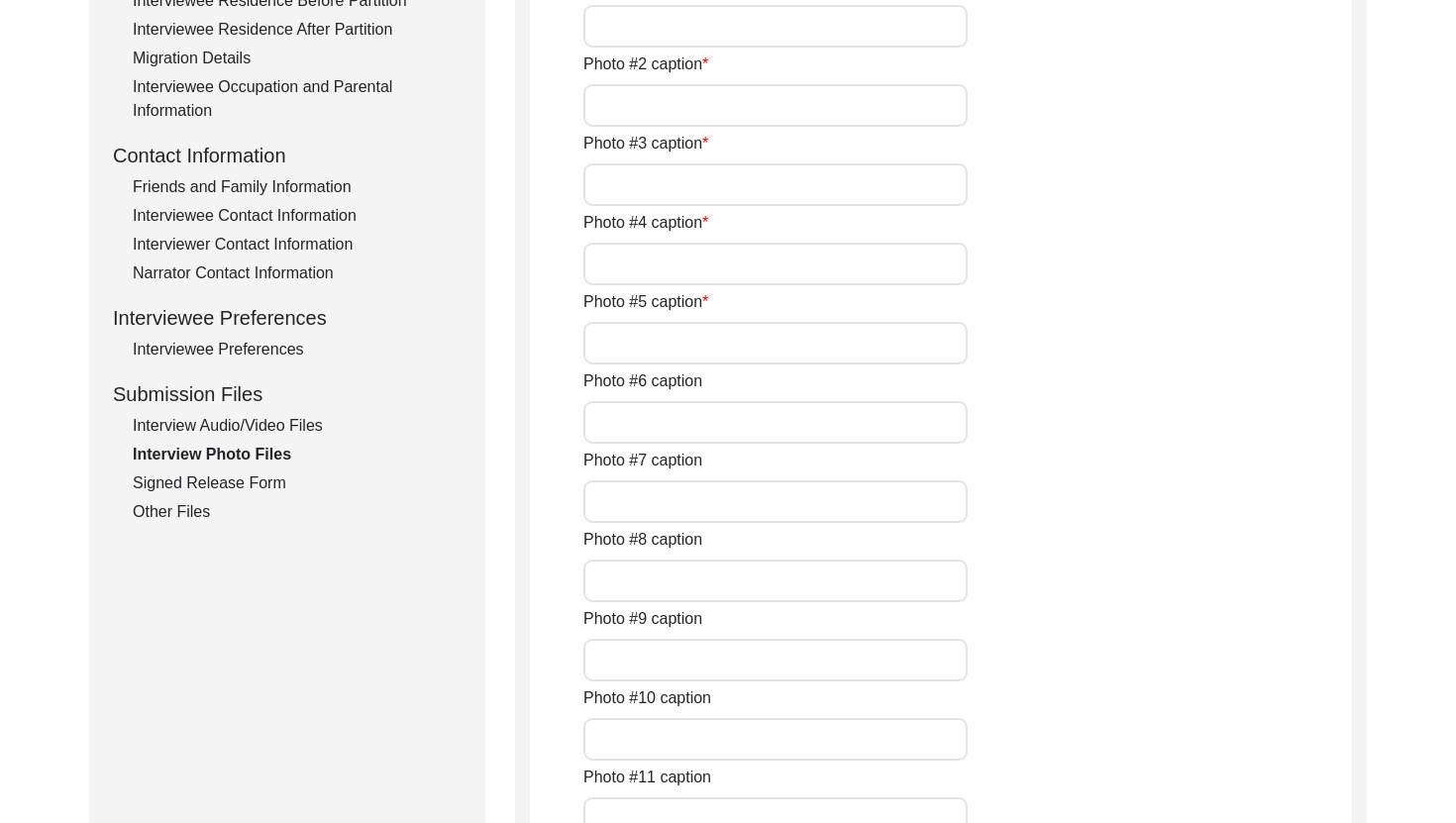 click on "Interview Audio/Video Files" 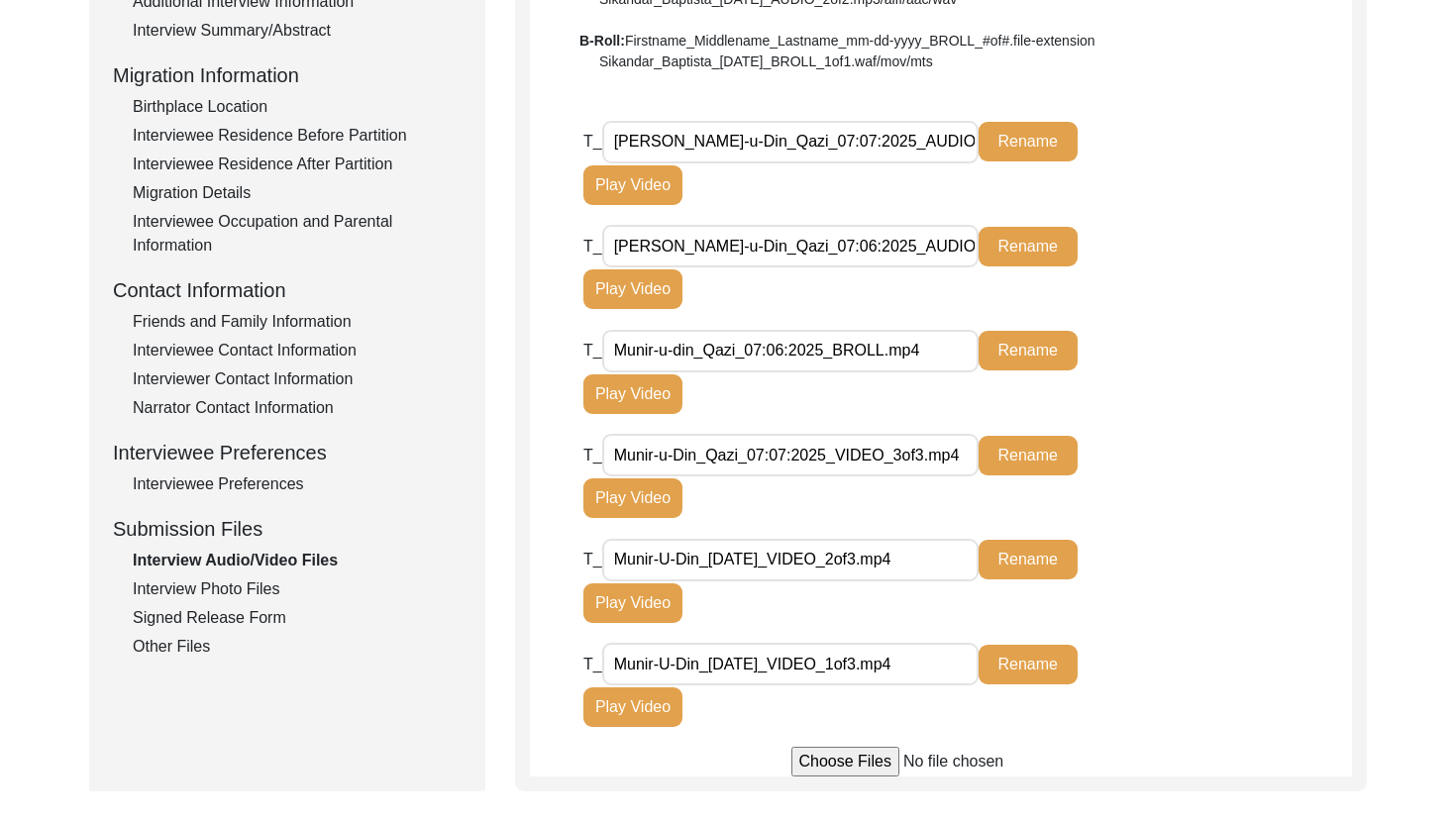 scroll, scrollTop: 465, scrollLeft: 0, axis: vertical 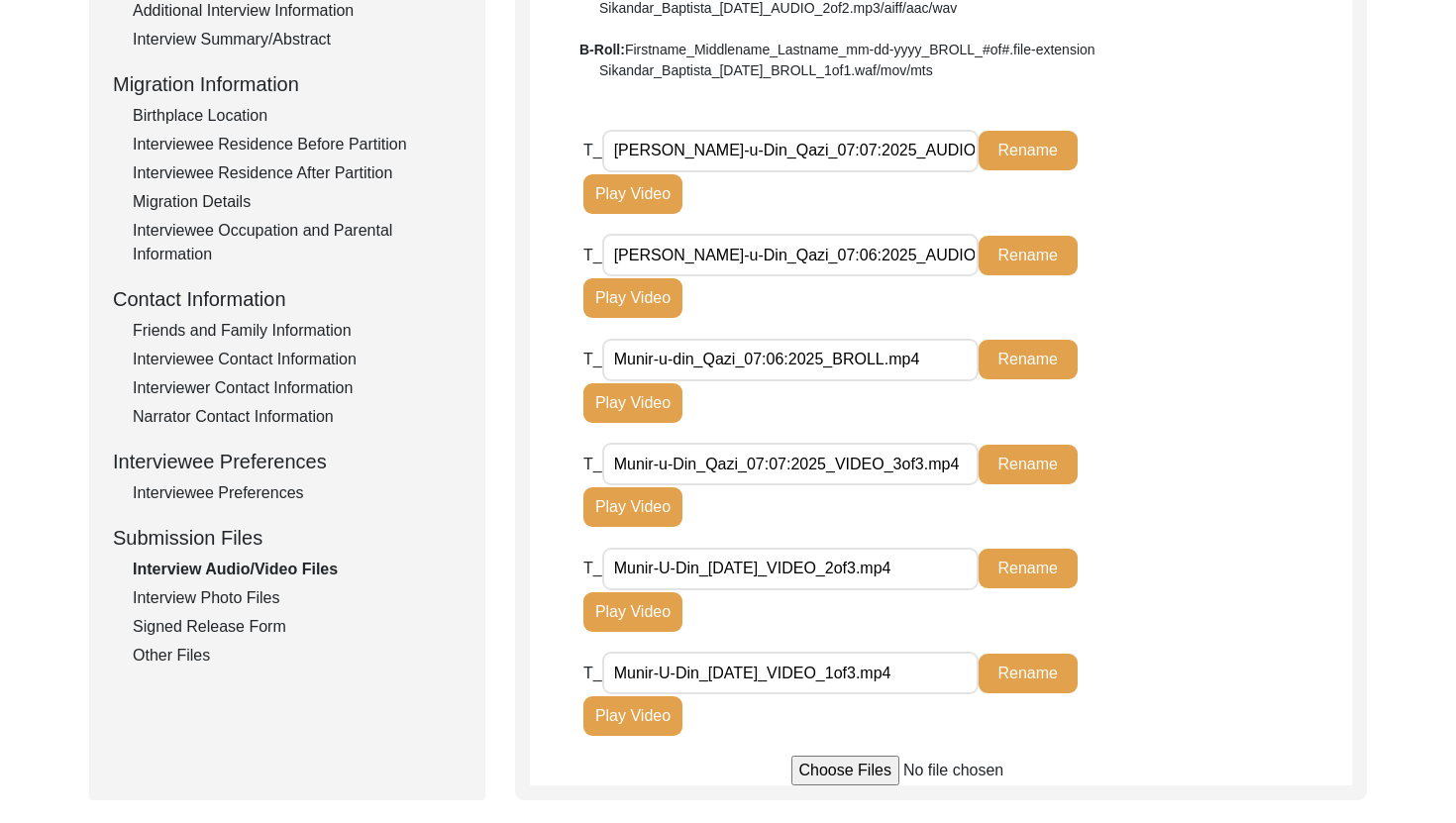 click on "Interviewee Preferences" 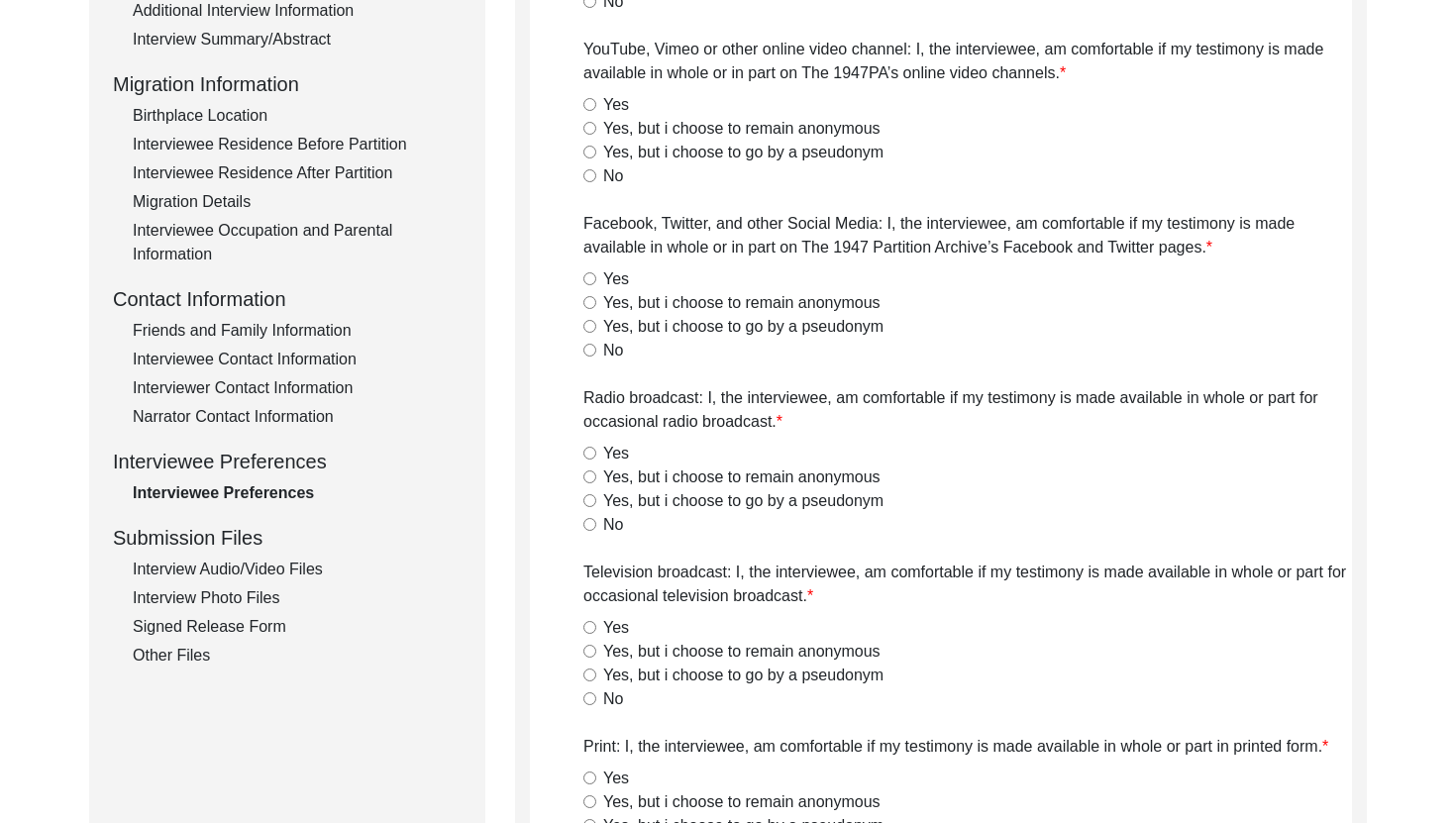 radio on "true" 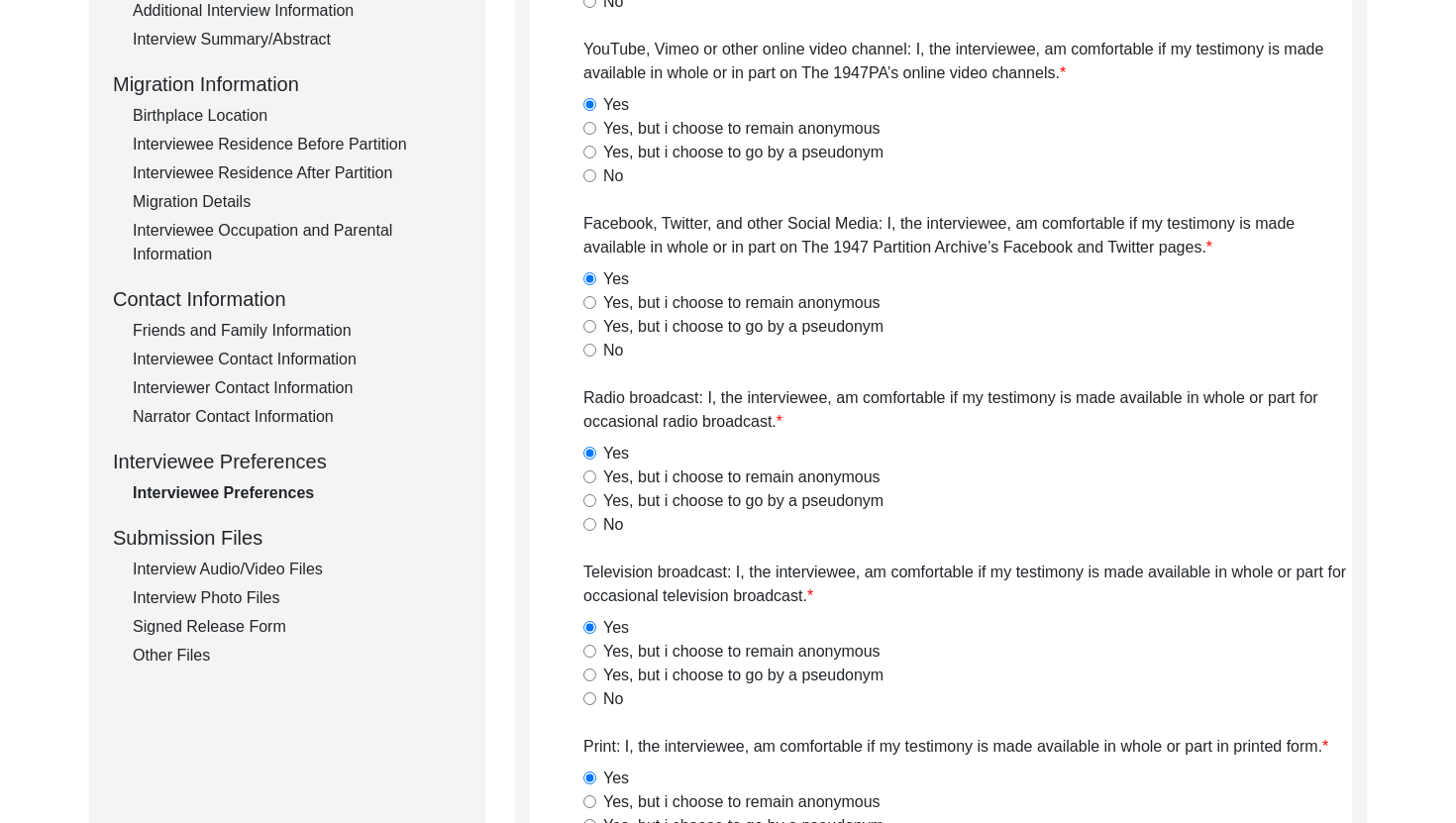 click on "Interview Audio/Video Files" 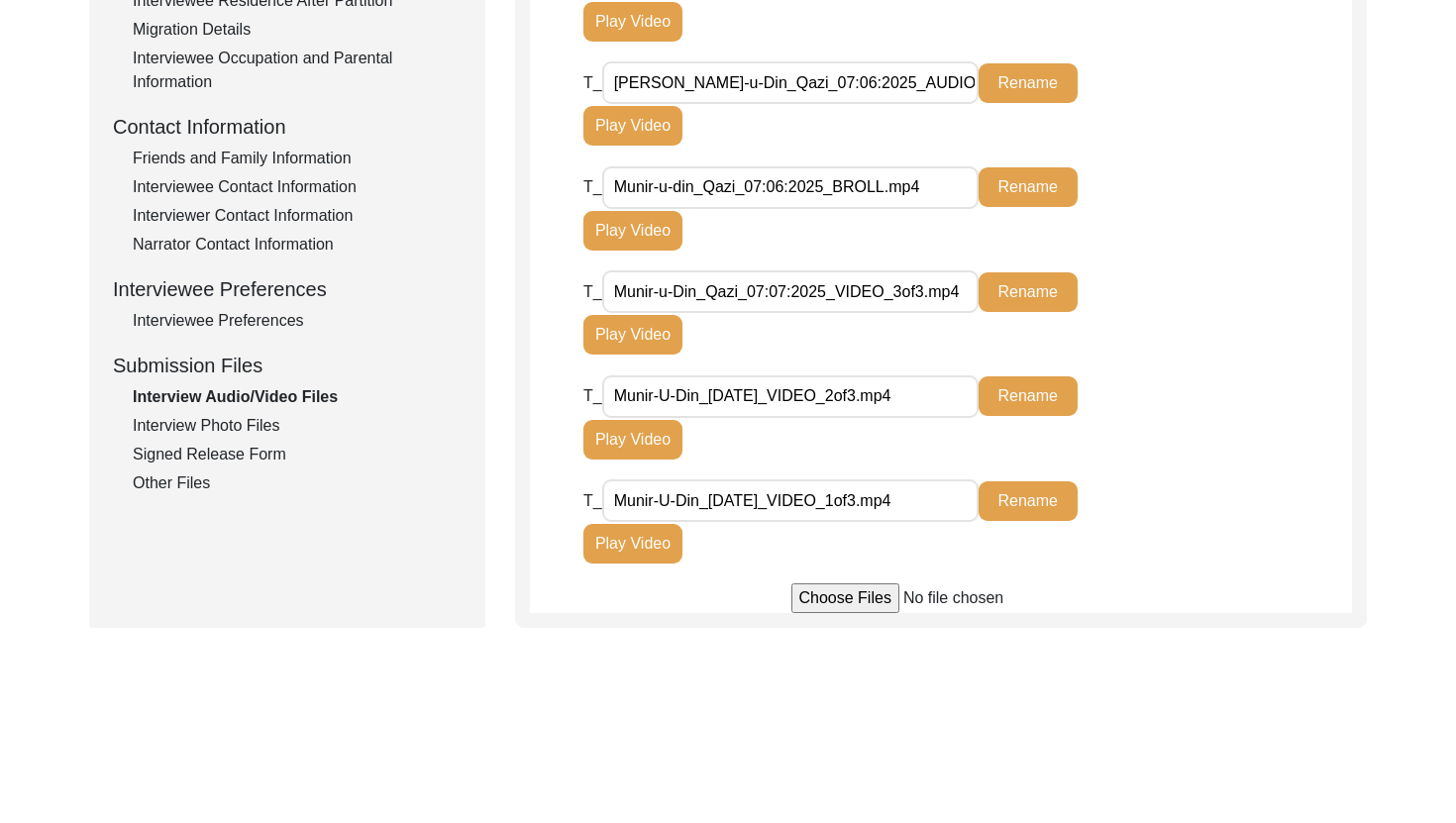 scroll, scrollTop: 662, scrollLeft: 0, axis: vertical 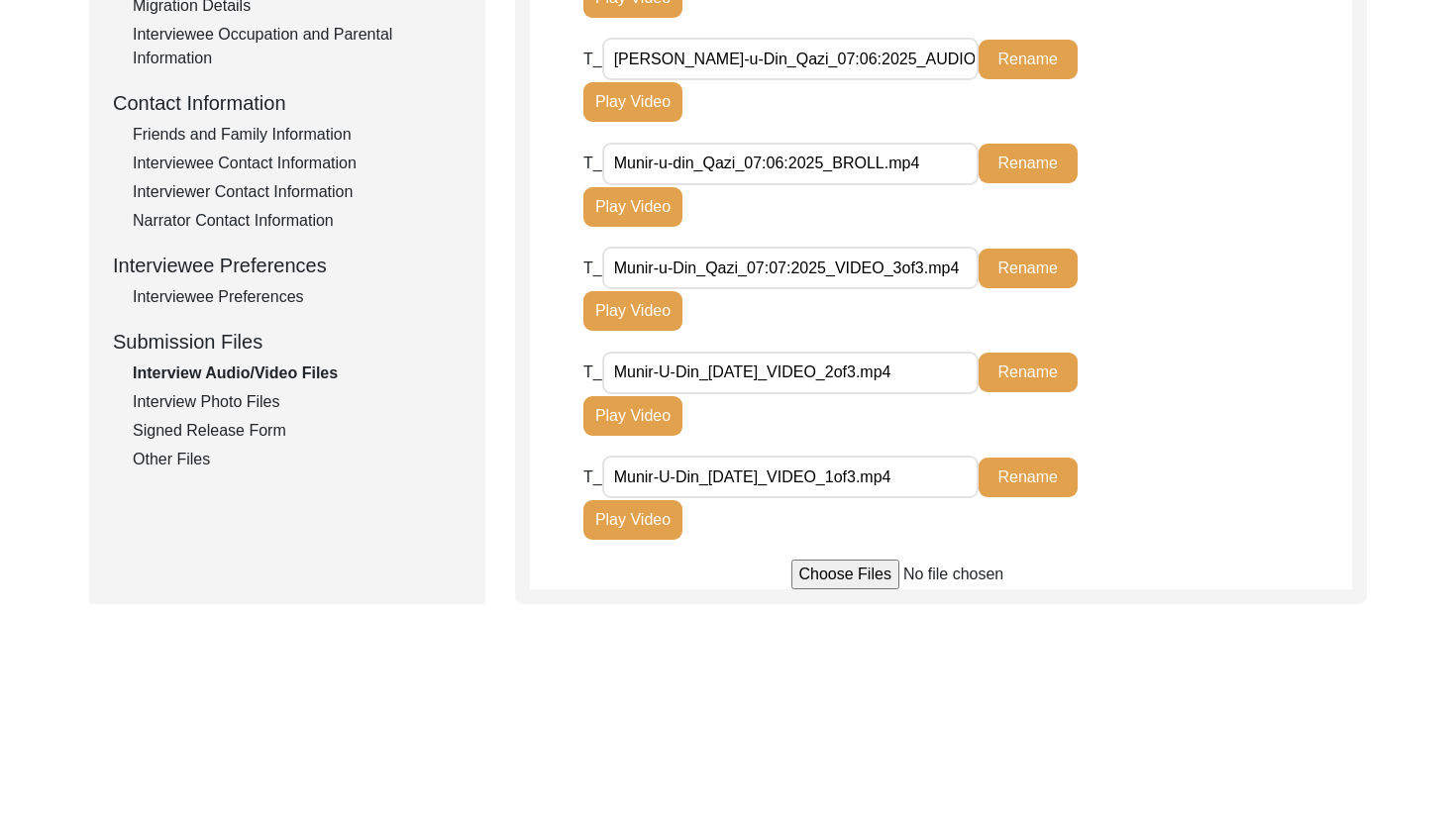 click on "Play Video" 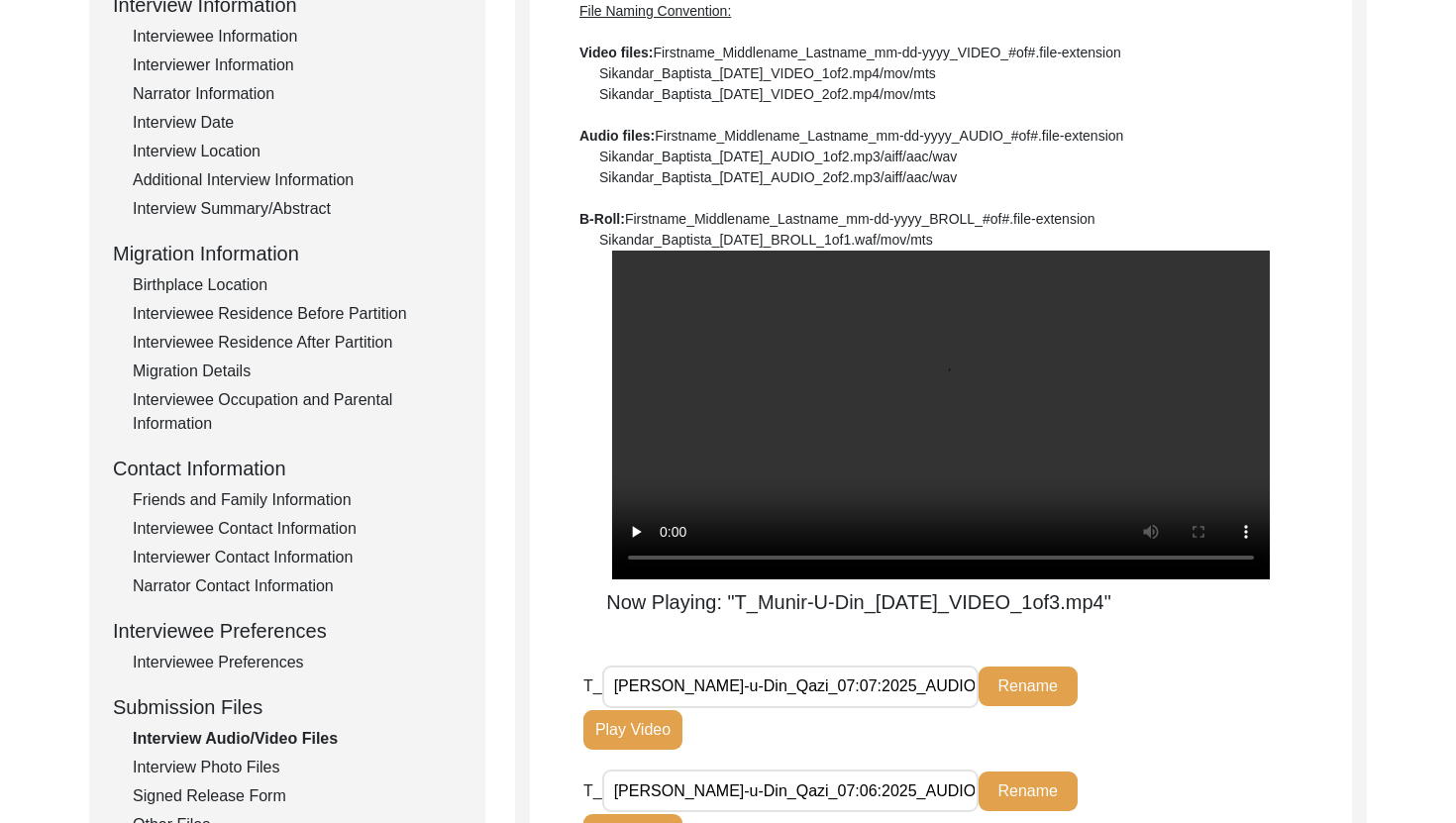scroll, scrollTop: 287, scrollLeft: 0, axis: vertical 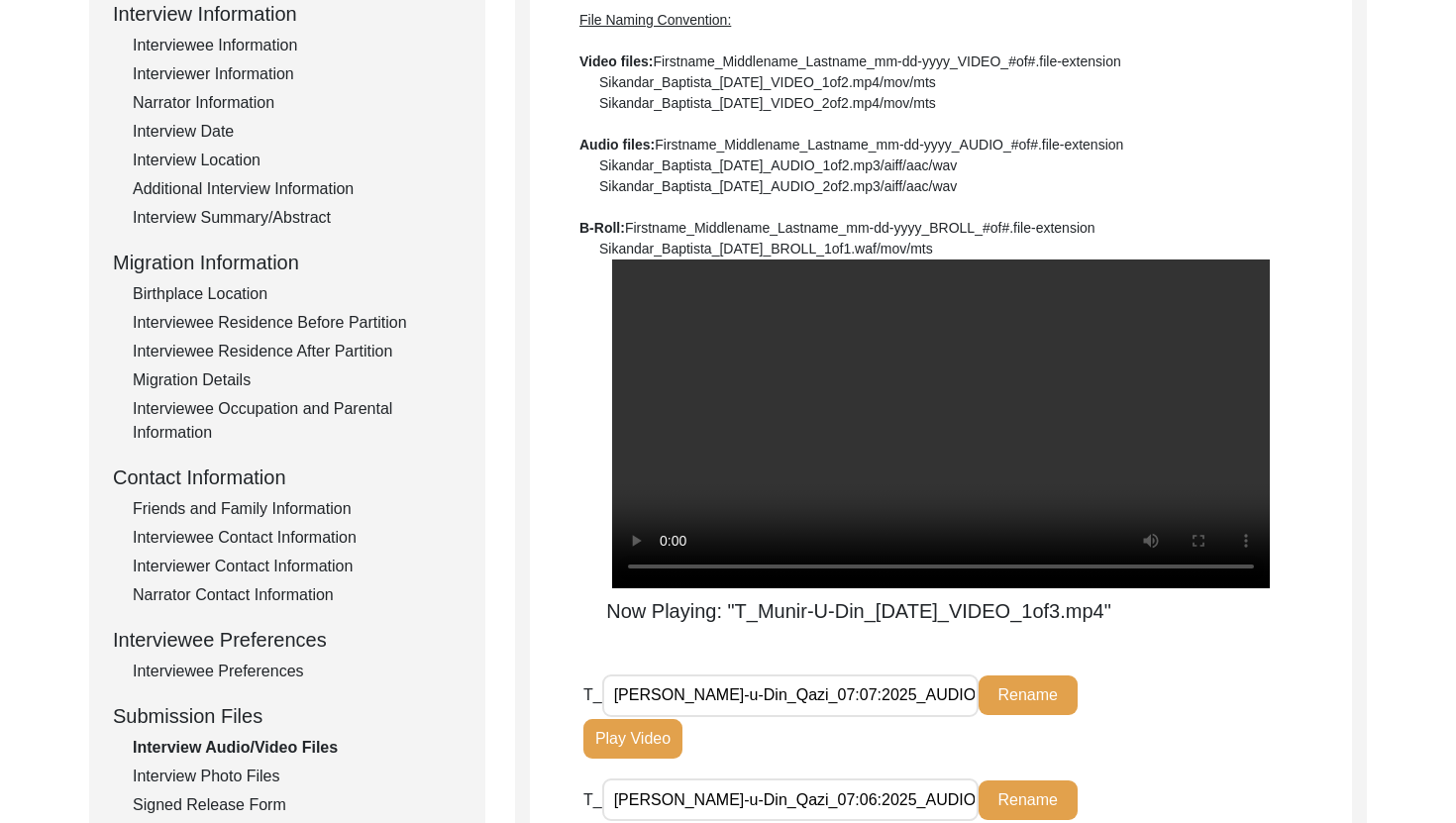 click at bounding box center (941, 424) 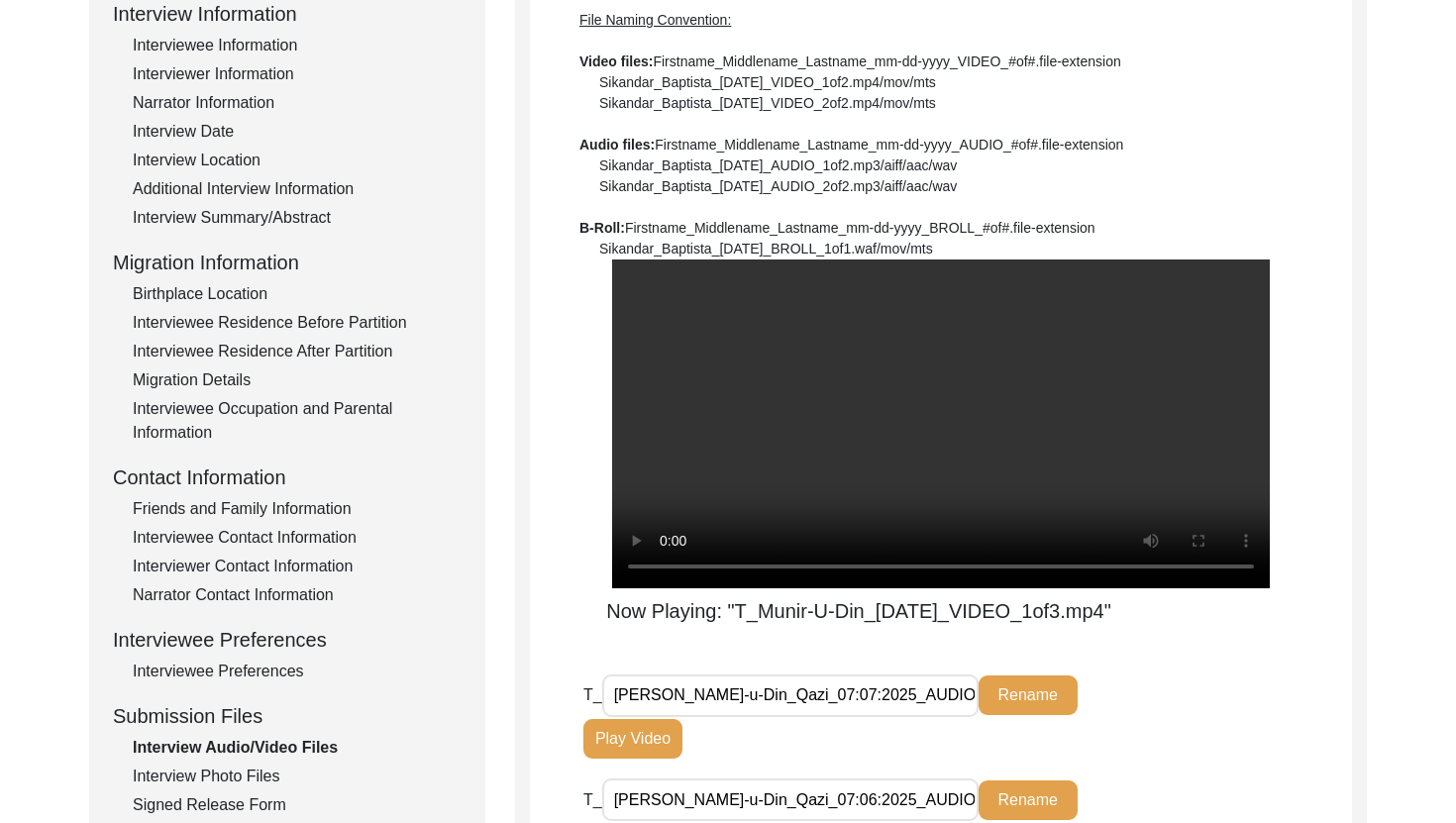 scroll, scrollTop: 0, scrollLeft: 0, axis: both 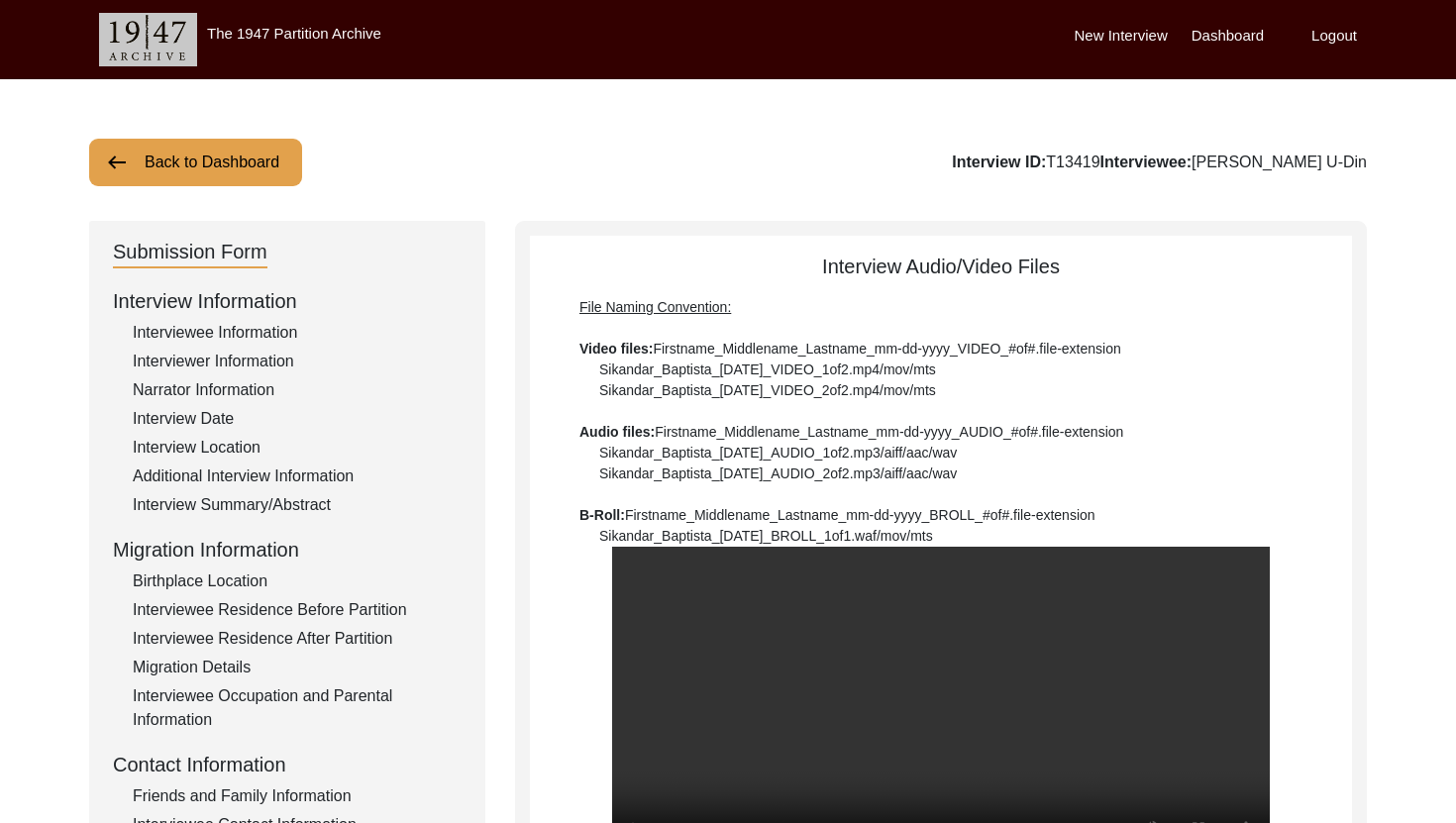 click on "Dashboard" at bounding box center [1227, 36] 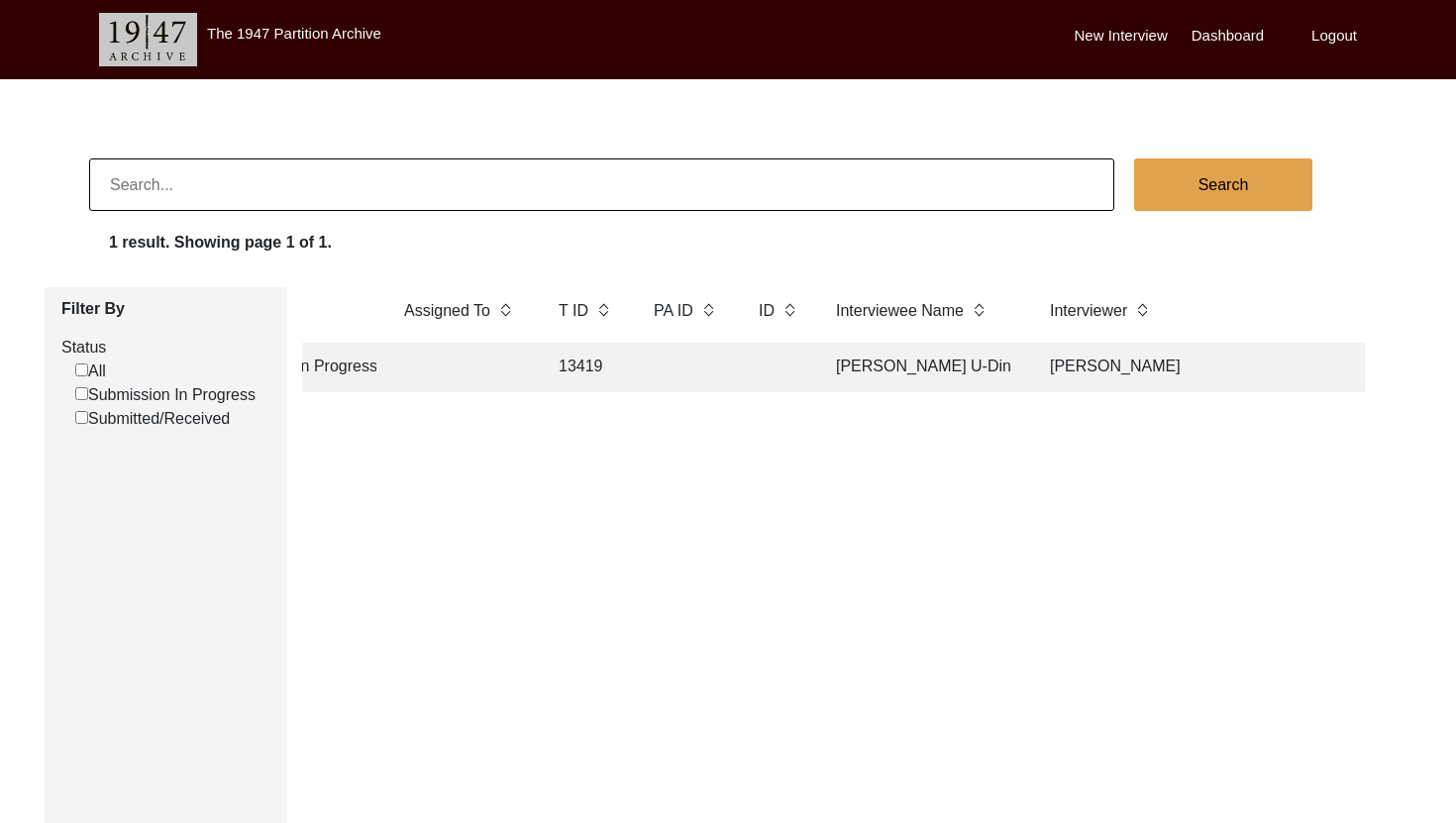 scroll, scrollTop: 0, scrollLeft: 0, axis: both 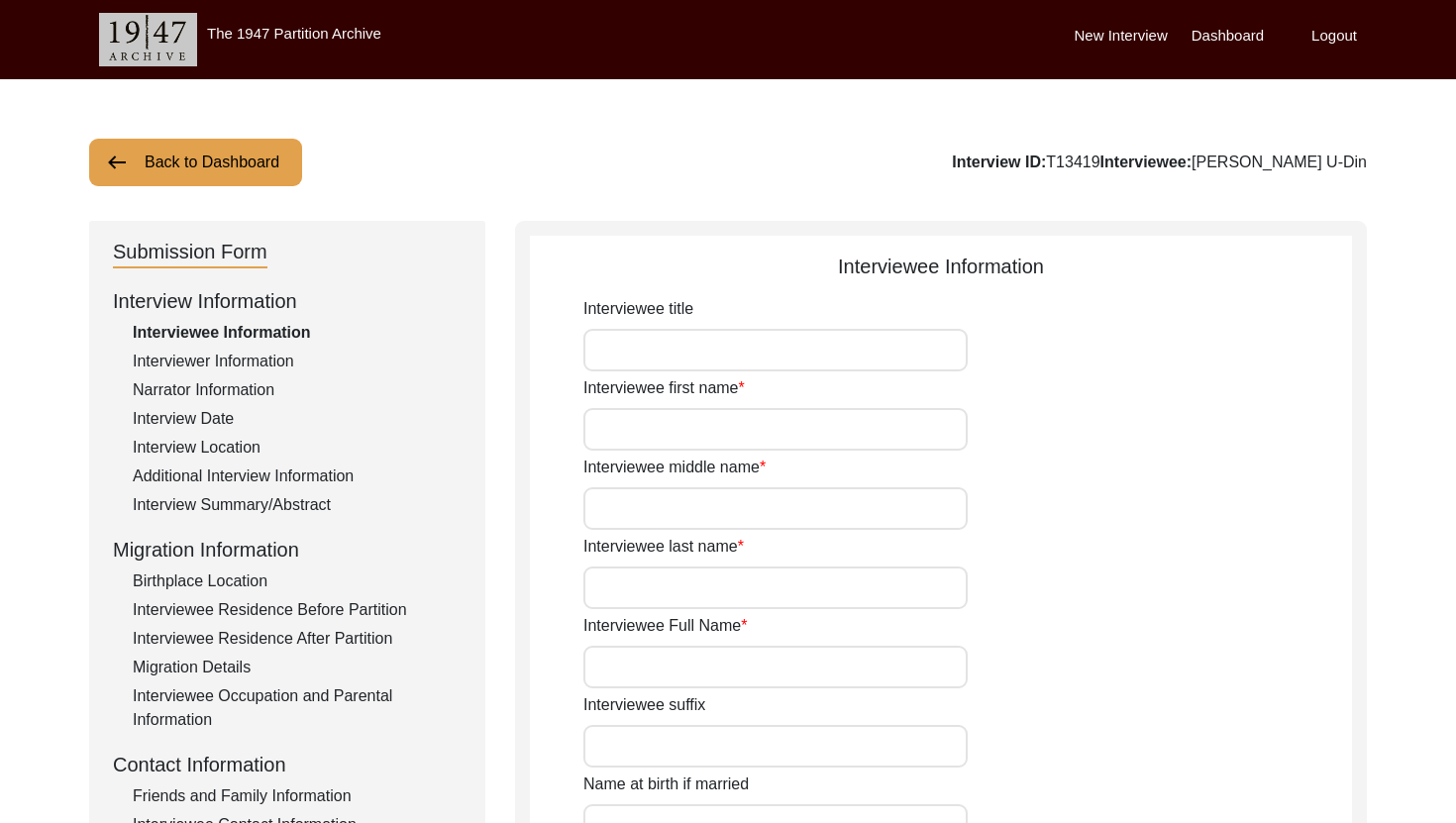 type on "Munir" 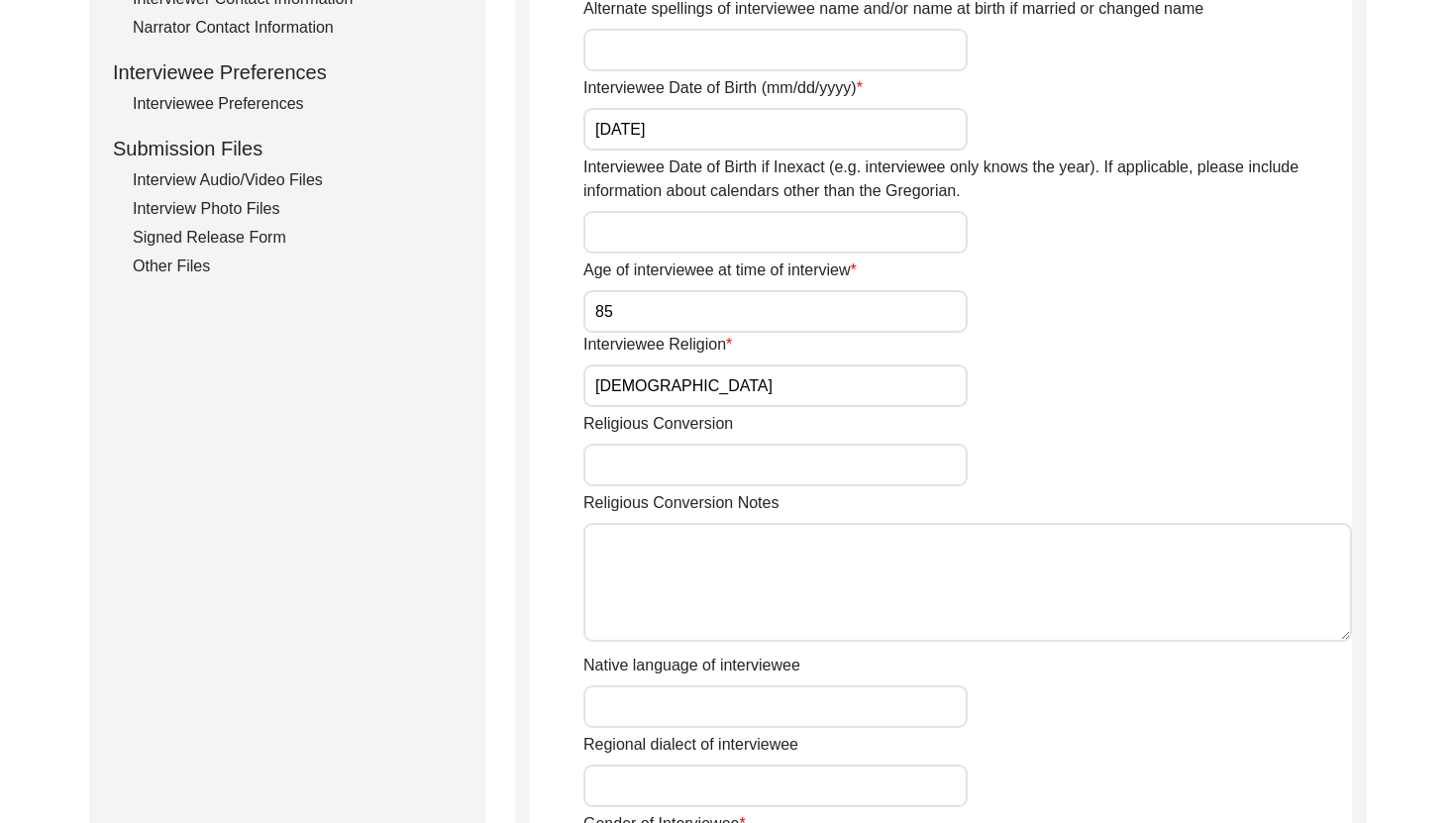 scroll, scrollTop: 833, scrollLeft: 0, axis: vertical 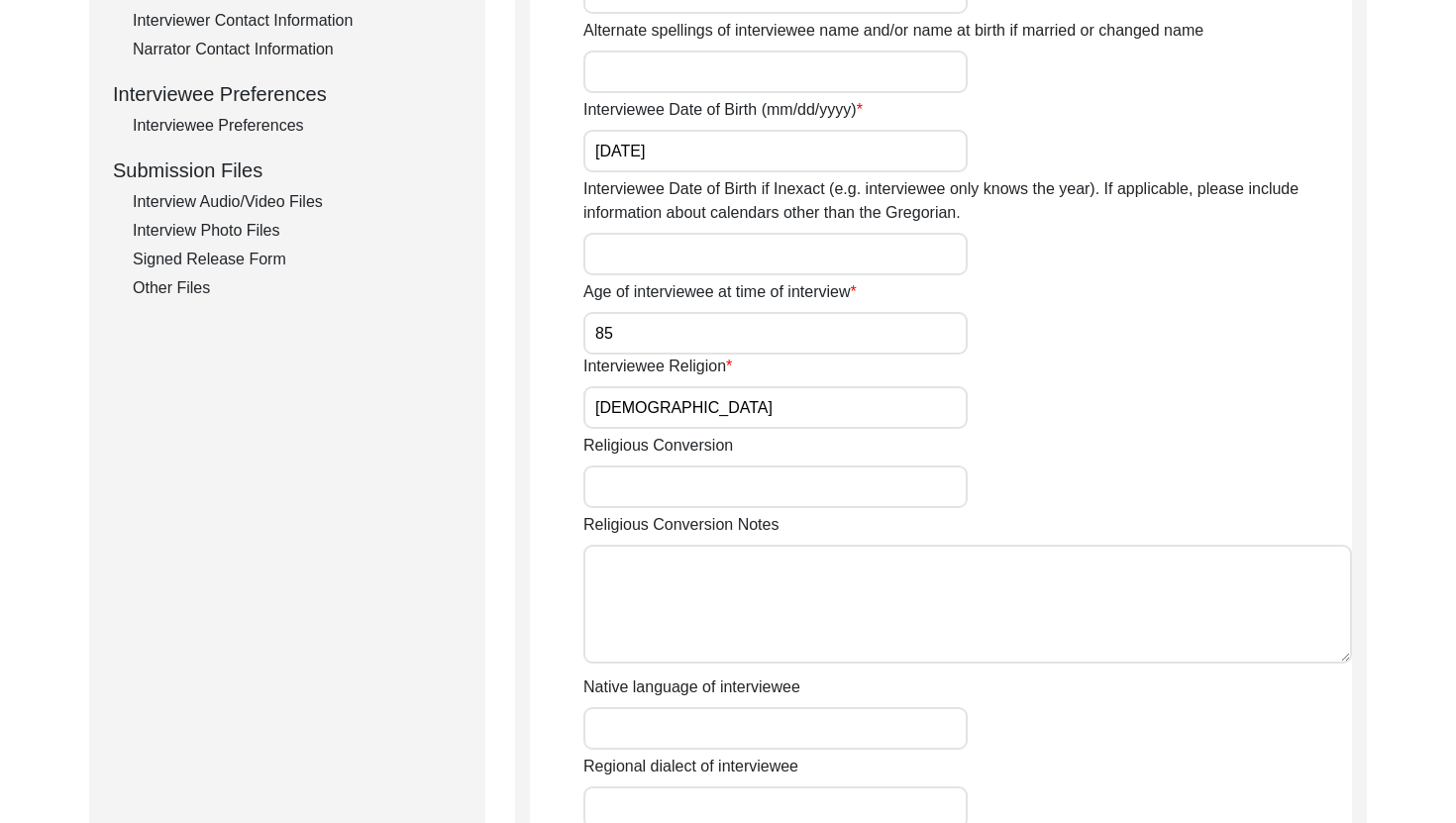 click on "Interview Photo Files" 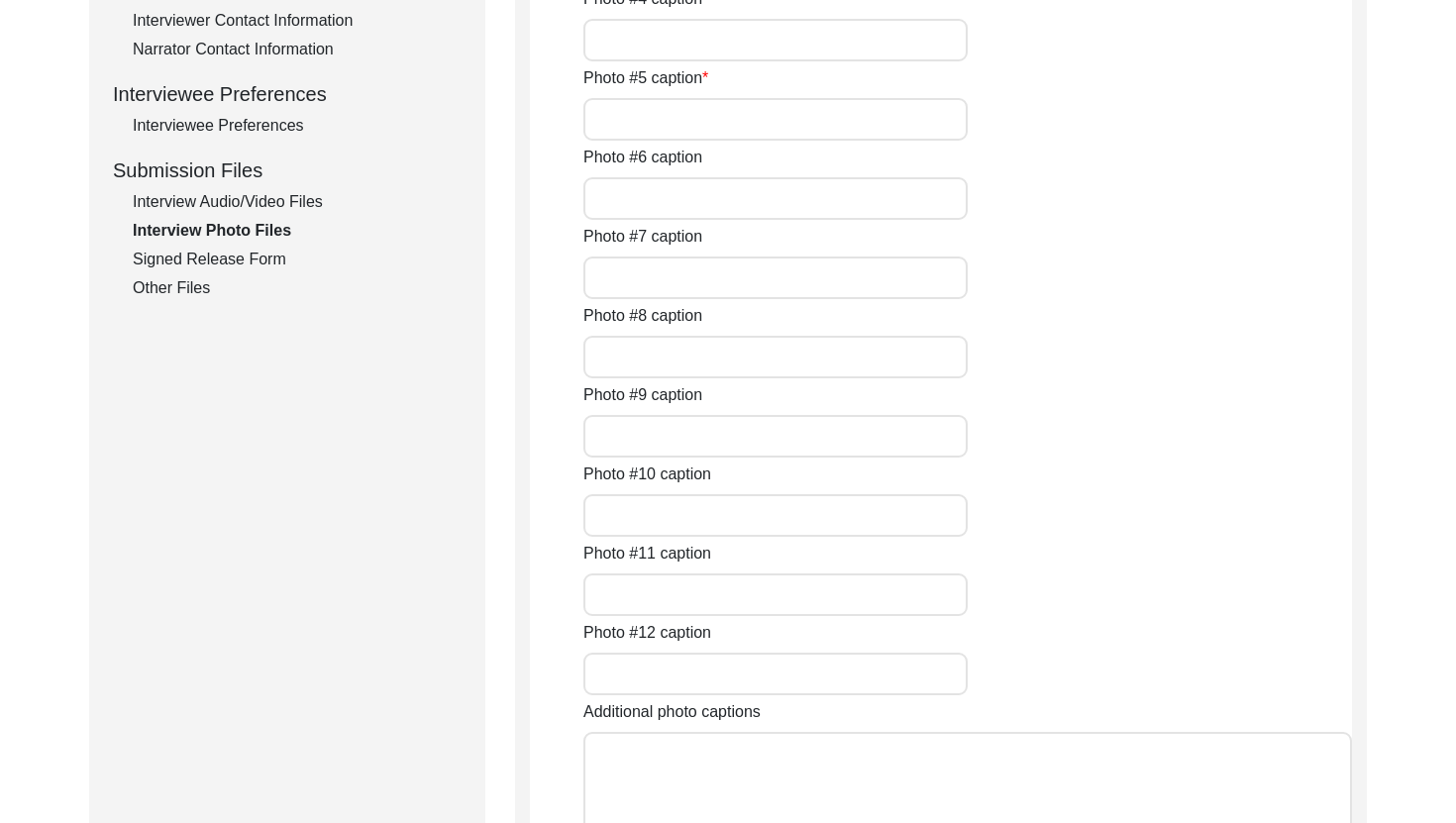 click on "Interview Audio/Video Files" 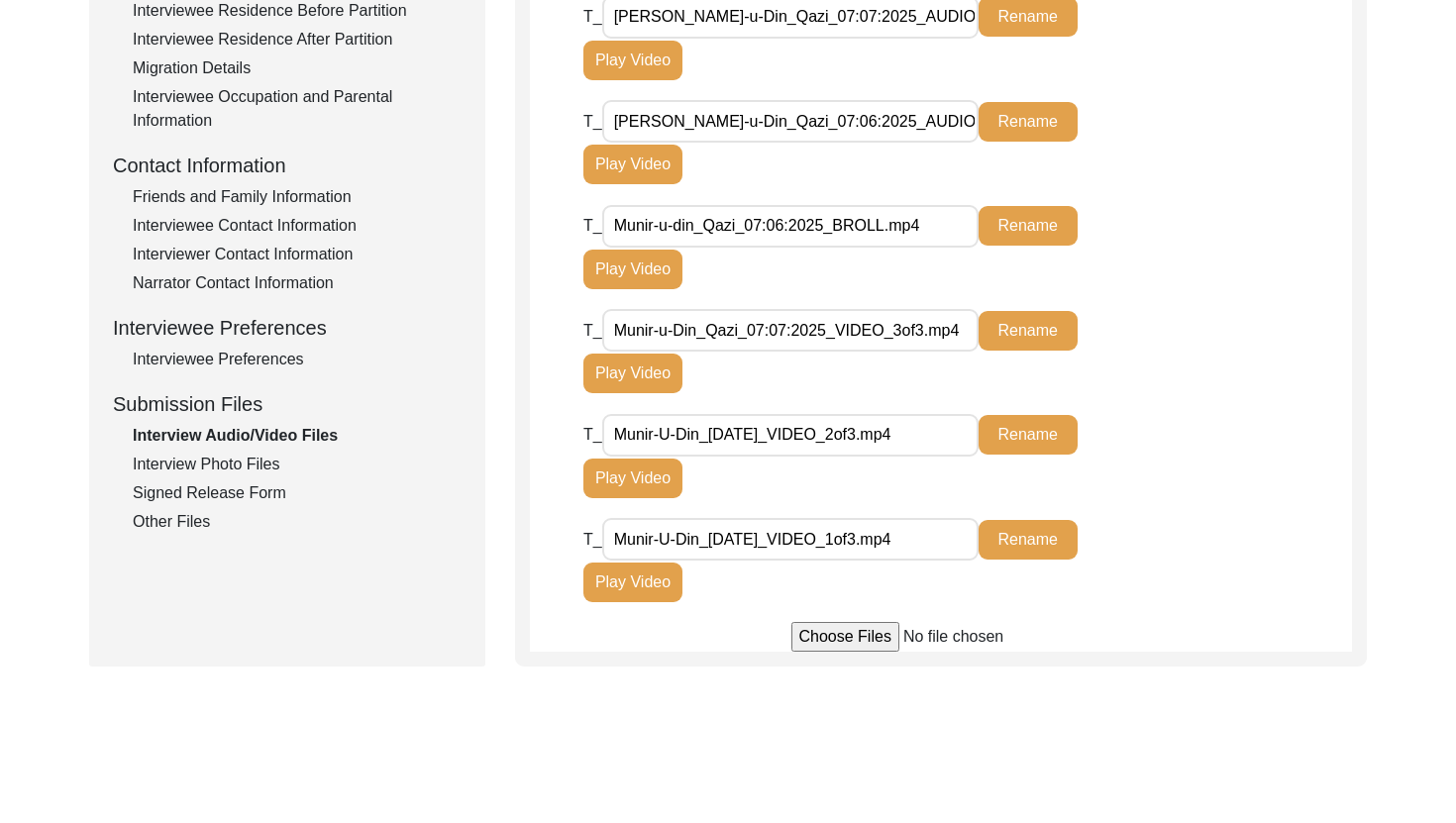 scroll, scrollTop: 576, scrollLeft: 0, axis: vertical 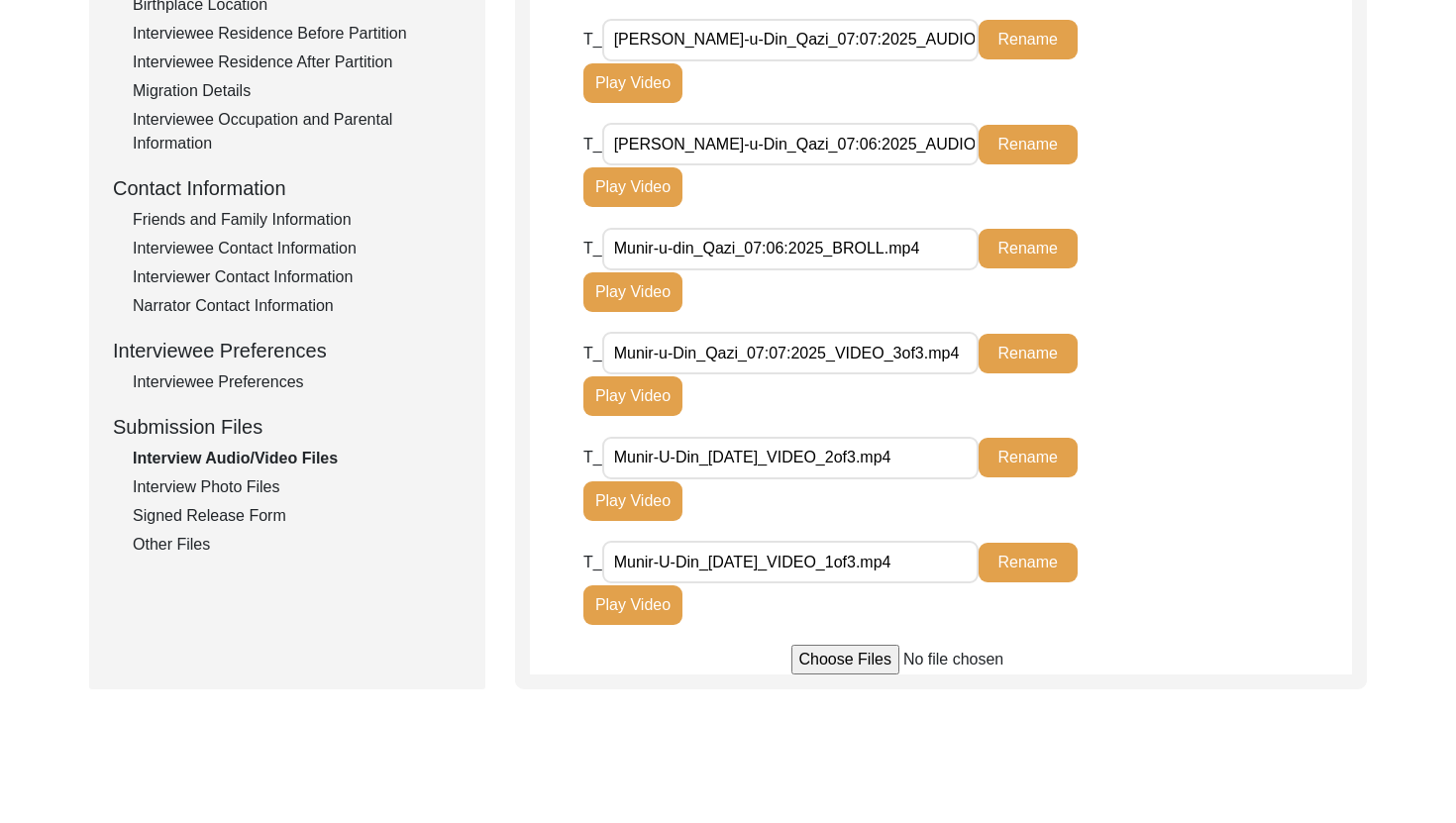 click on "Play Video" 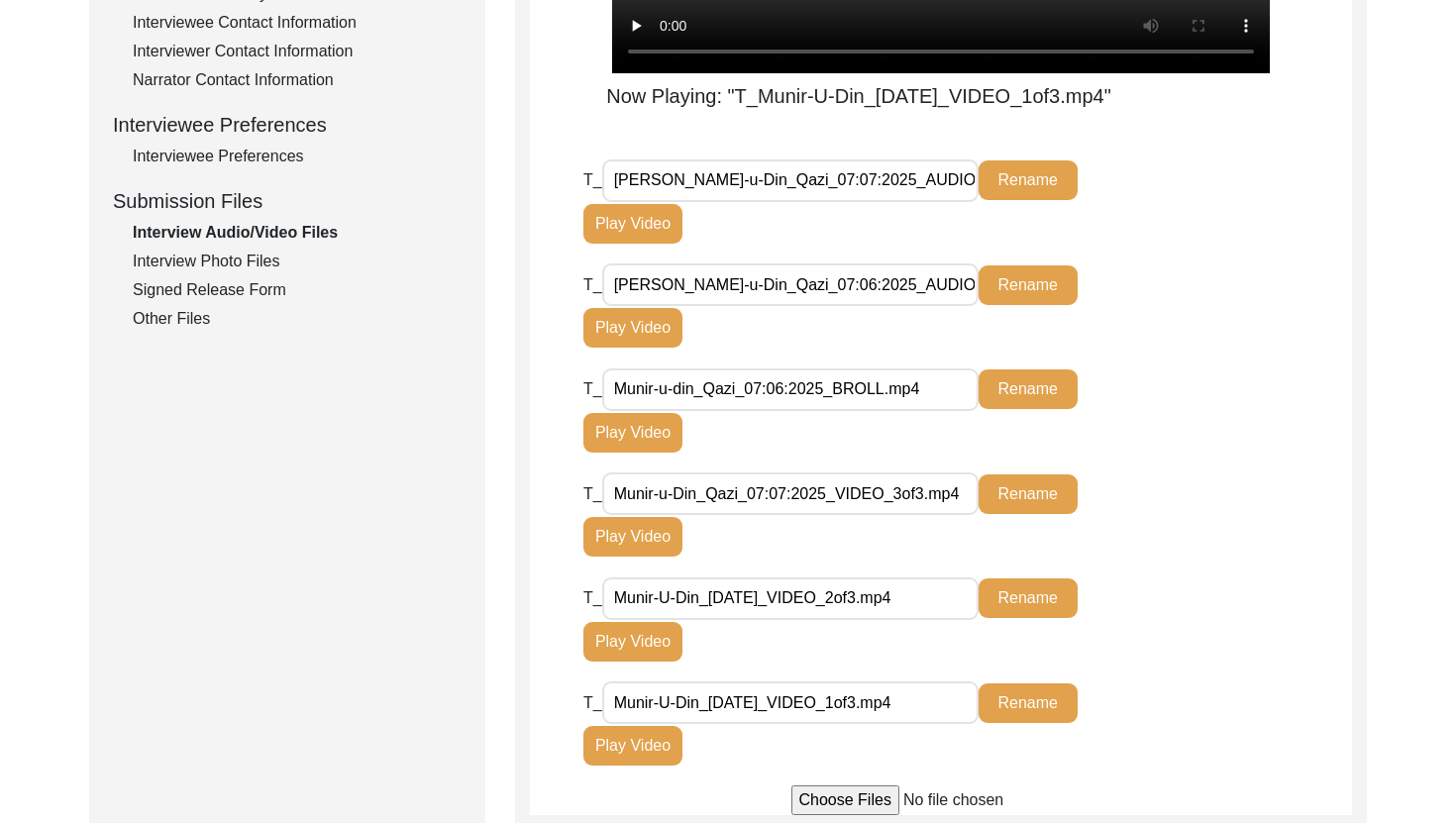 scroll, scrollTop: 816, scrollLeft: 0, axis: vertical 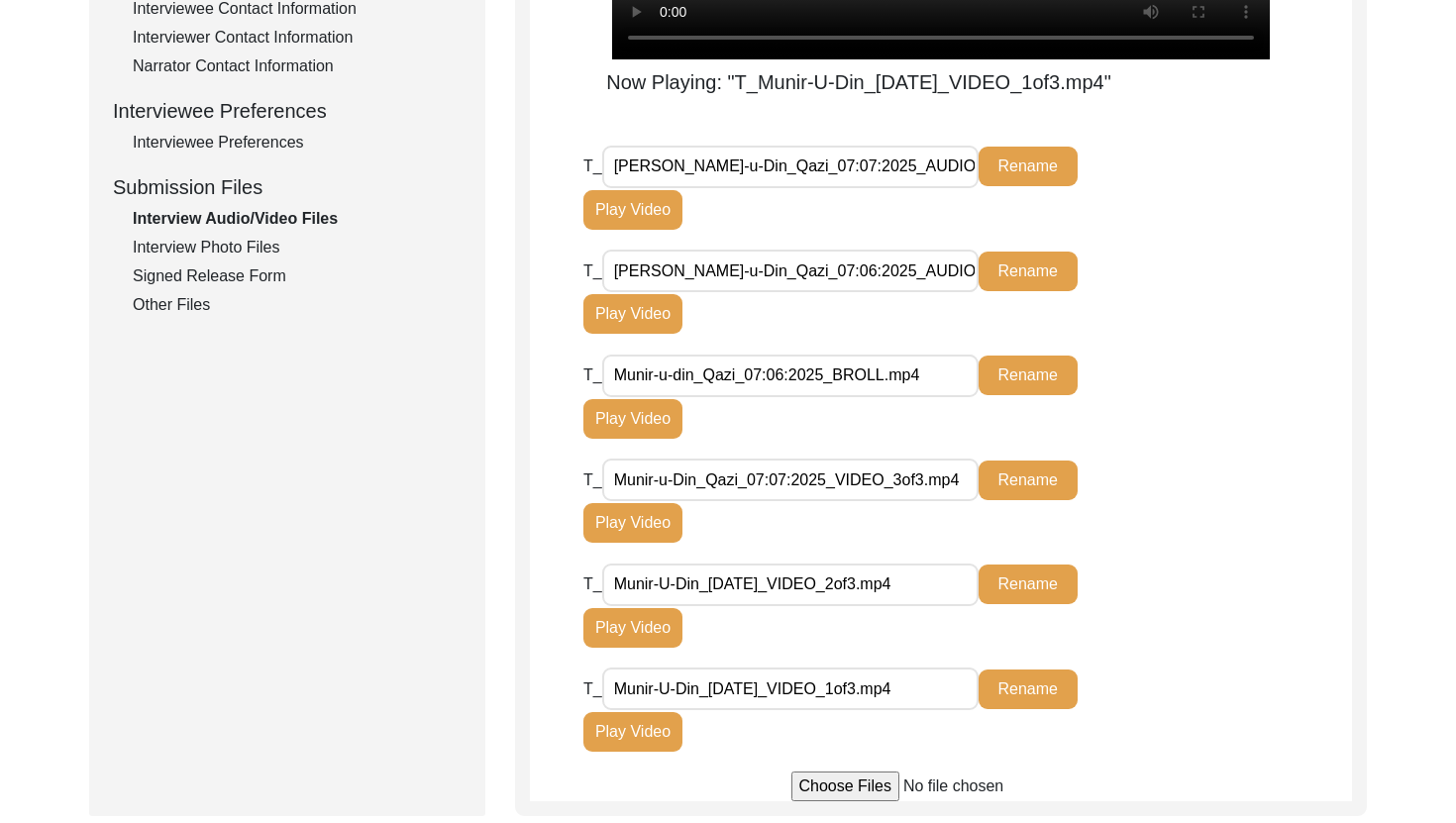 click on "Play Video" 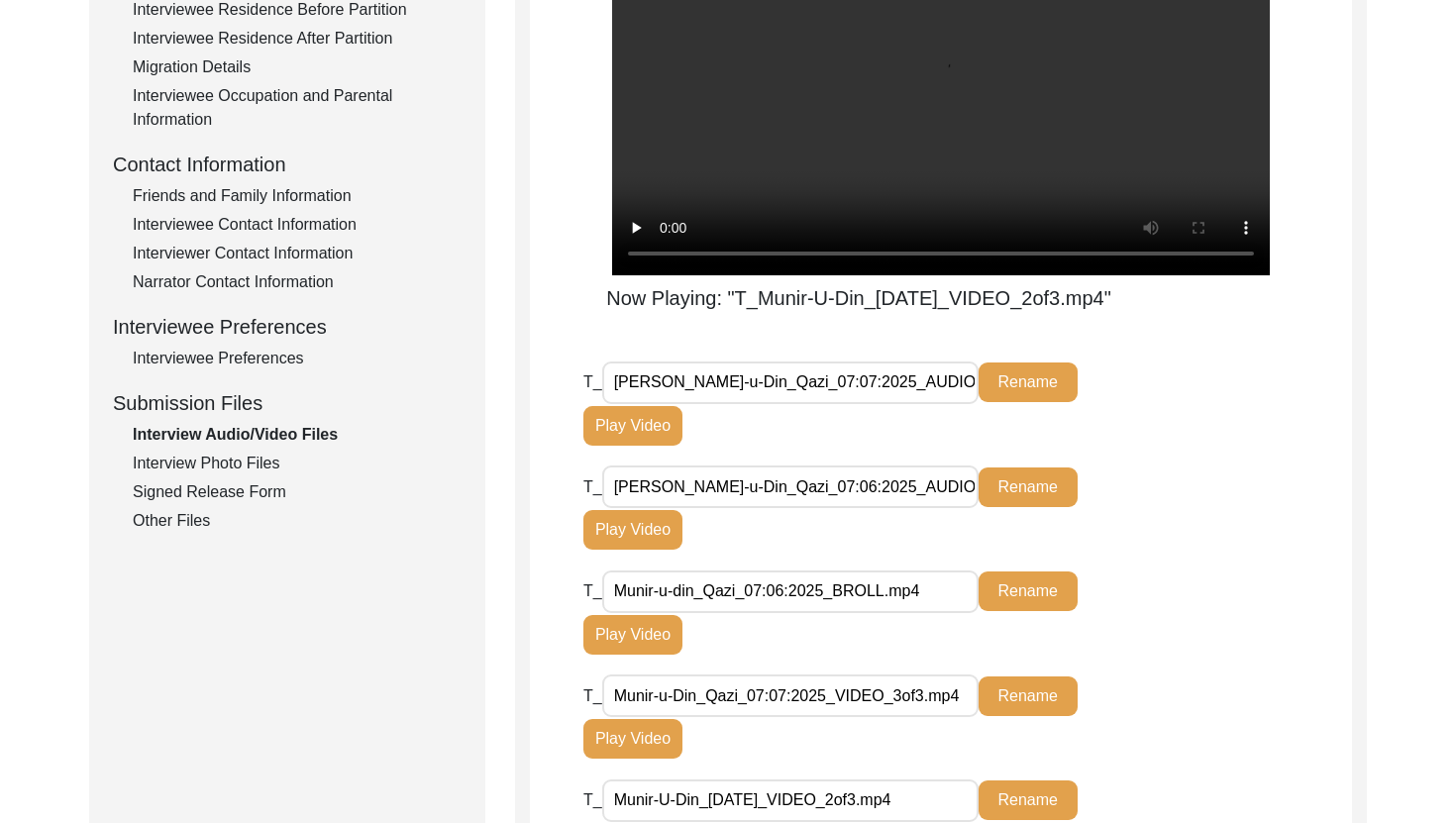 scroll, scrollTop: 607, scrollLeft: 0, axis: vertical 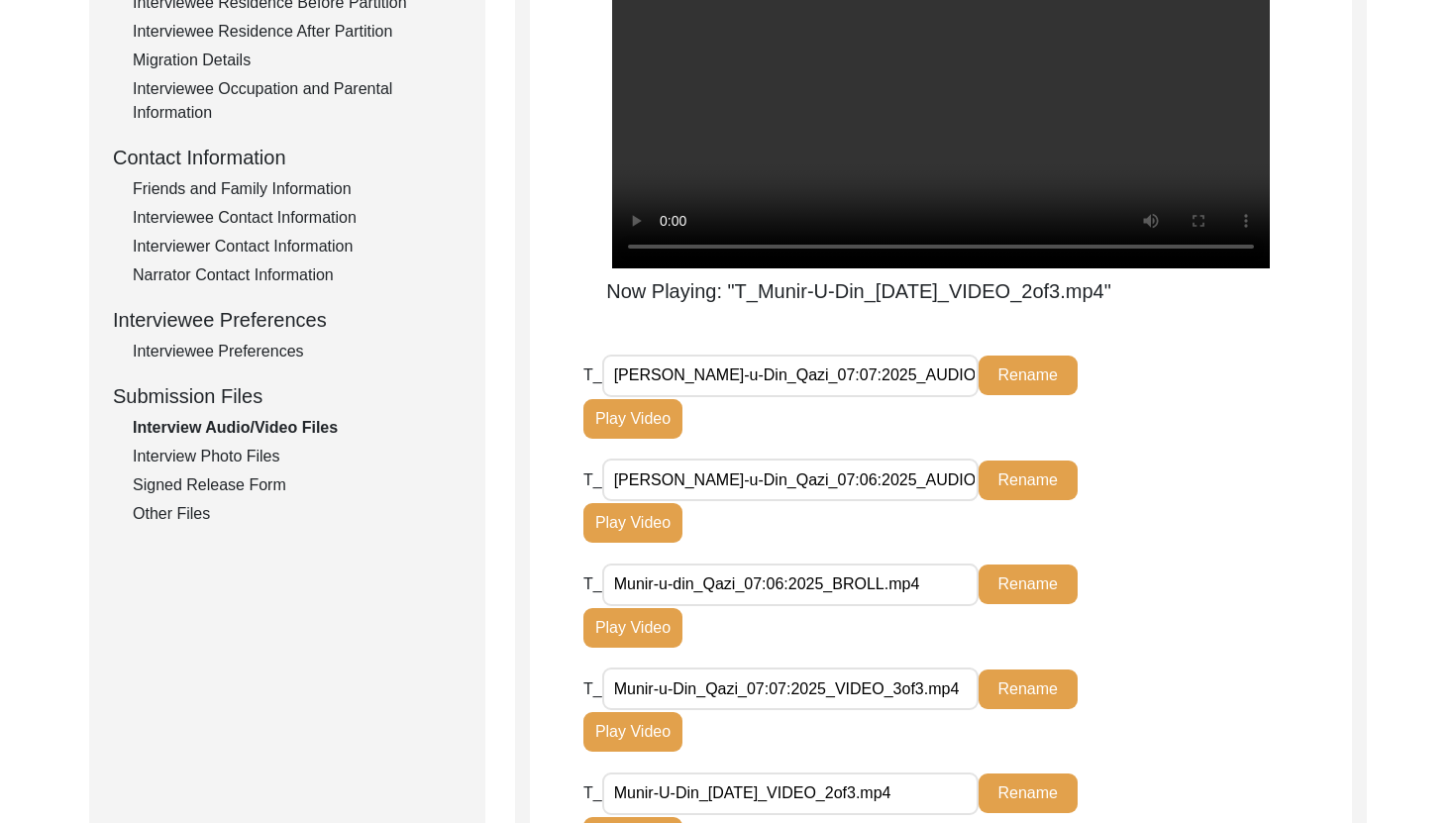 click on "Play Video" 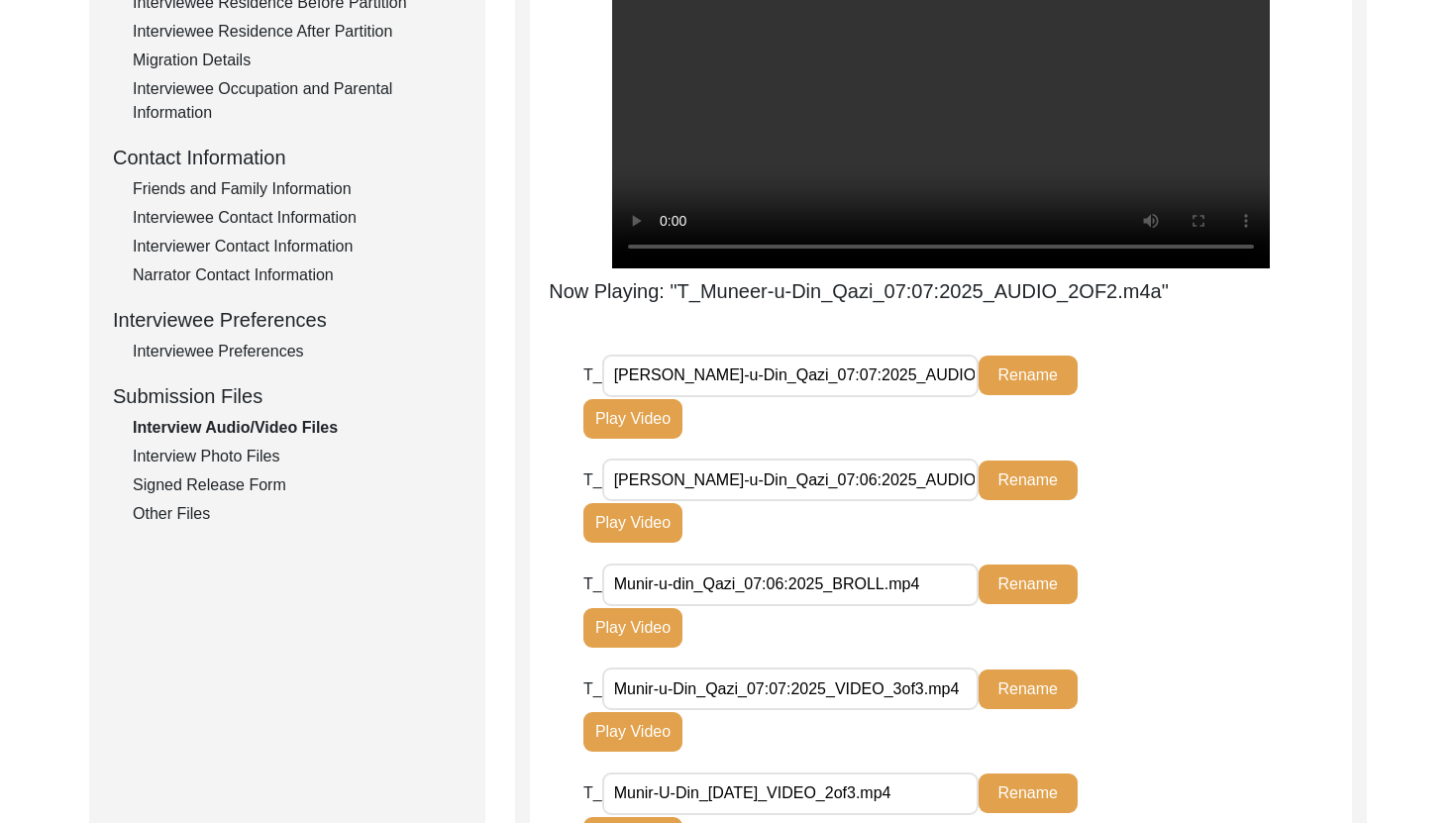 click on "Play Video" 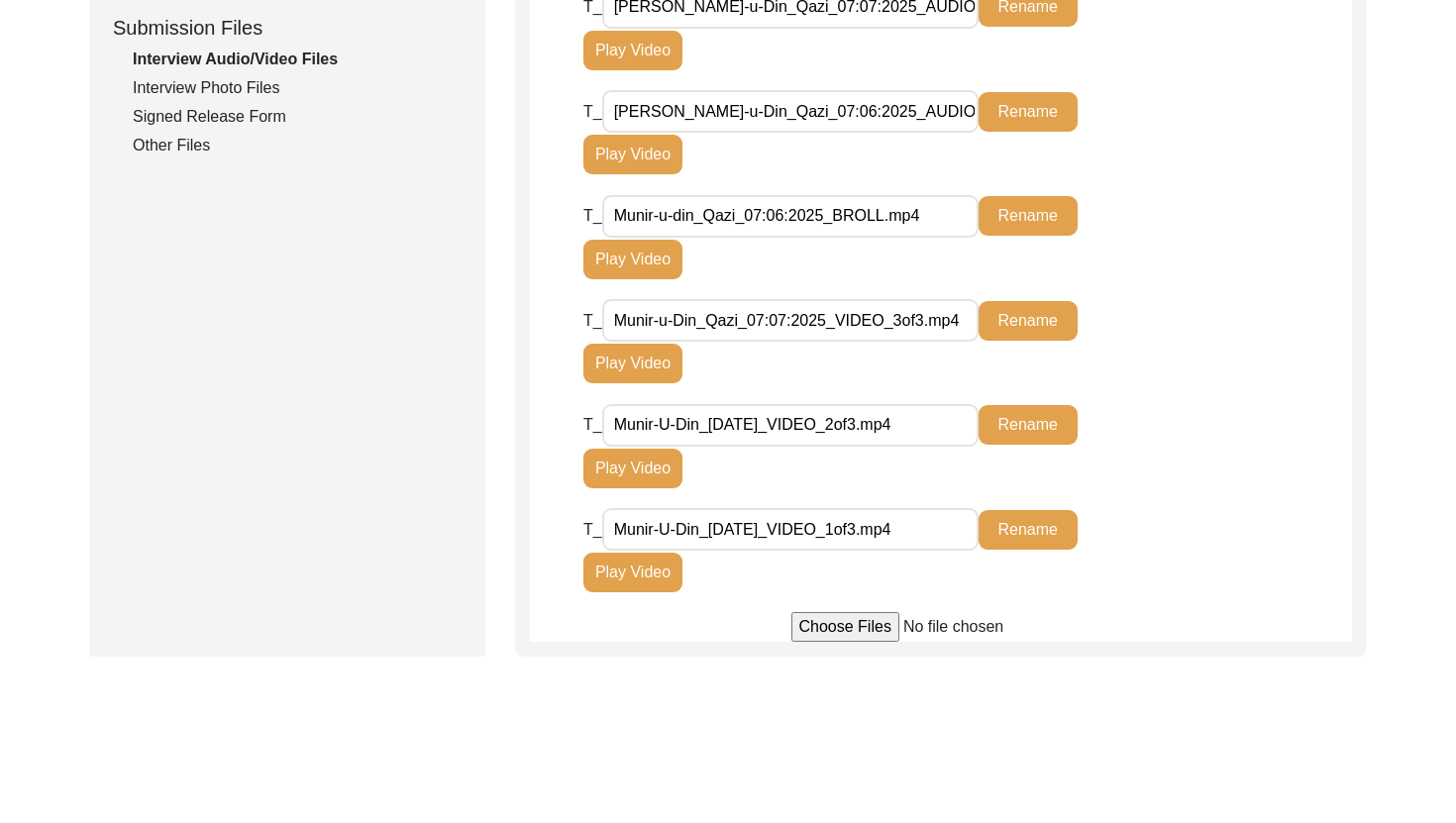 scroll, scrollTop: 1093, scrollLeft: 0, axis: vertical 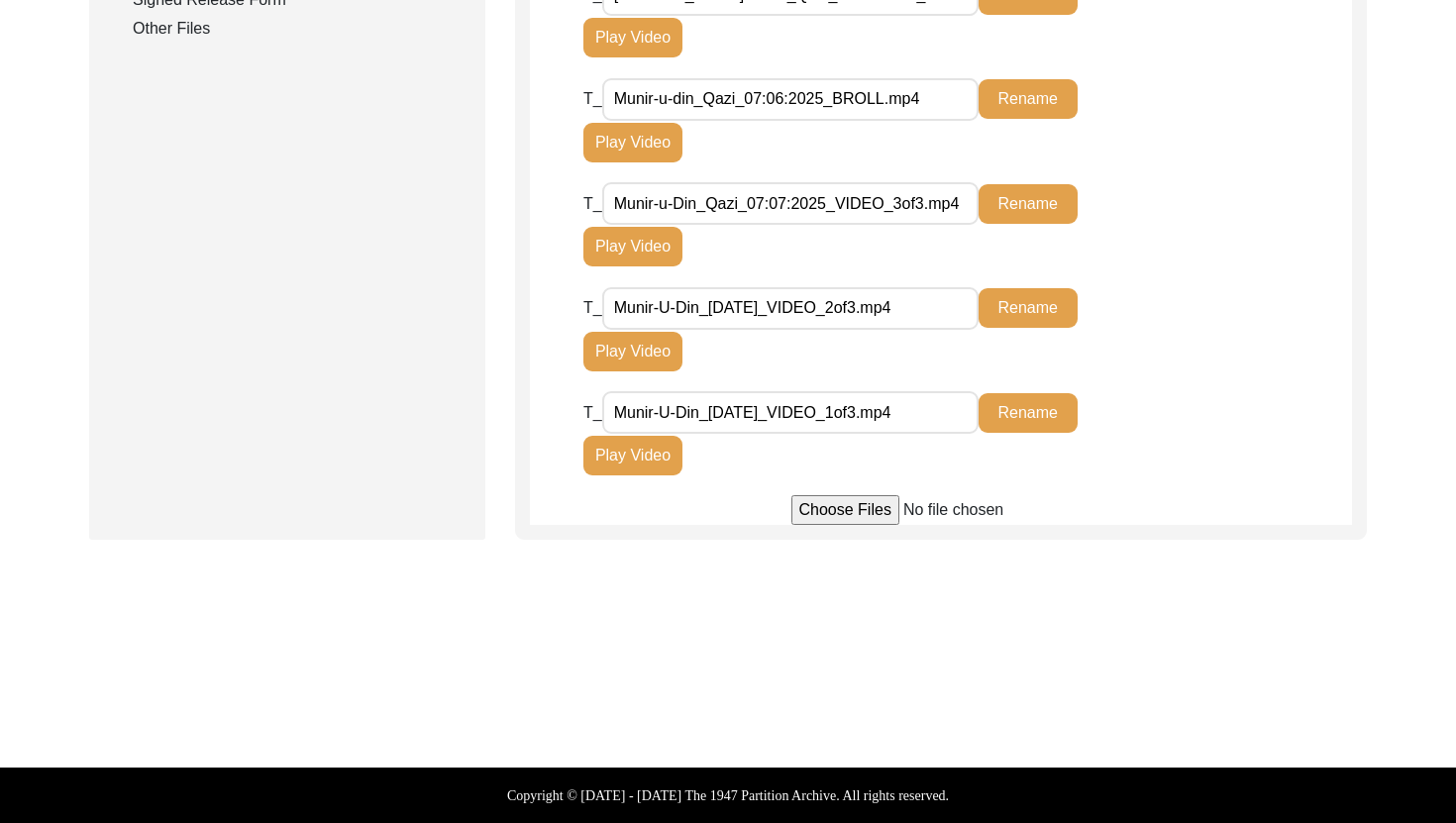 click on "Play Video" 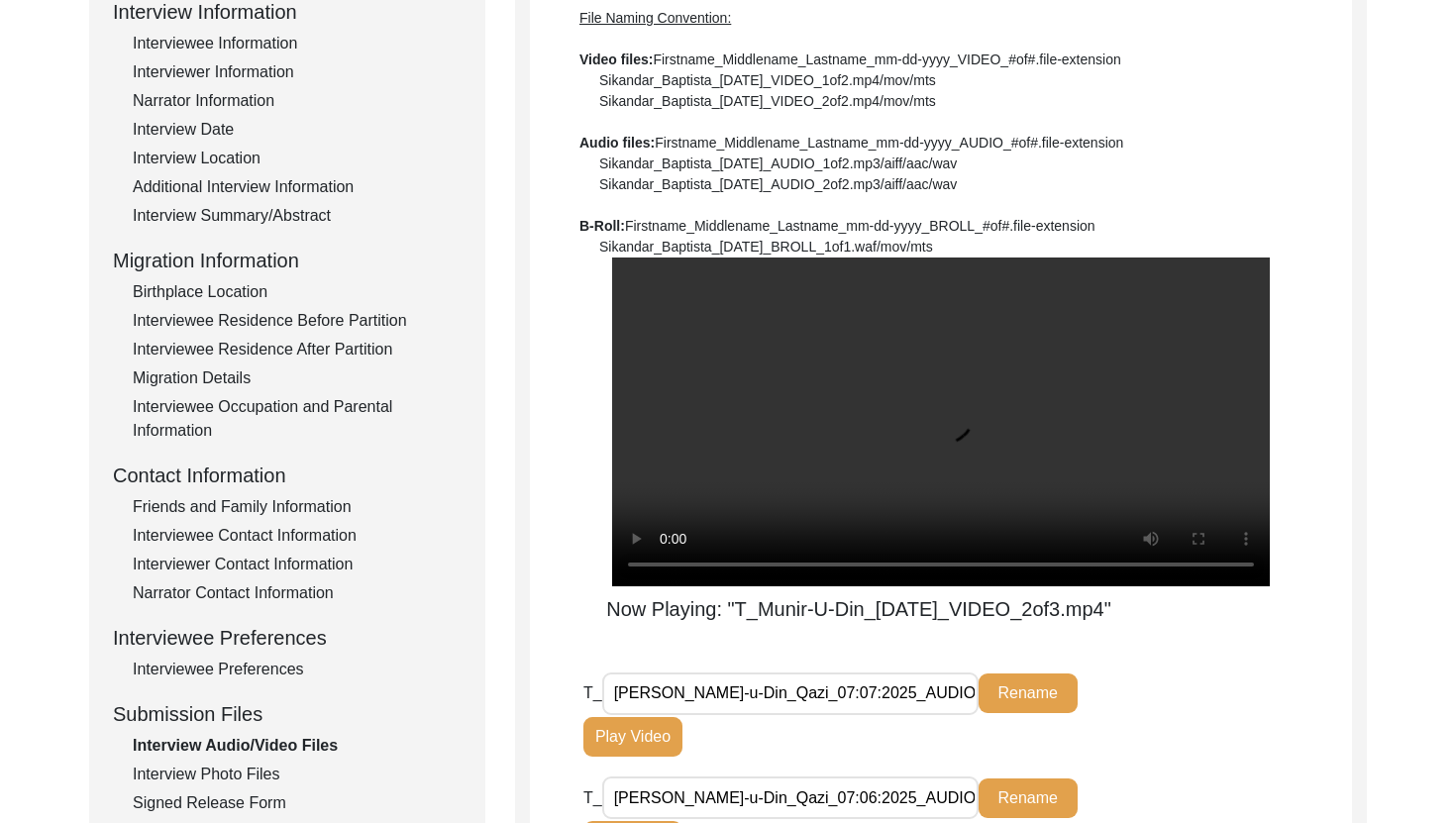 scroll, scrollTop: 388, scrollLeft: 0, axis: vertical 